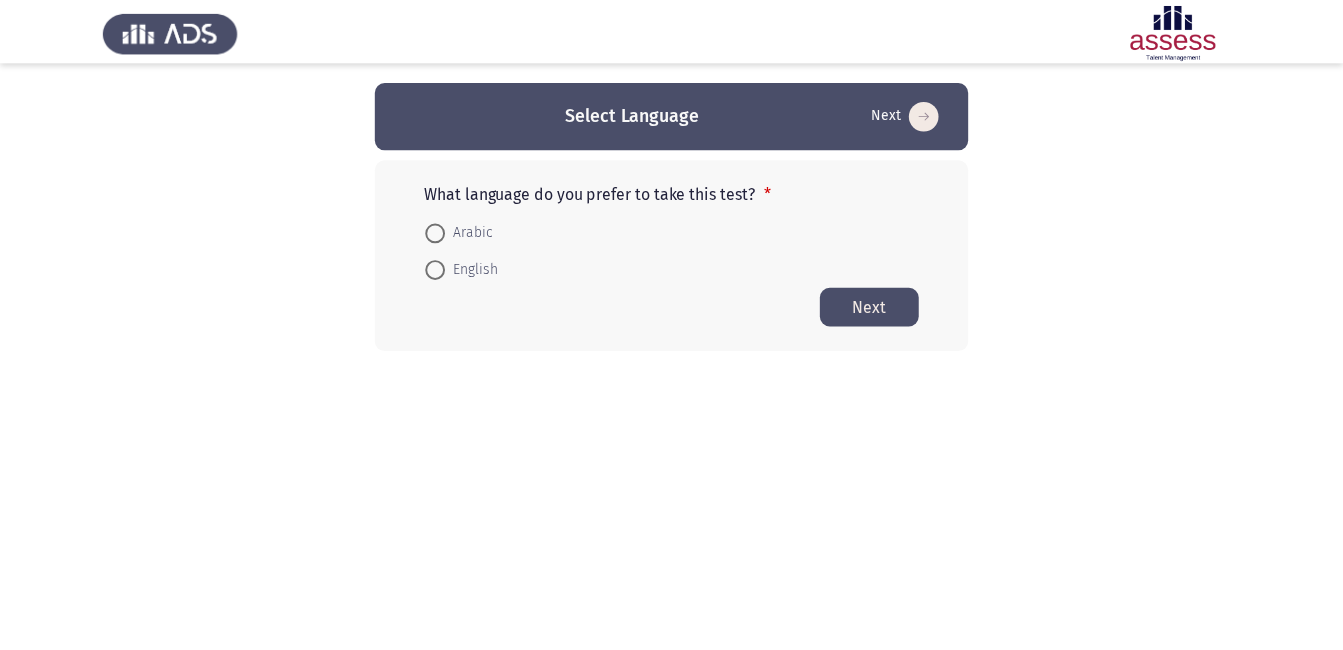 scroll, scrollTop: 0, scrollLeft: 0, axis: both 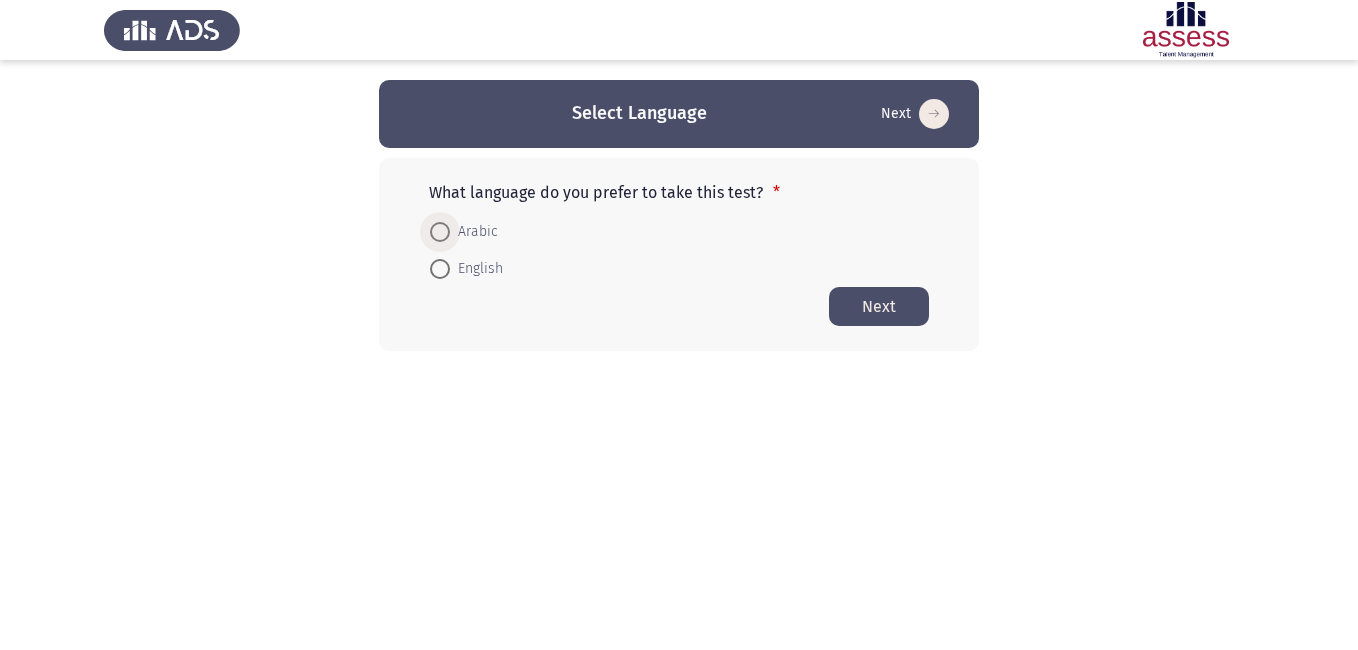 click on "Arabic" at bounding box center (474, 232) 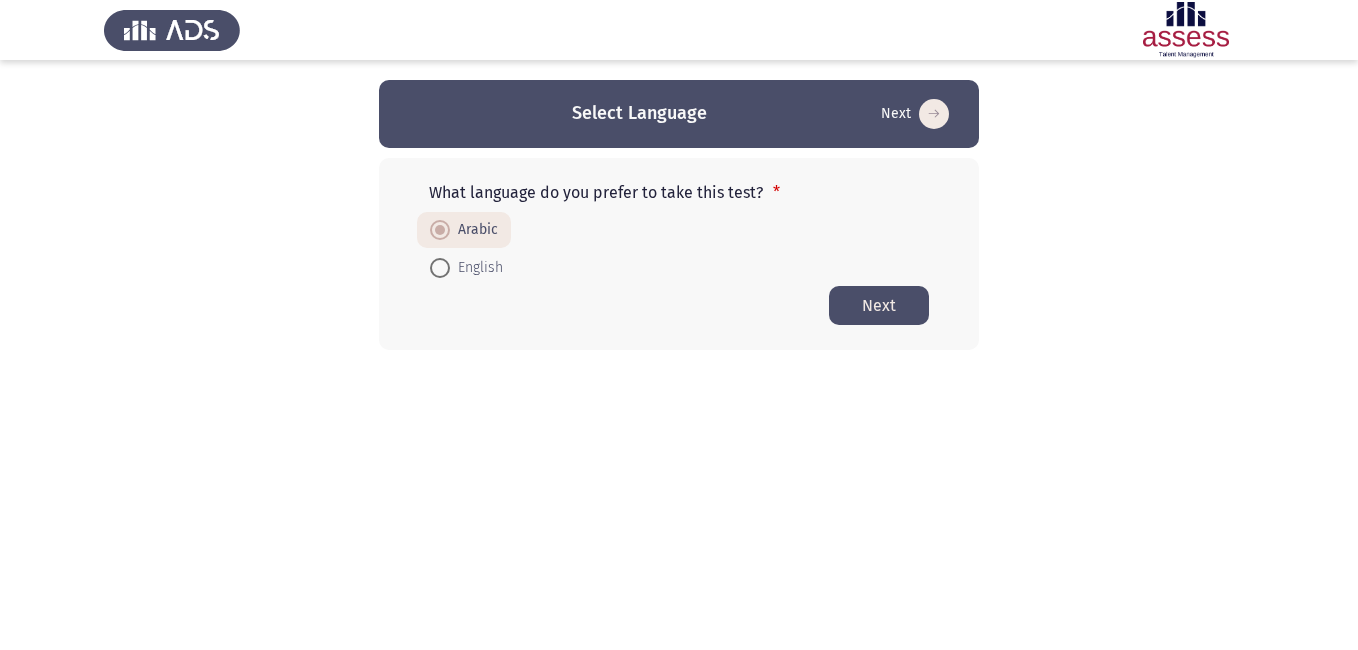 click on "Next" 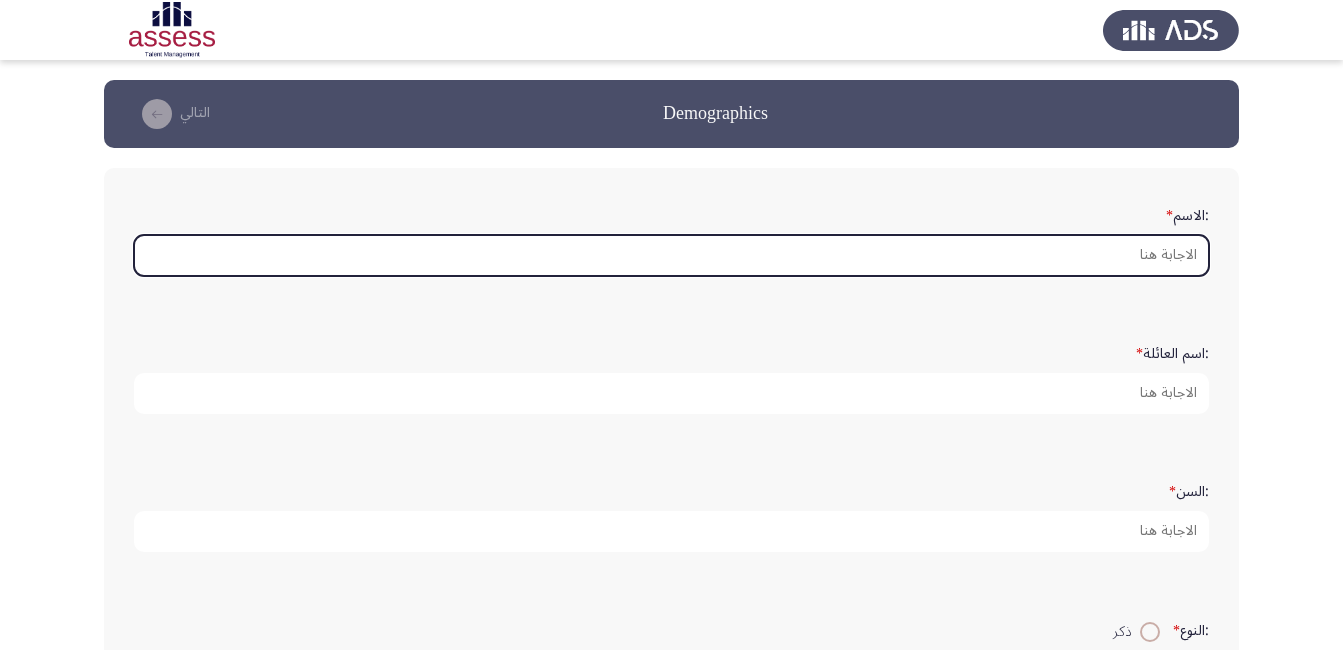 click on ":الاسم   *" at bounding box center (671, 255) 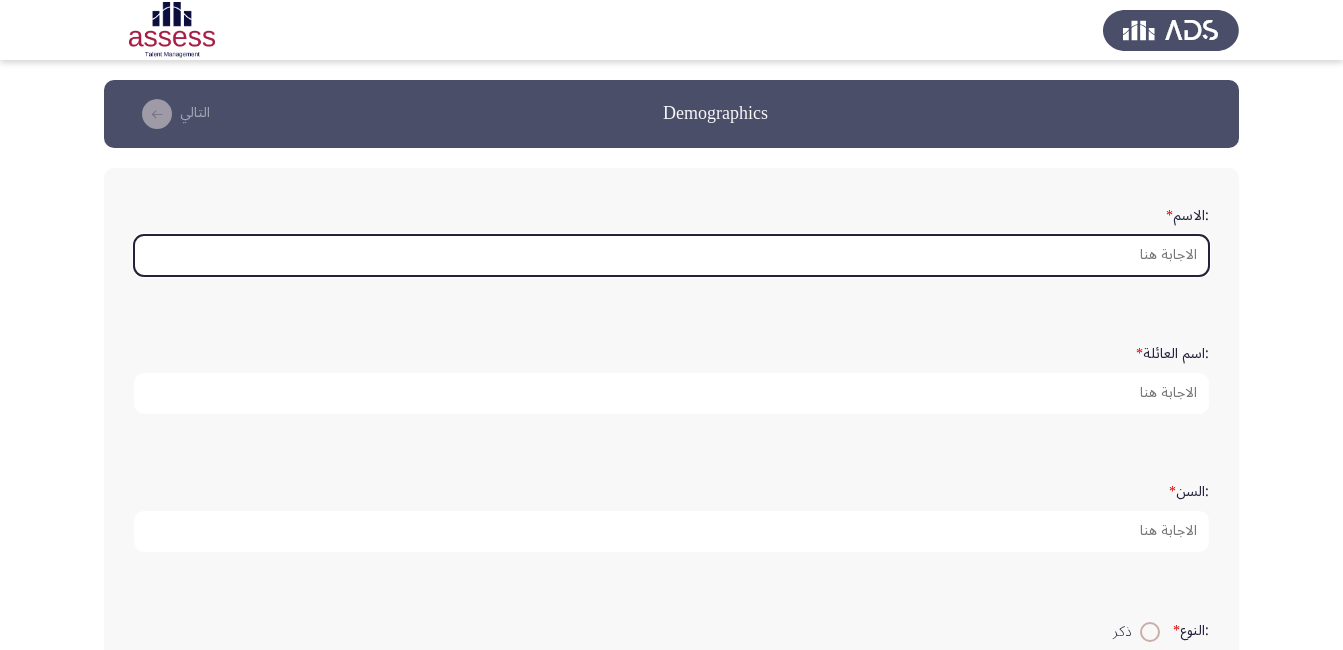 type on "k" 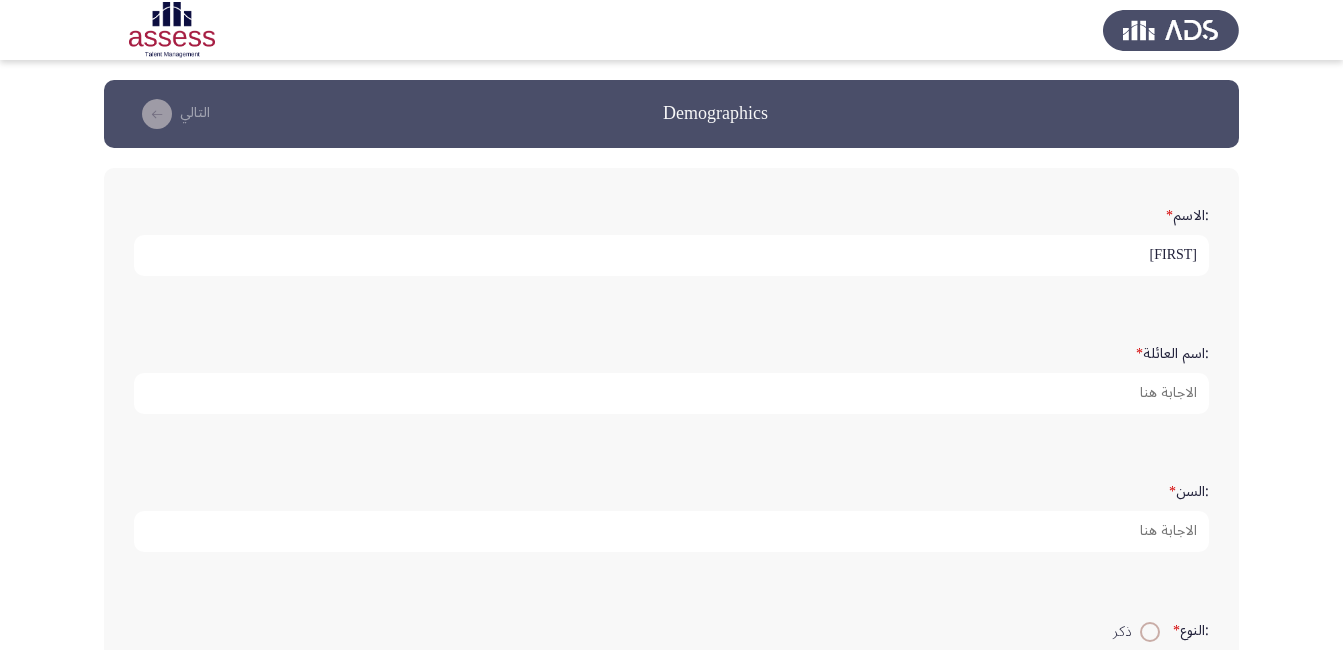 type on "[FIRST]" 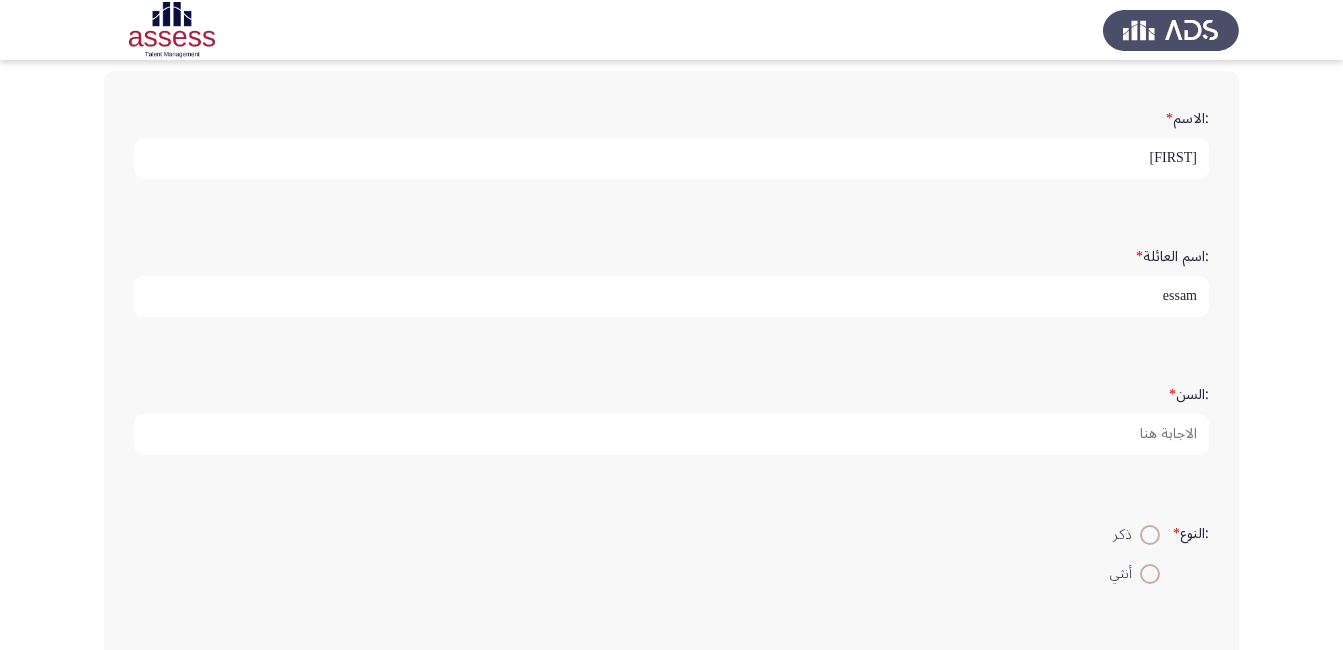 scroll, scrollTop: 99, scrollLeft: 0, axis: vertical 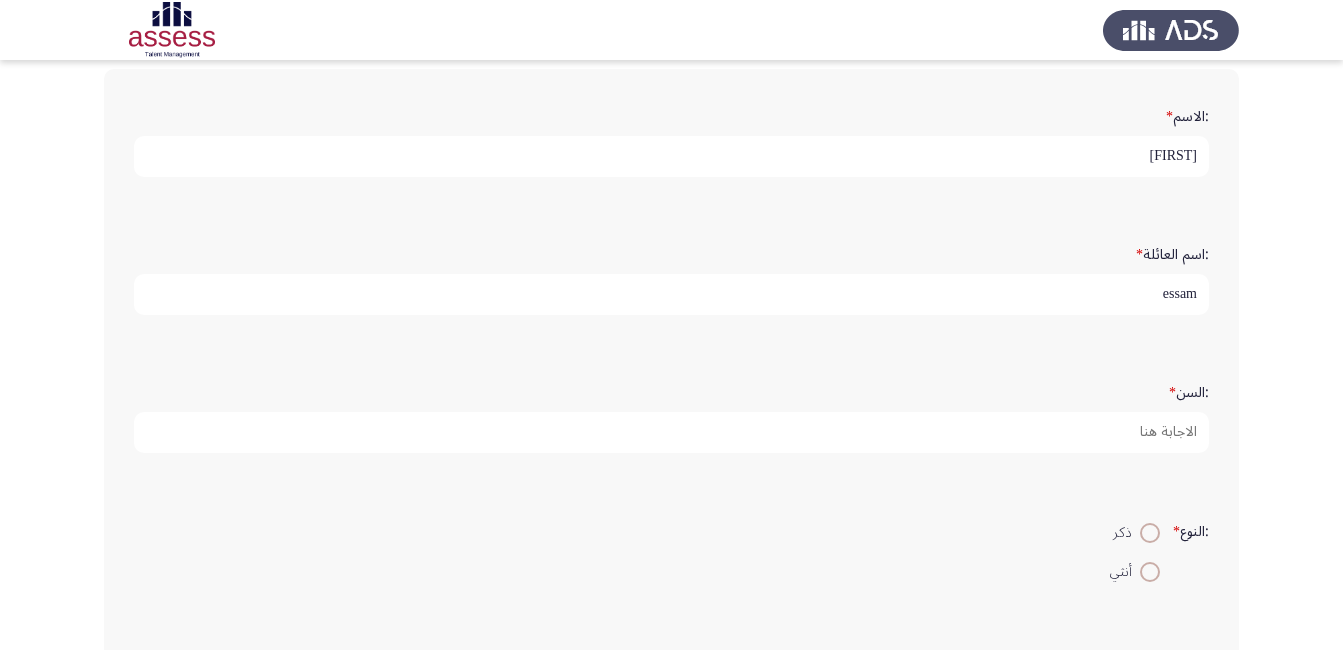type on "essam" 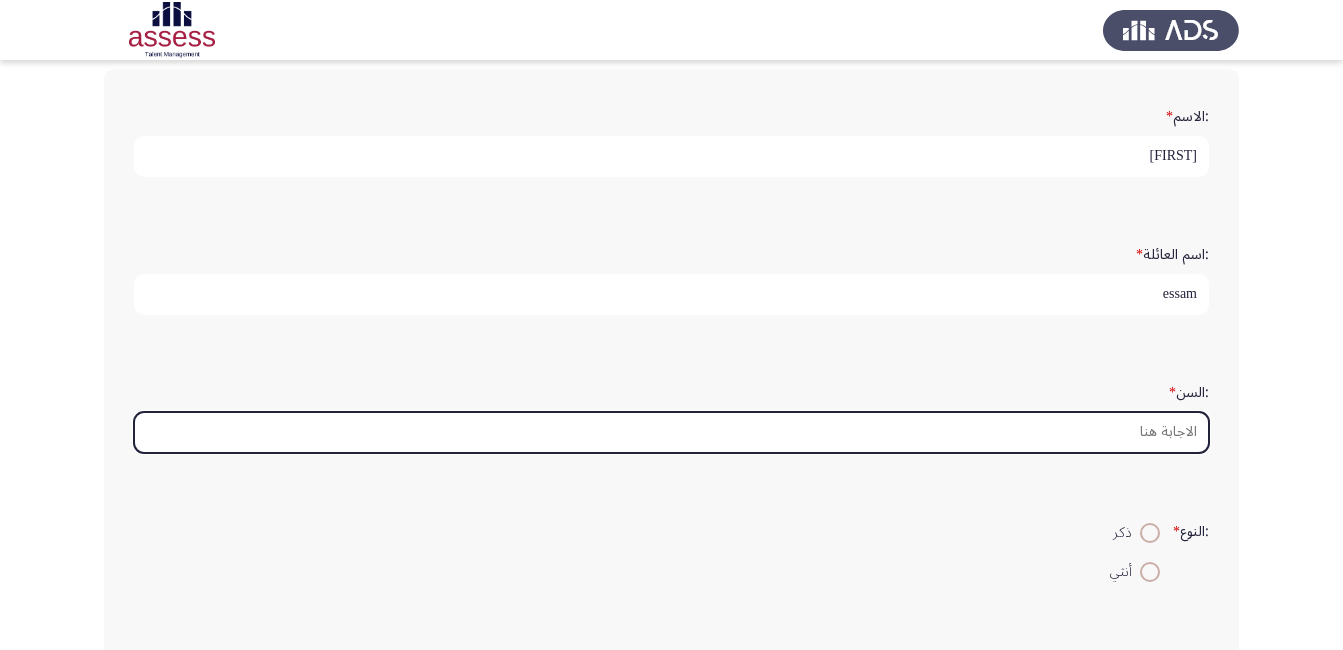 click on ":السن   *" at bounding box center [671, 432] 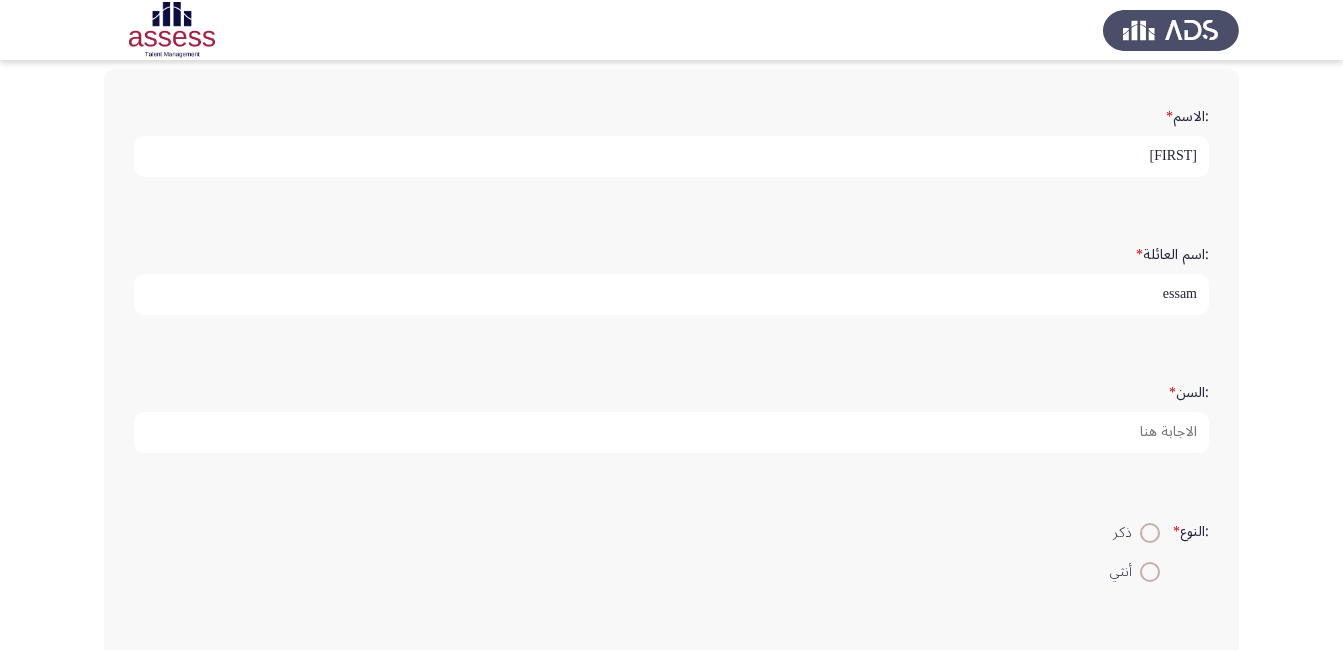 type on "[NUMBER]" 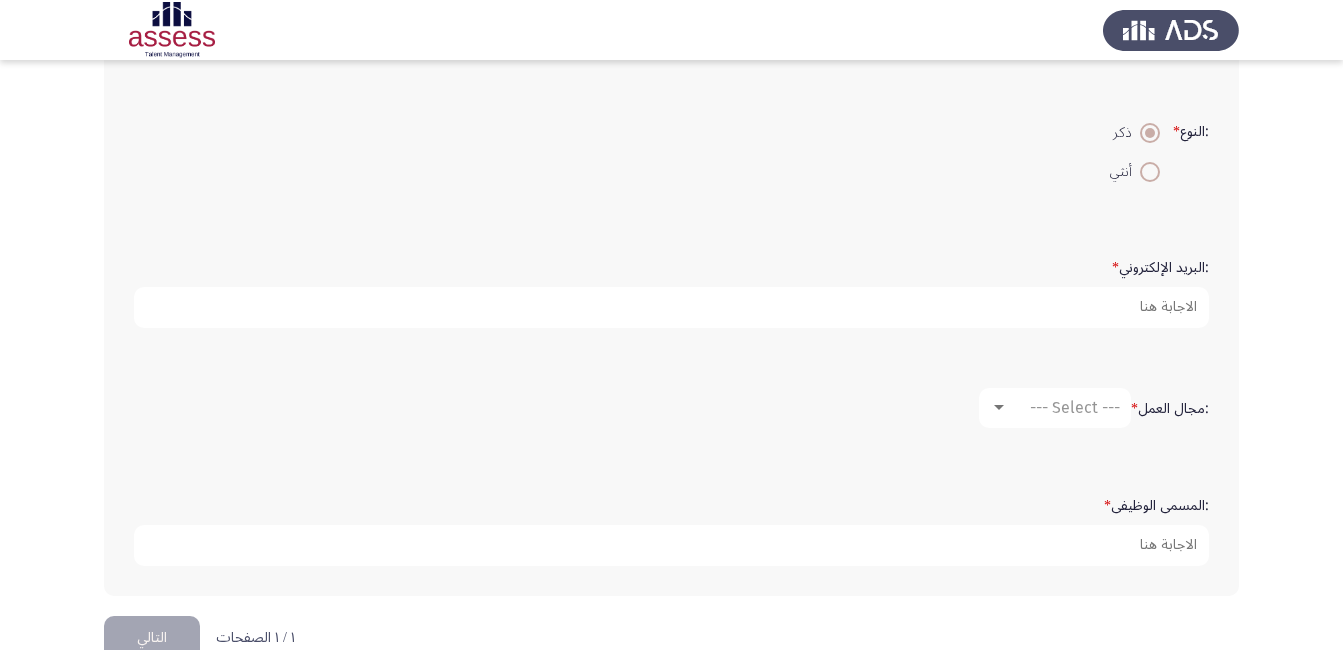 scroll, scrollTop: 507, scrollLeft: 0, axis: vertical 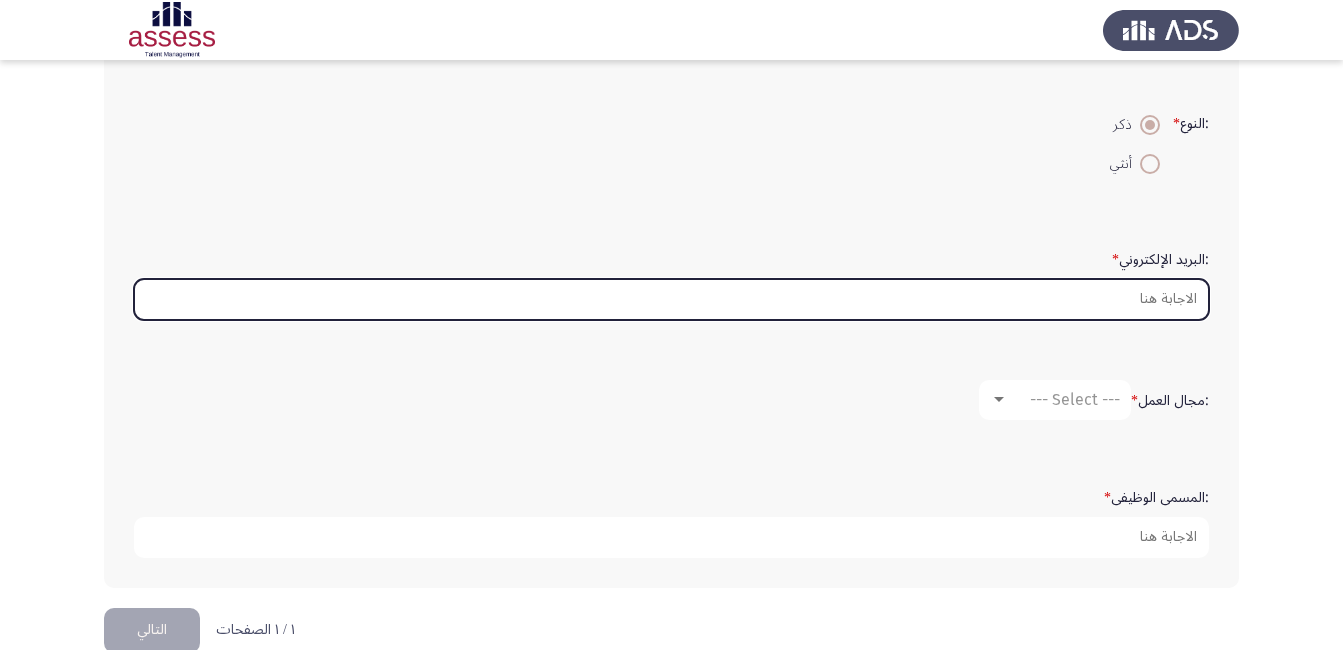 click on ":البريد الإلكتروني   *" at bounding box center [671, 299] 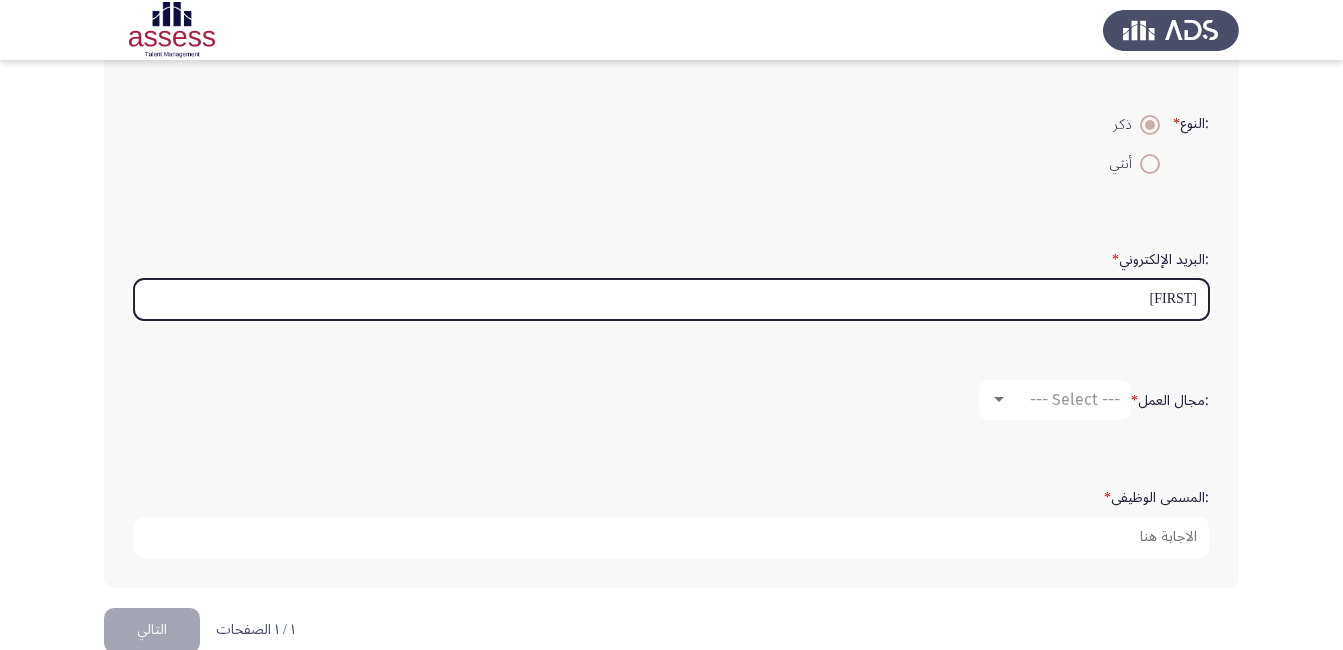 type on "[FIRST][LAST]@[DOMAIN]" 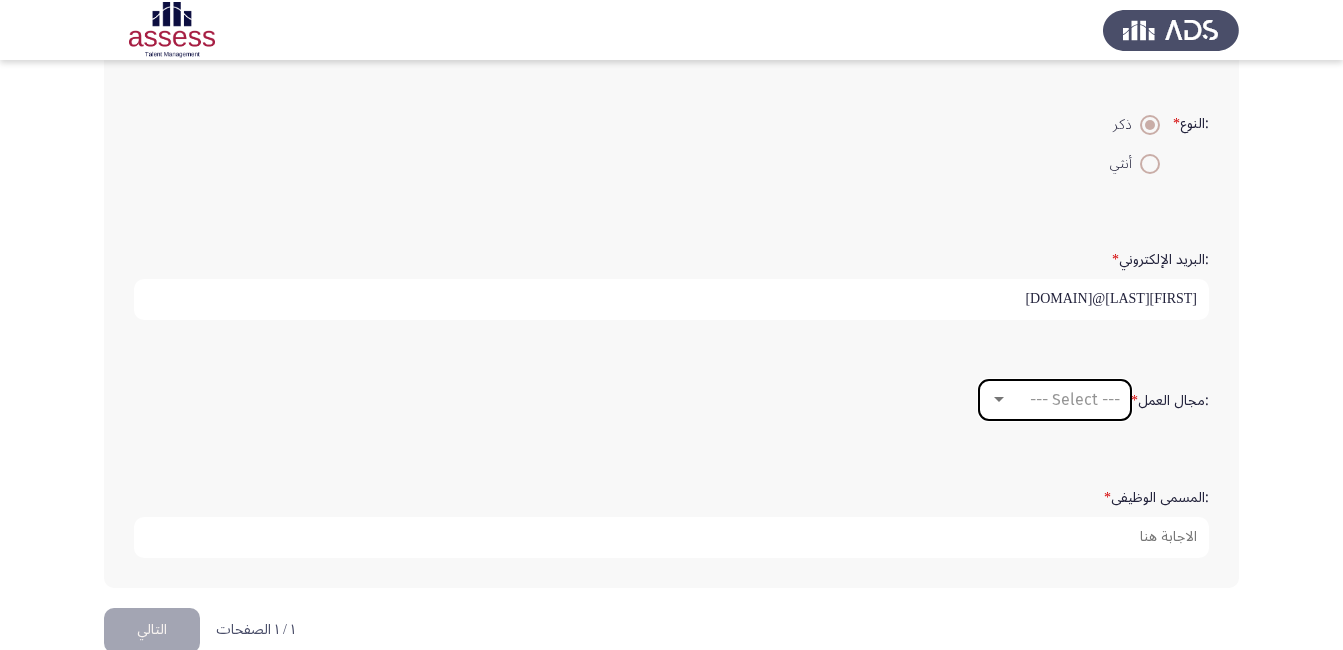 click on "--- Select ---" at bounding box center [1075, 399] 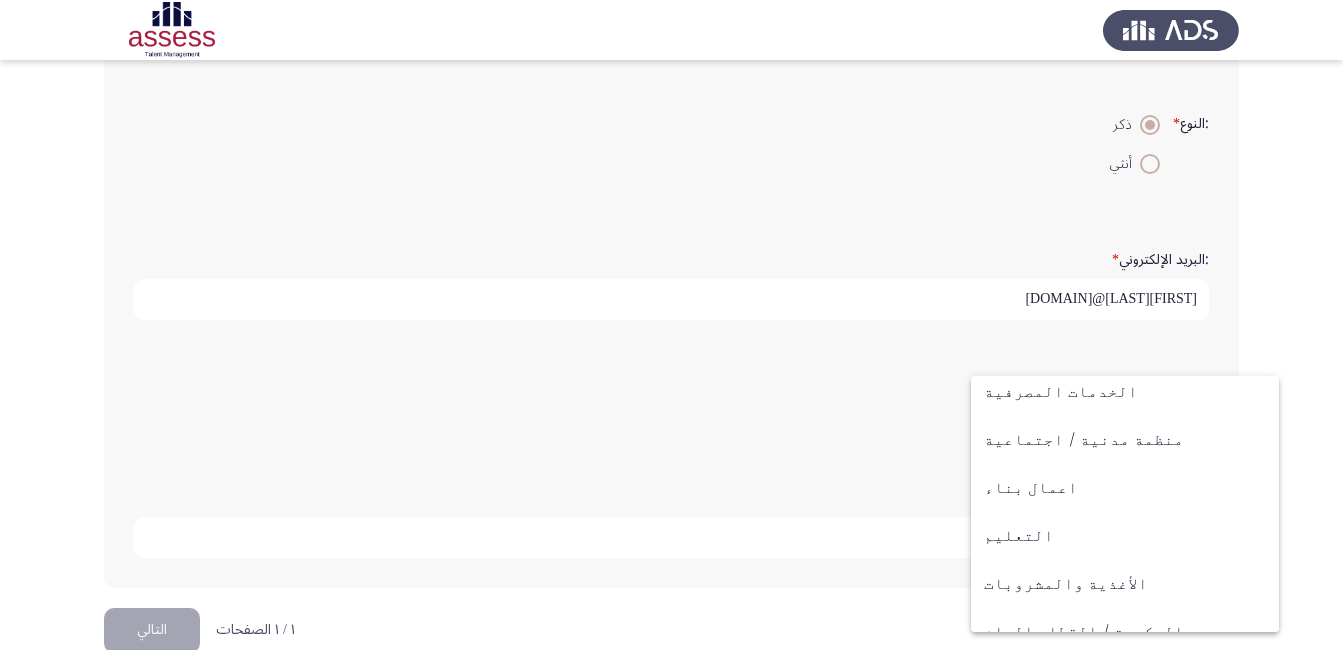 scroll, scrollTop: 204, scrollLeft: 0, axis: vertical 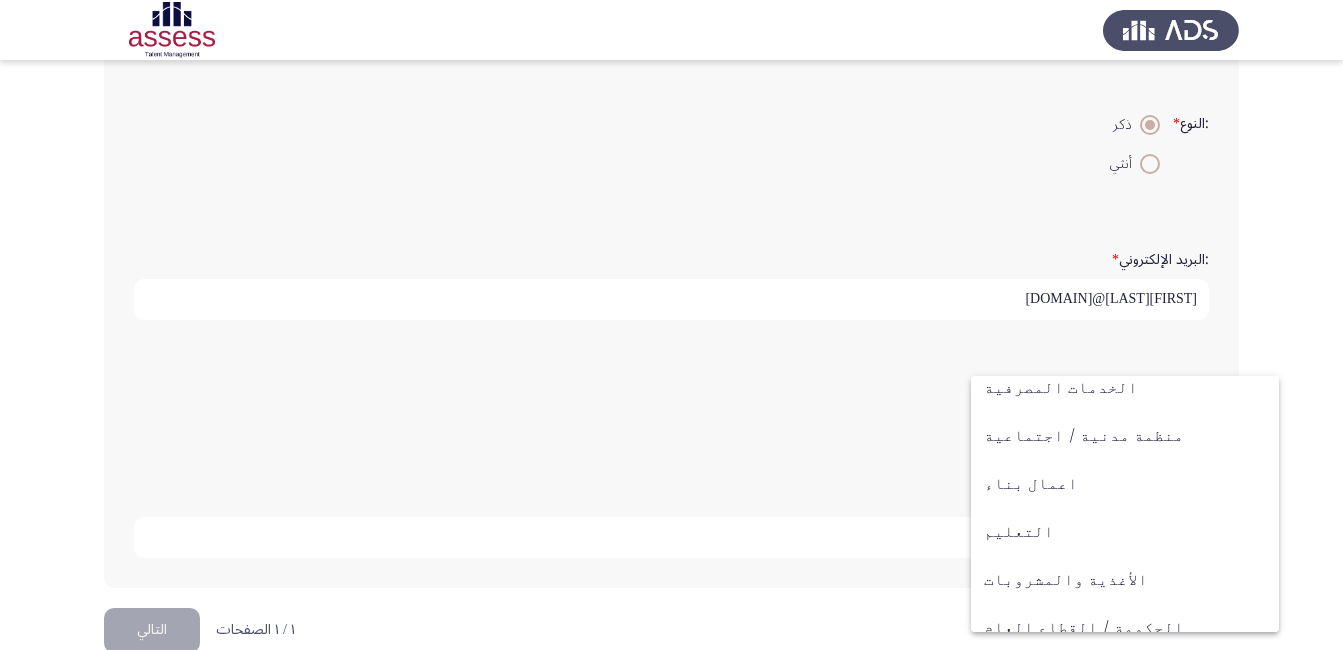 drag, startPoint x: 1198, startPoint y: 473, endPoint x: 1200, endPoint y: 499, distance: 26.076809 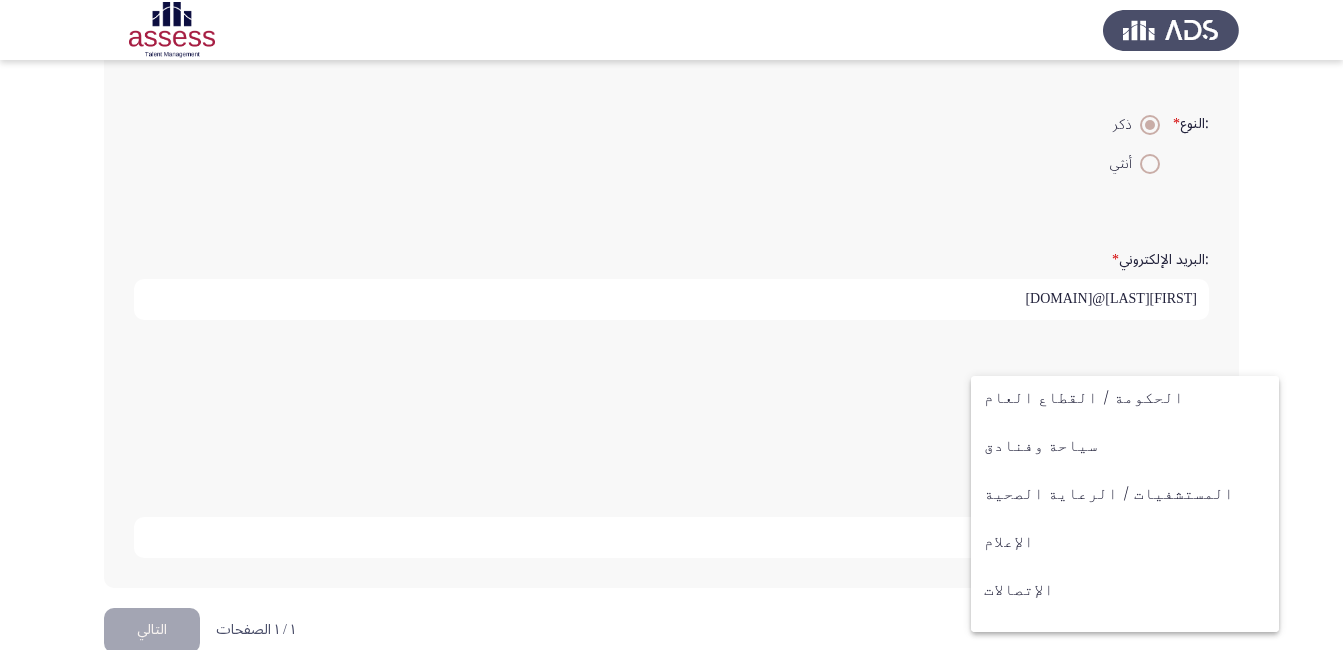 scroll, scrollTop: 430, scrollLeft: 0, axis: vertical 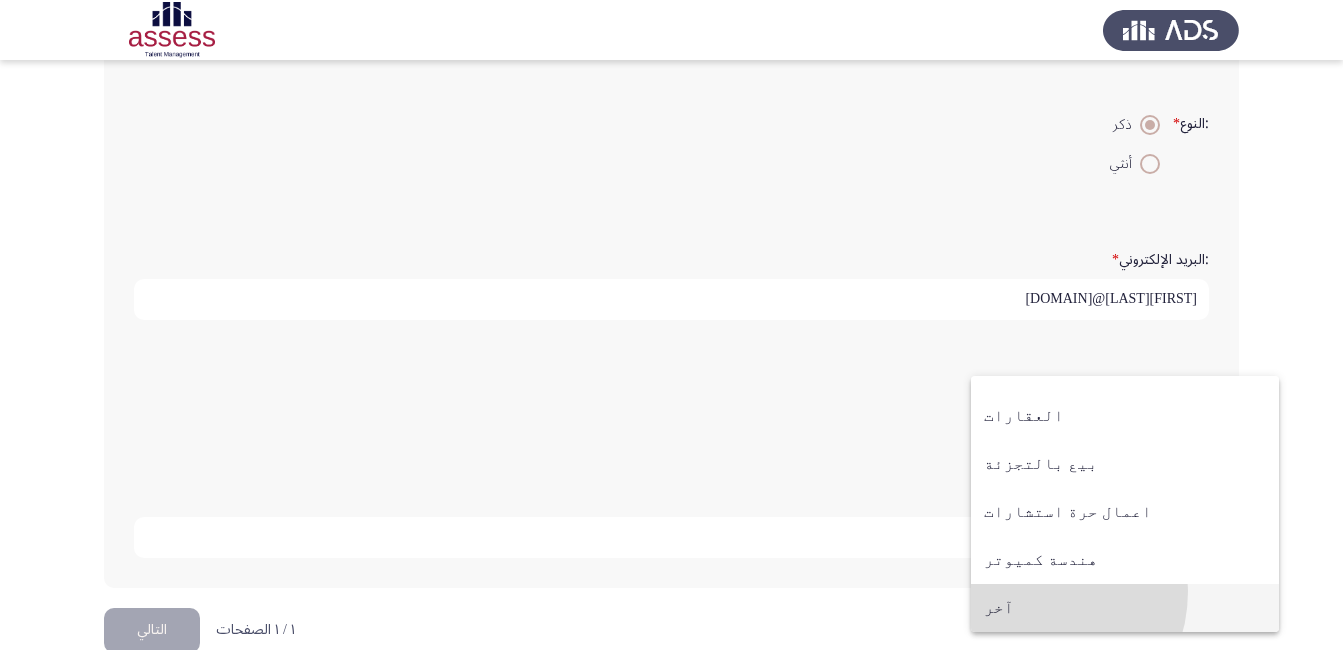 click on "آخر" at bounding box center [1125, 608] 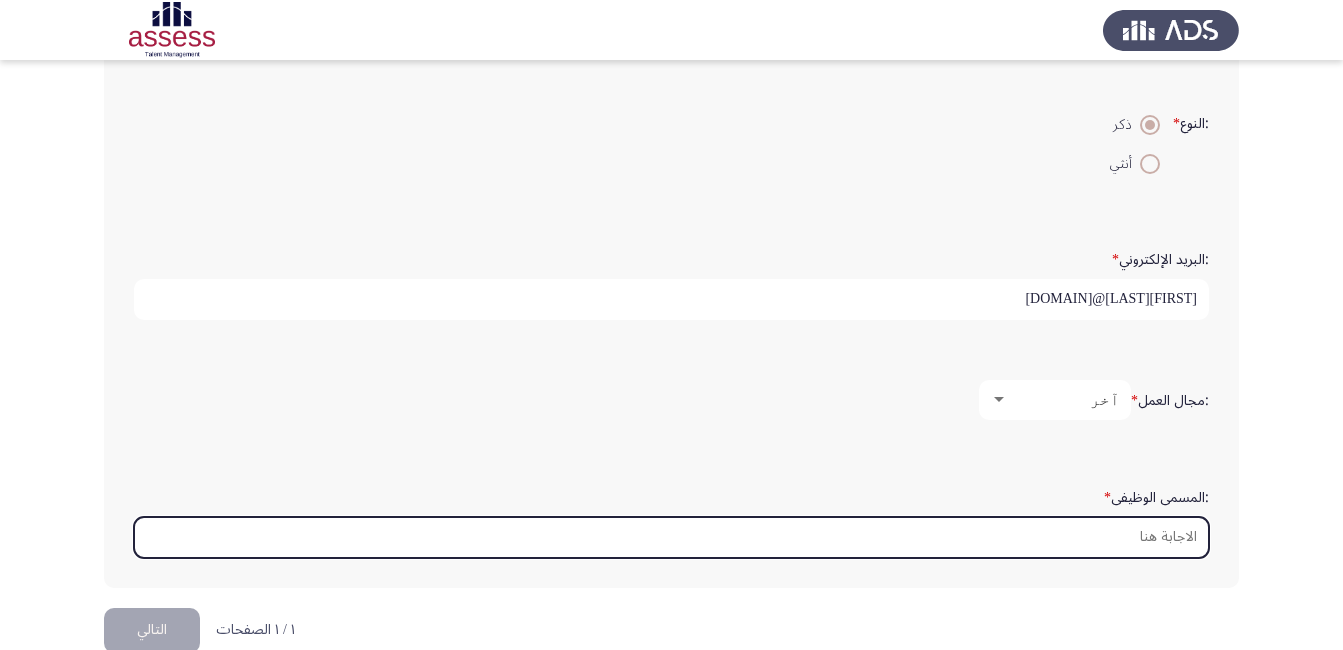 click on ":المسمى الوظيفى   *" at bounding box center (671, 537) 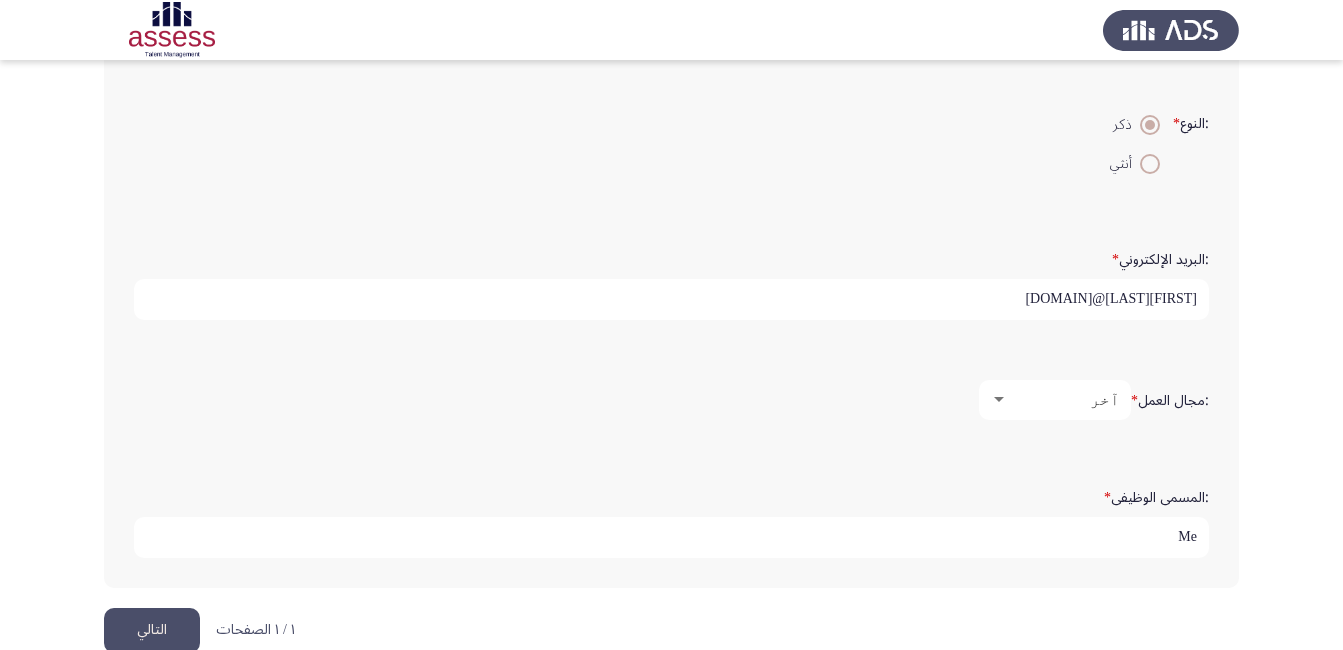 type on "M" 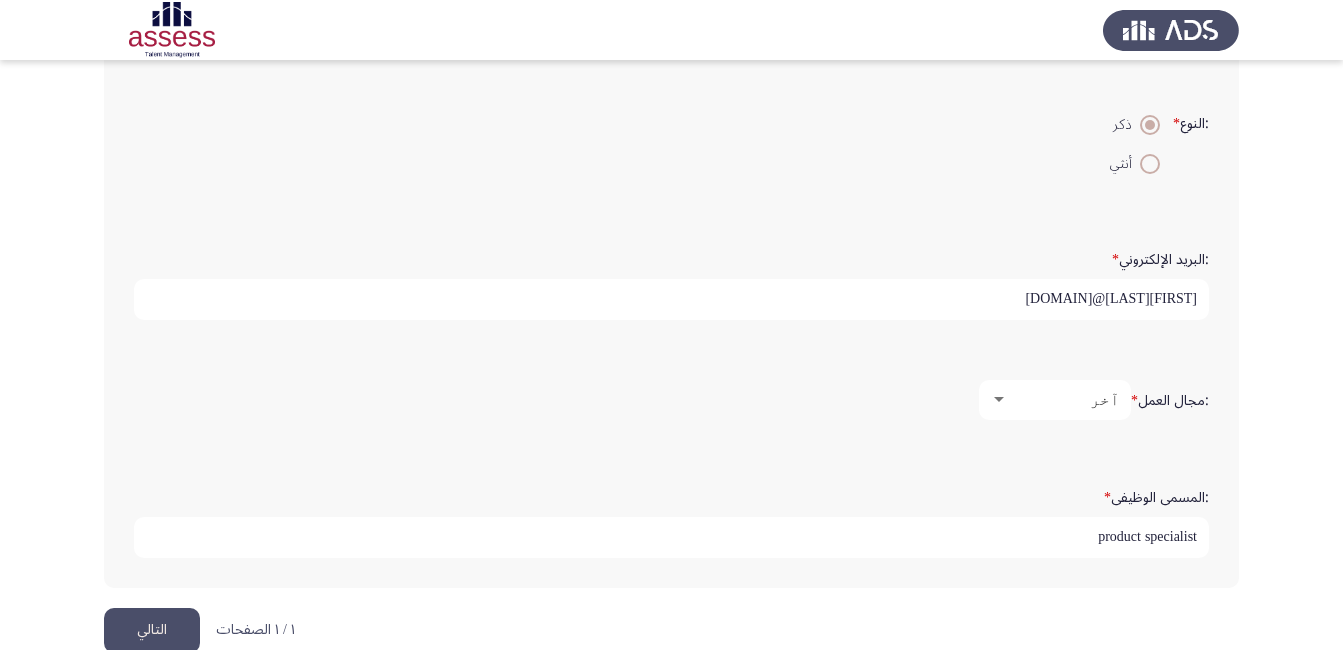 type on "product specialist" 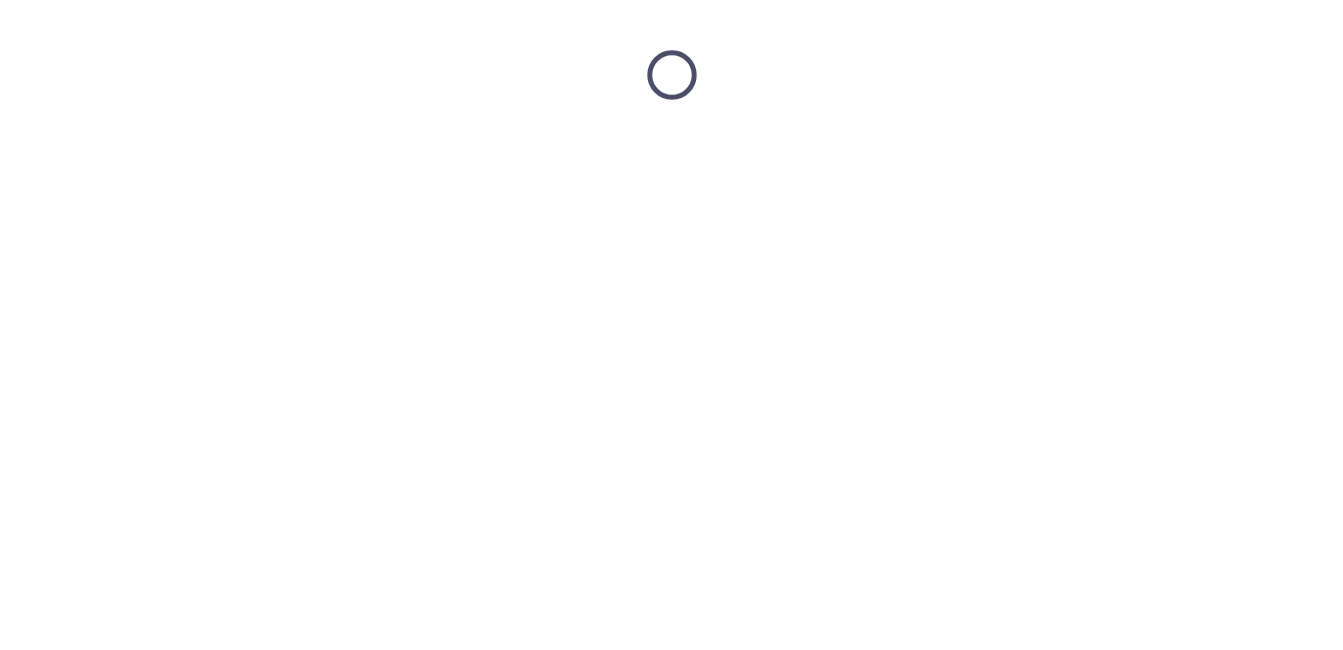 scroll, scrollTop: 0, scrollLeft: 0, axis: both 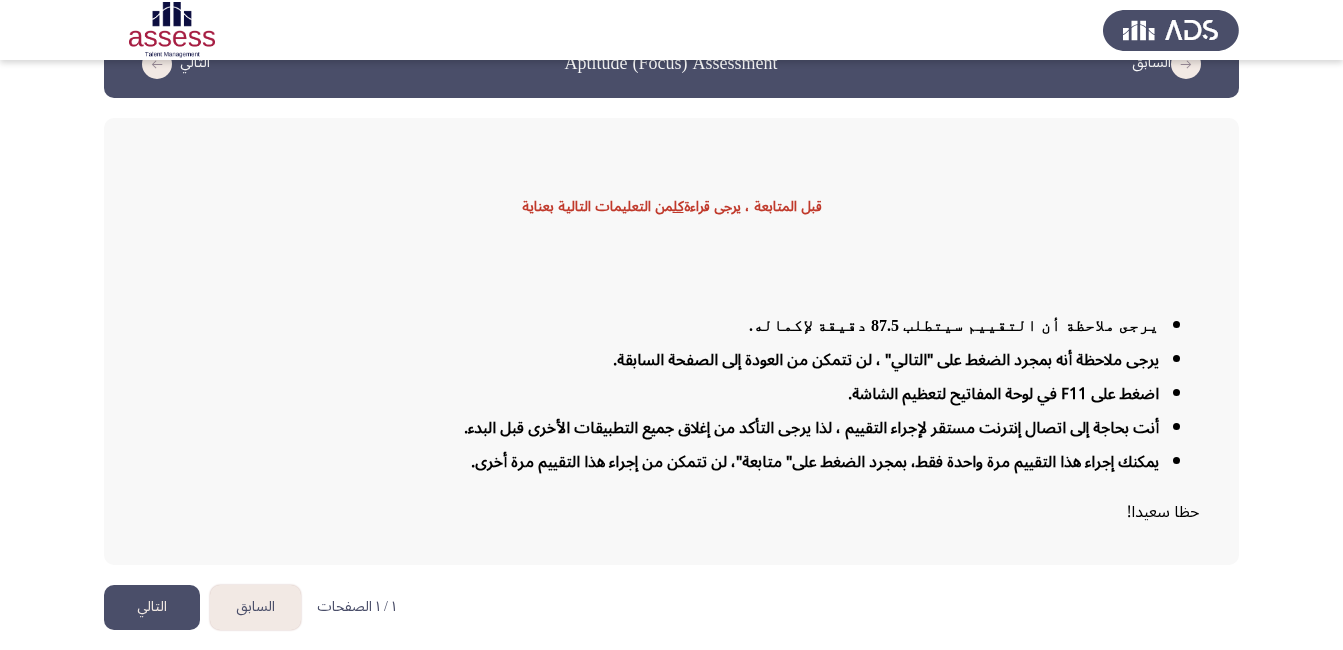click on "التالي" 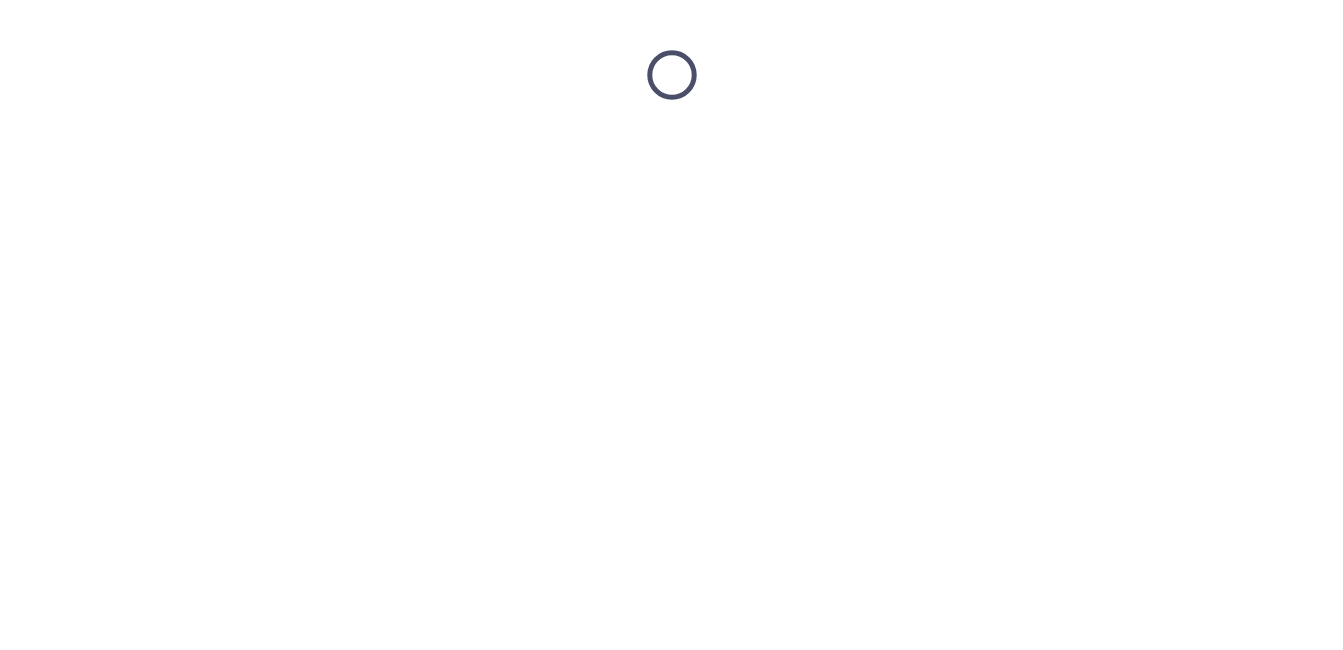 scroll, scrollTop: 0, scrollLeft: 0, axis: both 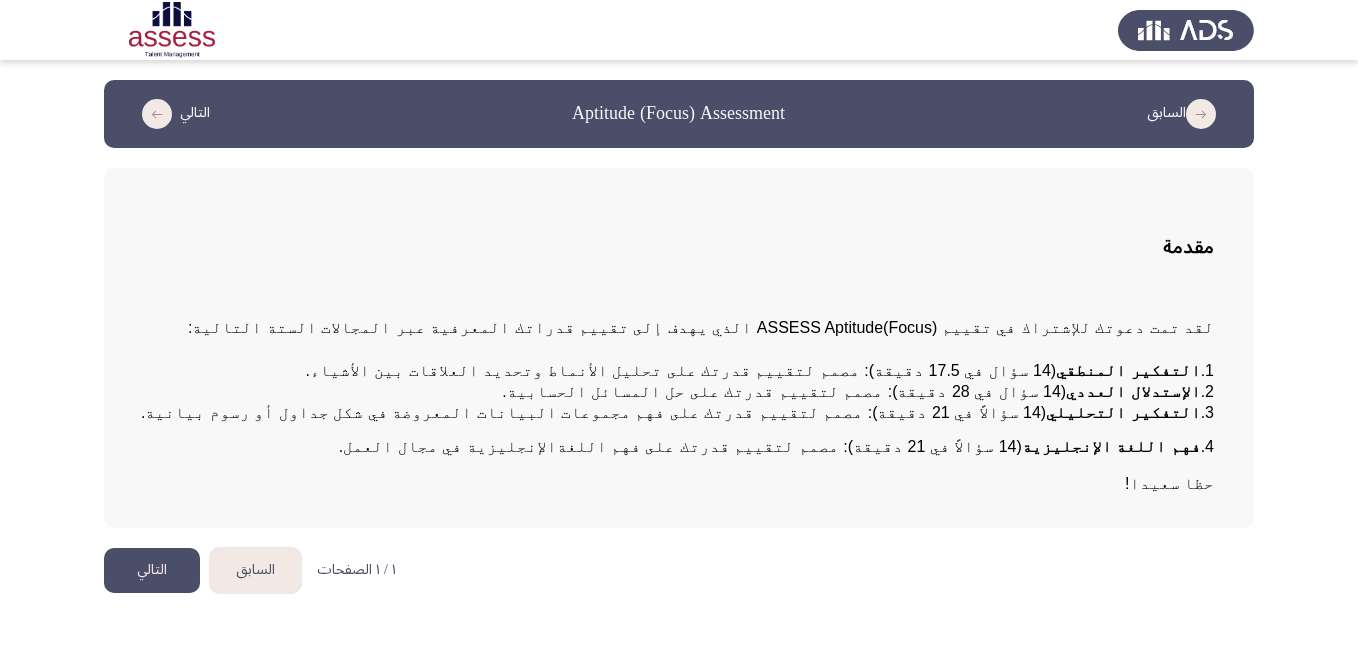 click on "التالي" 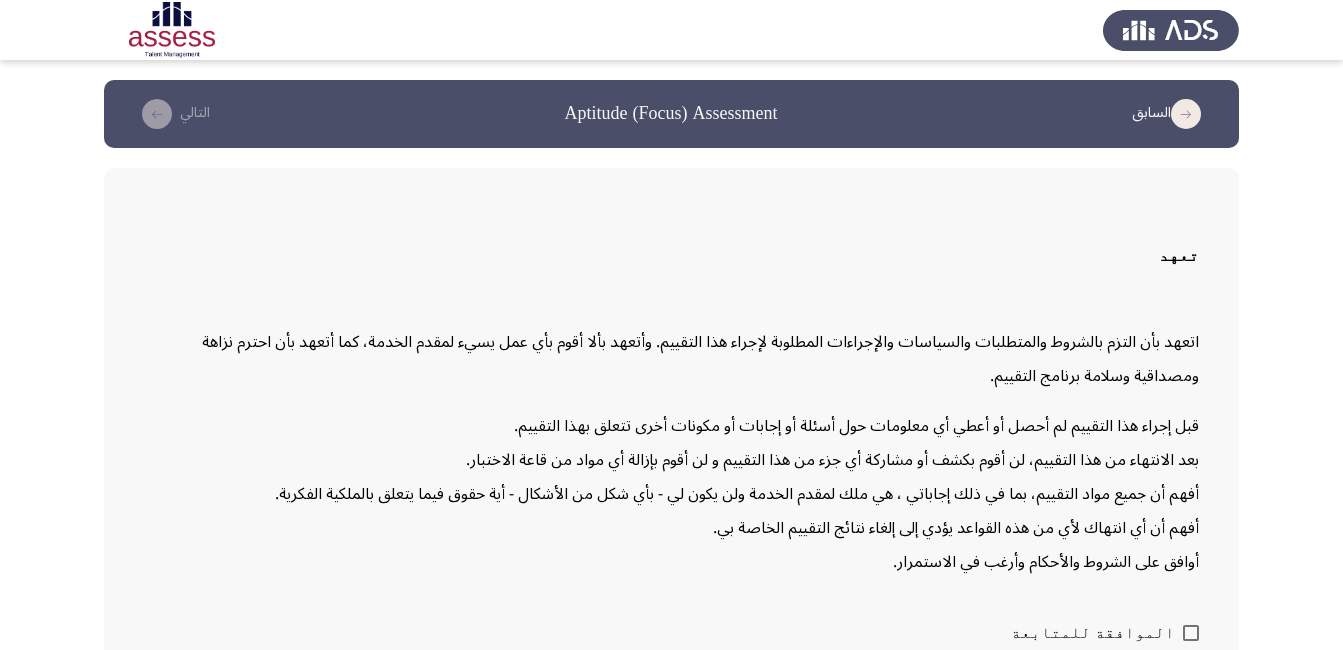scroll, scrollTop: 104, scrollLeft: 0, axis: vertical 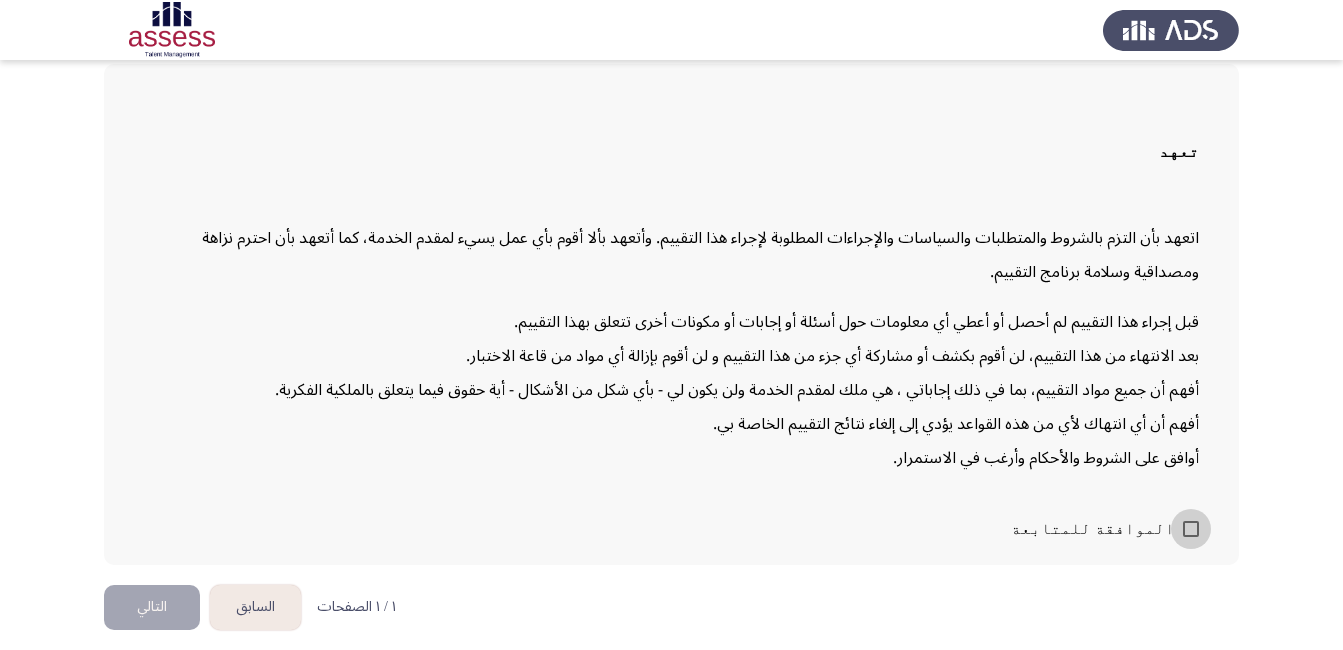 click on "الموافقة للمتابعة" at bounding box center (1093, 529) 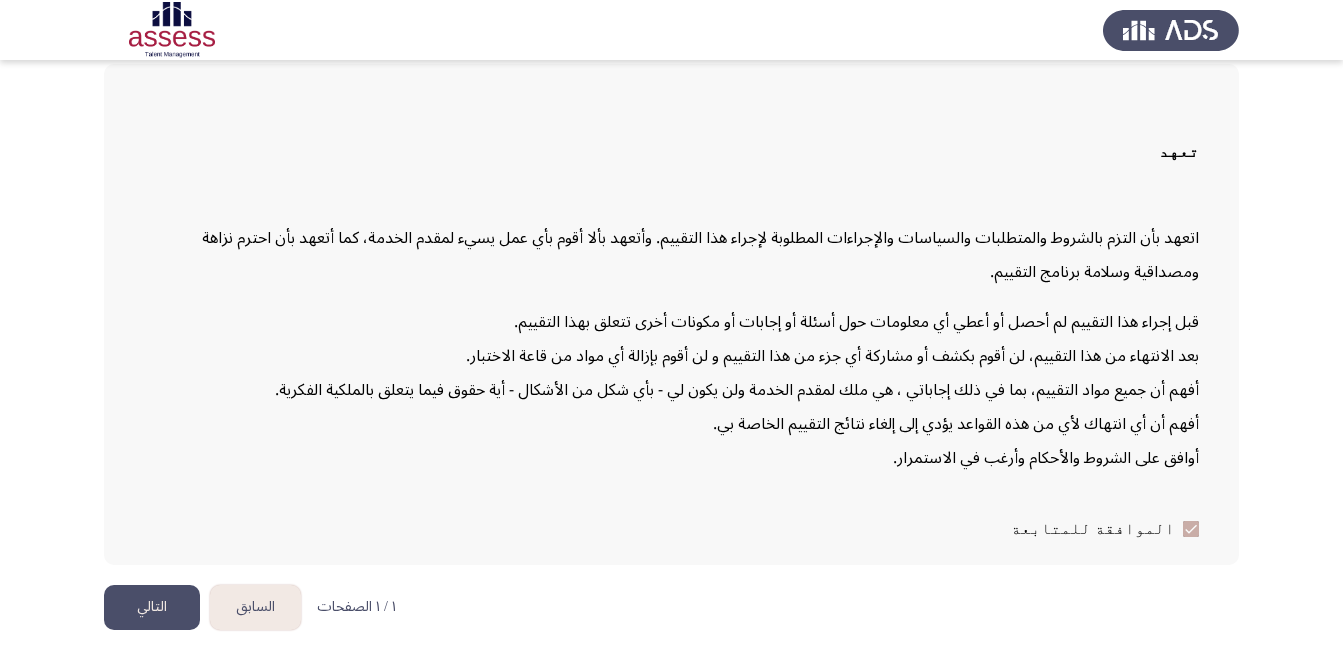 click on "التالي" 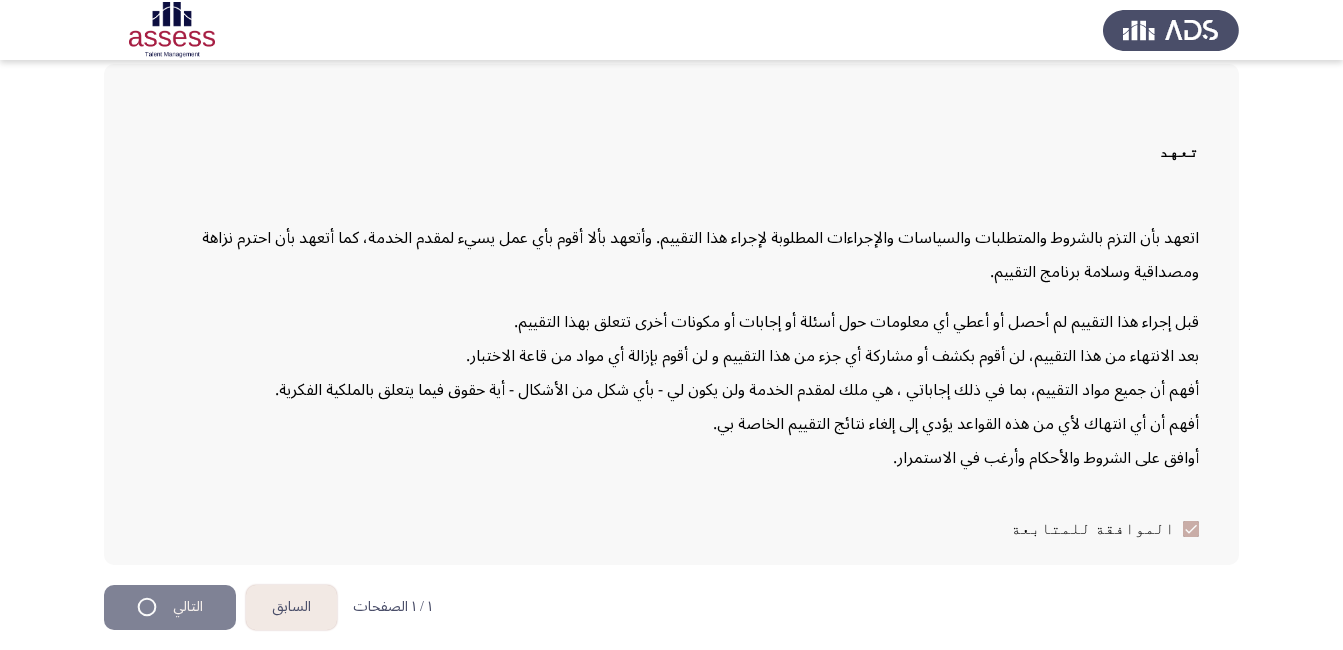 scroll, scrollTop: 0, scrollLeft: 0, axis: both 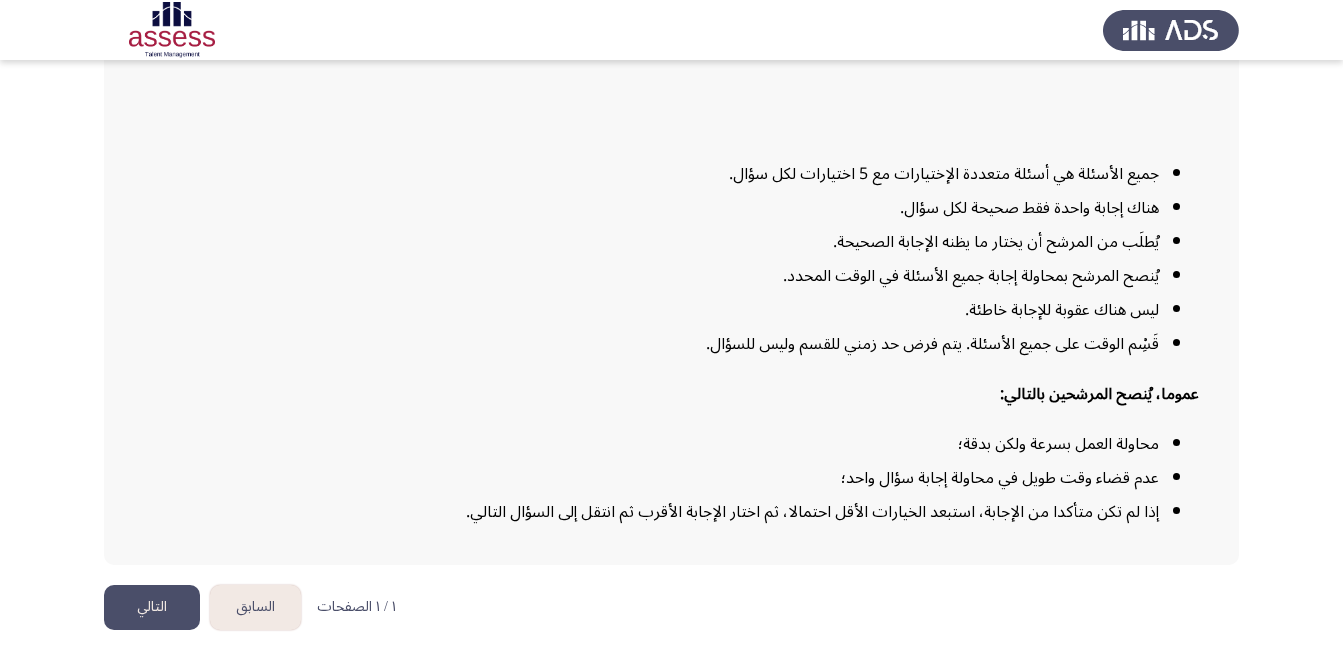 click on "التالي" 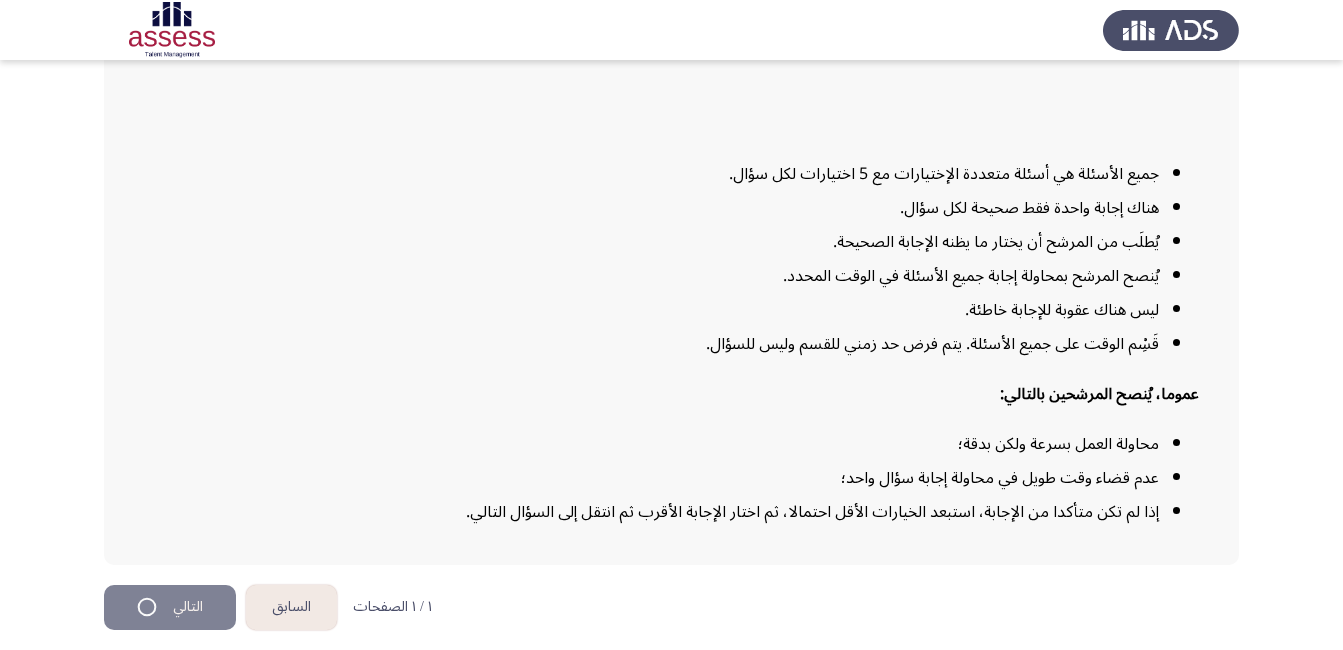 scroll, scrollTop: 0, scrollLeft: 0, axis: both 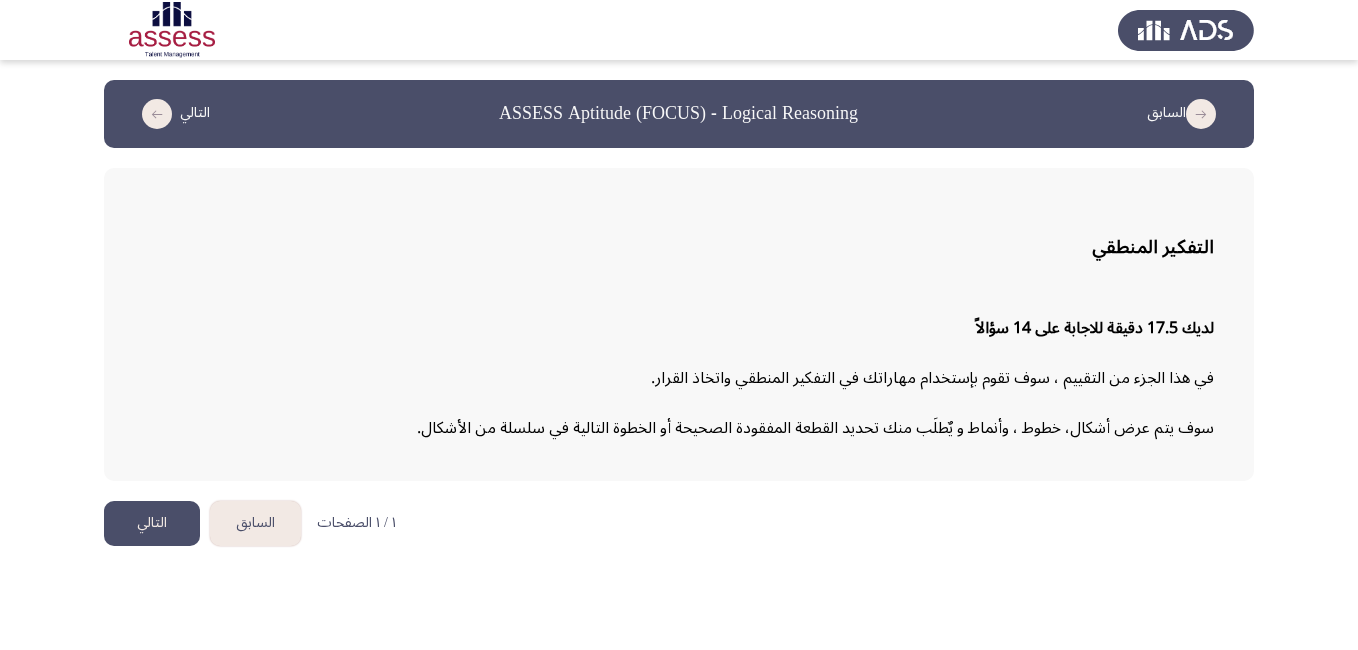 click on "التالي" 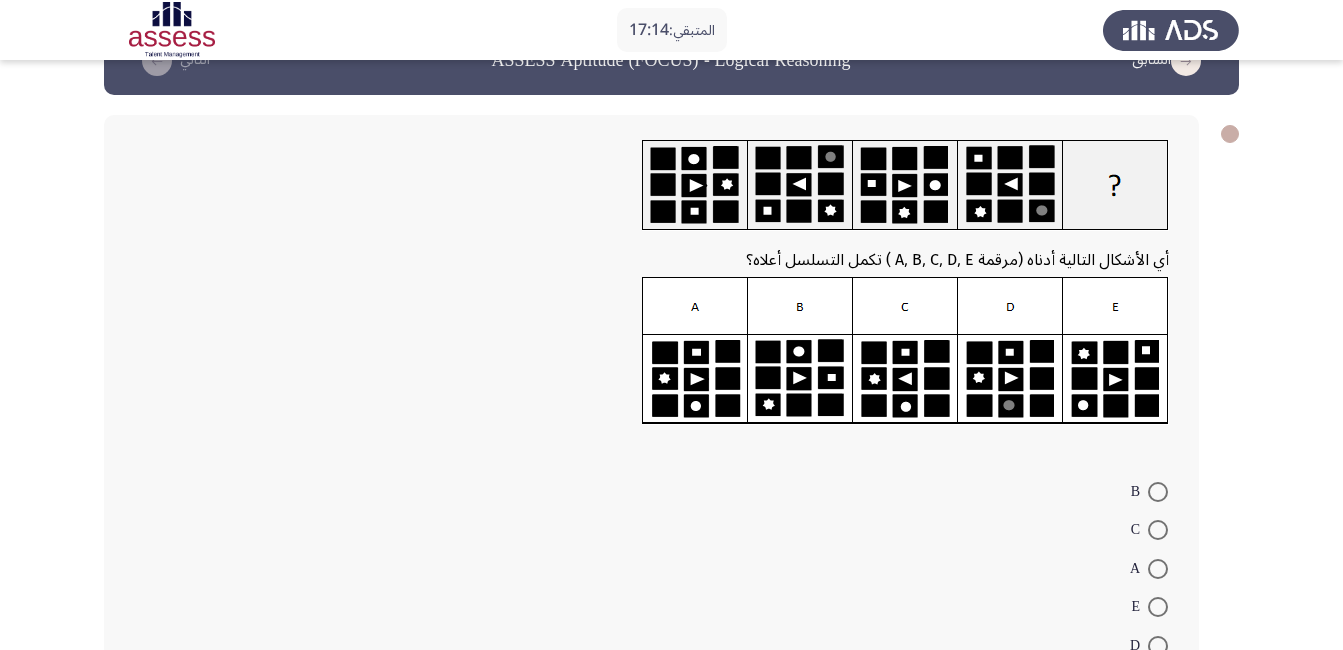 scroll, scrollTop: 51, scrollLeft: 0, axis: vertical 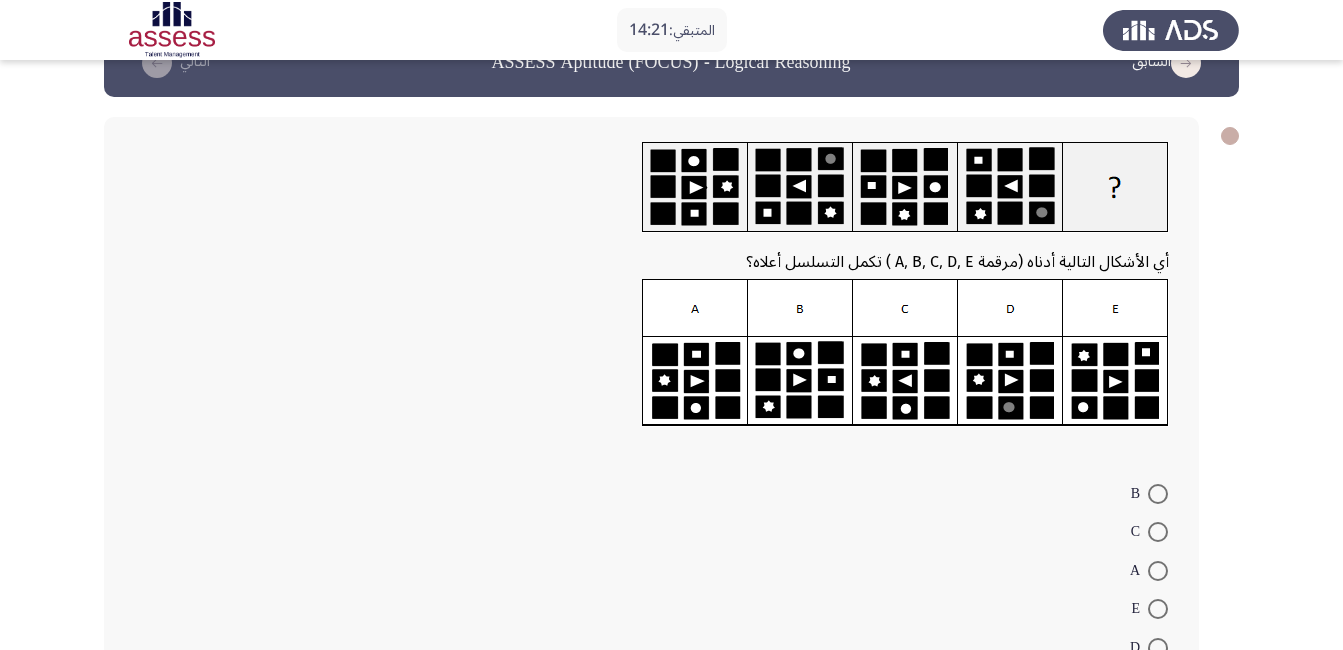 drag, startPoint x: 1342, startPoint y: 348, endPoint x: 1344, endPoint y: 362, distance: 14.142136 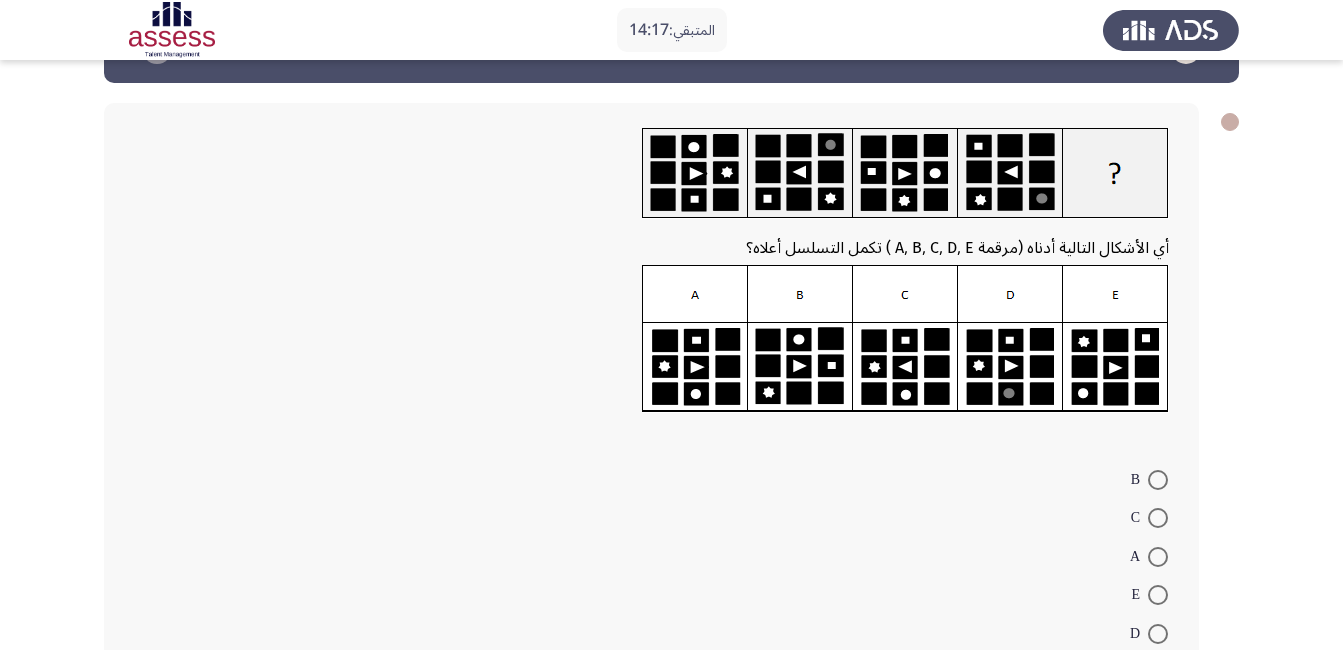 scroll, scrollTop: 67, scrollLeft: 0, axis: vertical 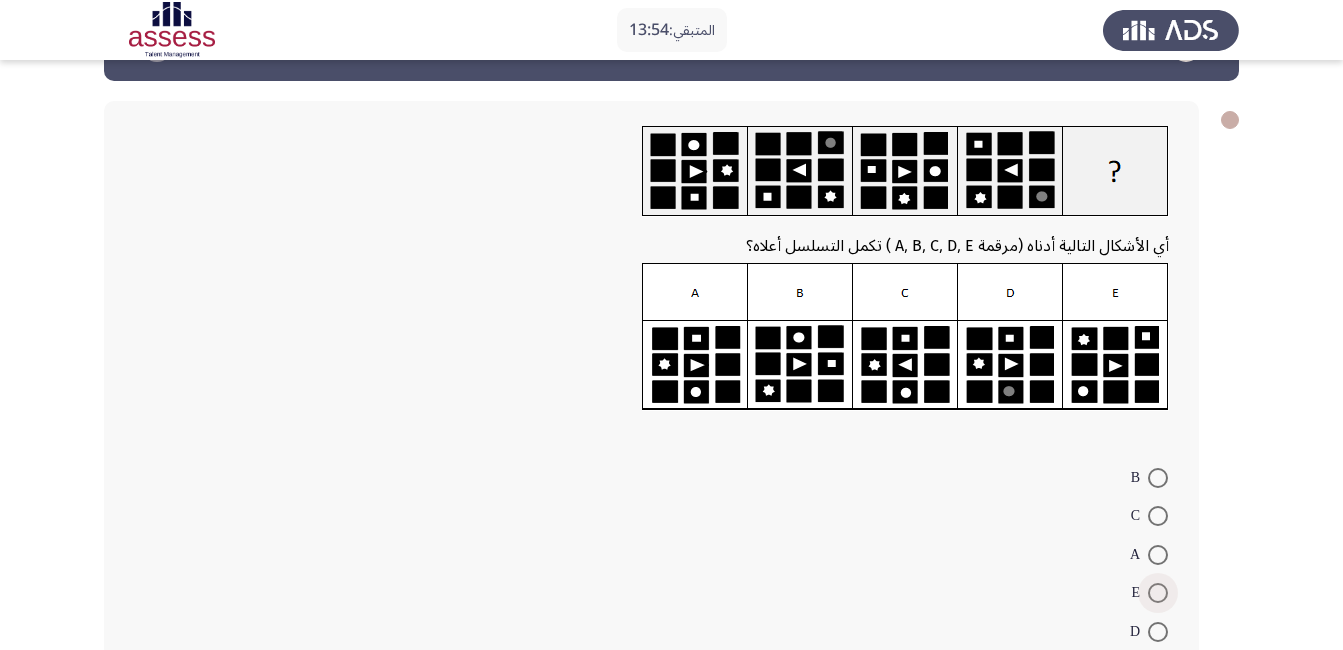 click at bounding box center [1158, 593] 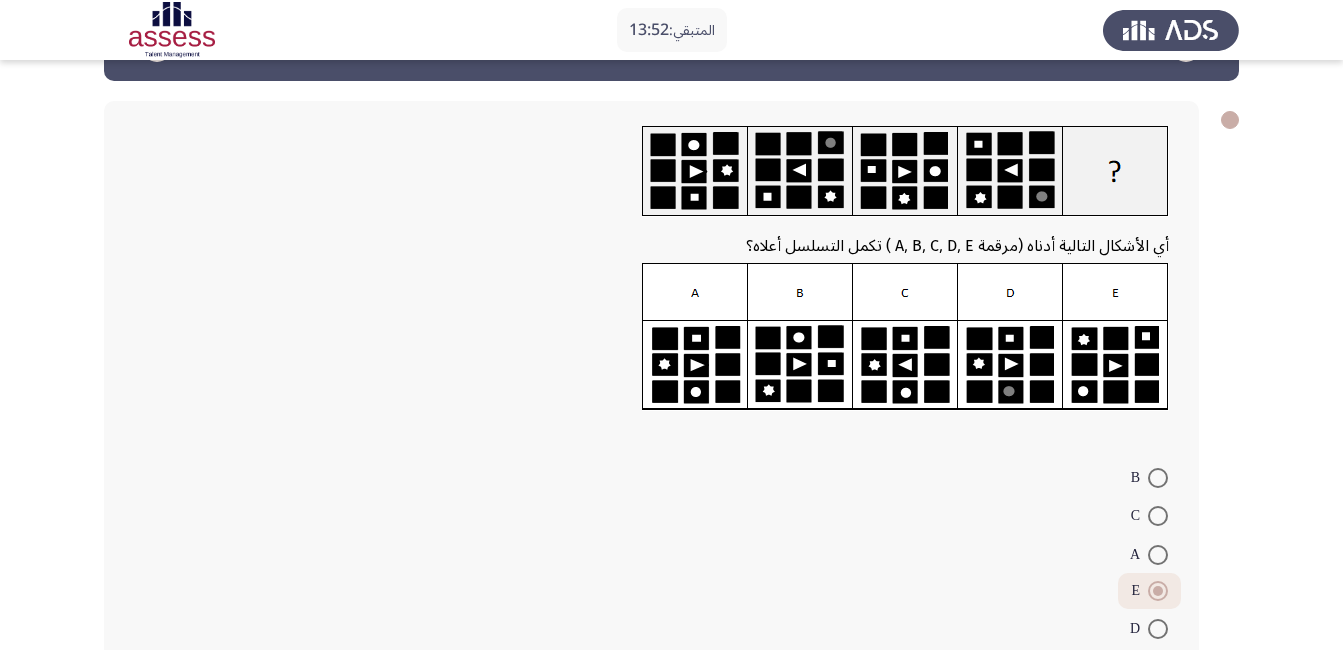 scroll, scrollTop: 67, scrollLeft: 0, axis: vertical 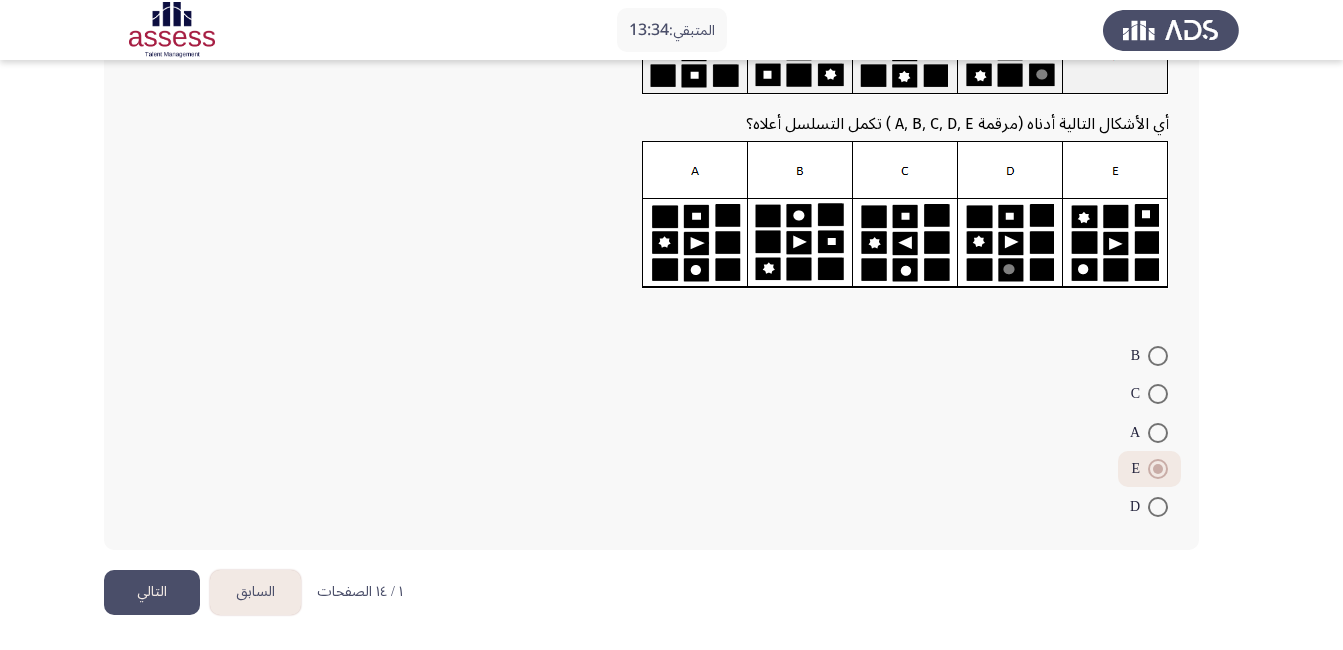 click on "التالي" 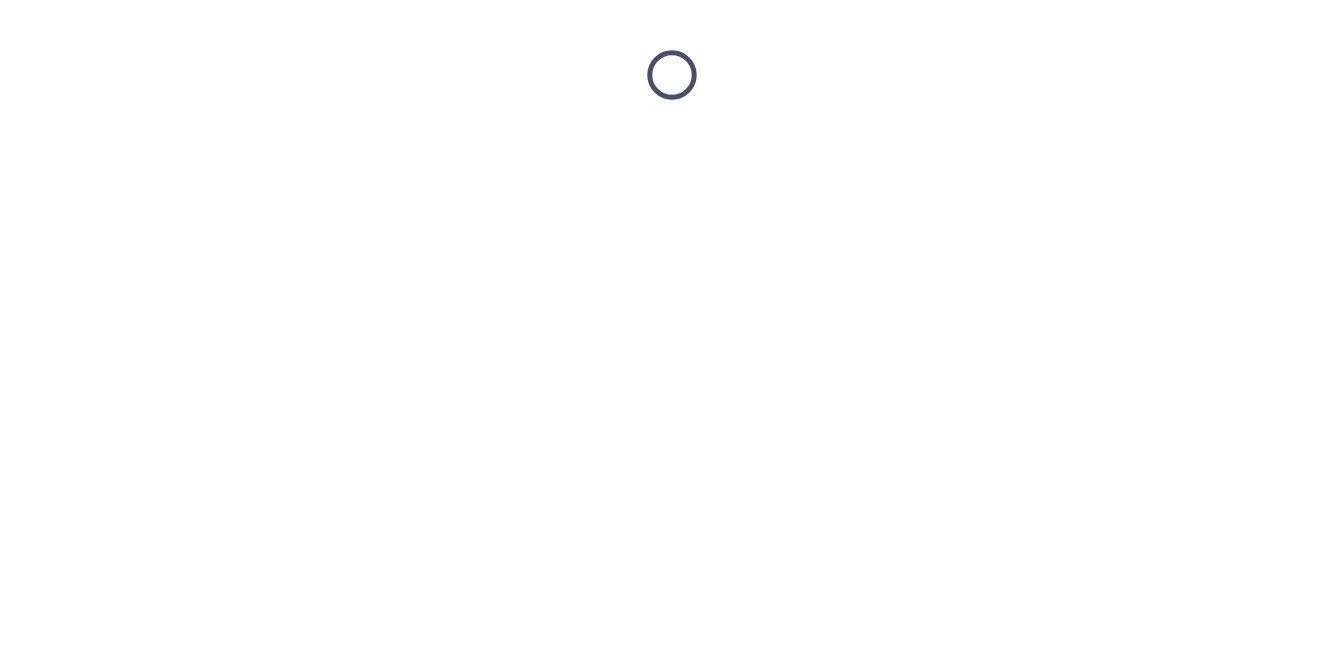 scroll, scrollTop: 0, scrollLeft: 0, axis: both 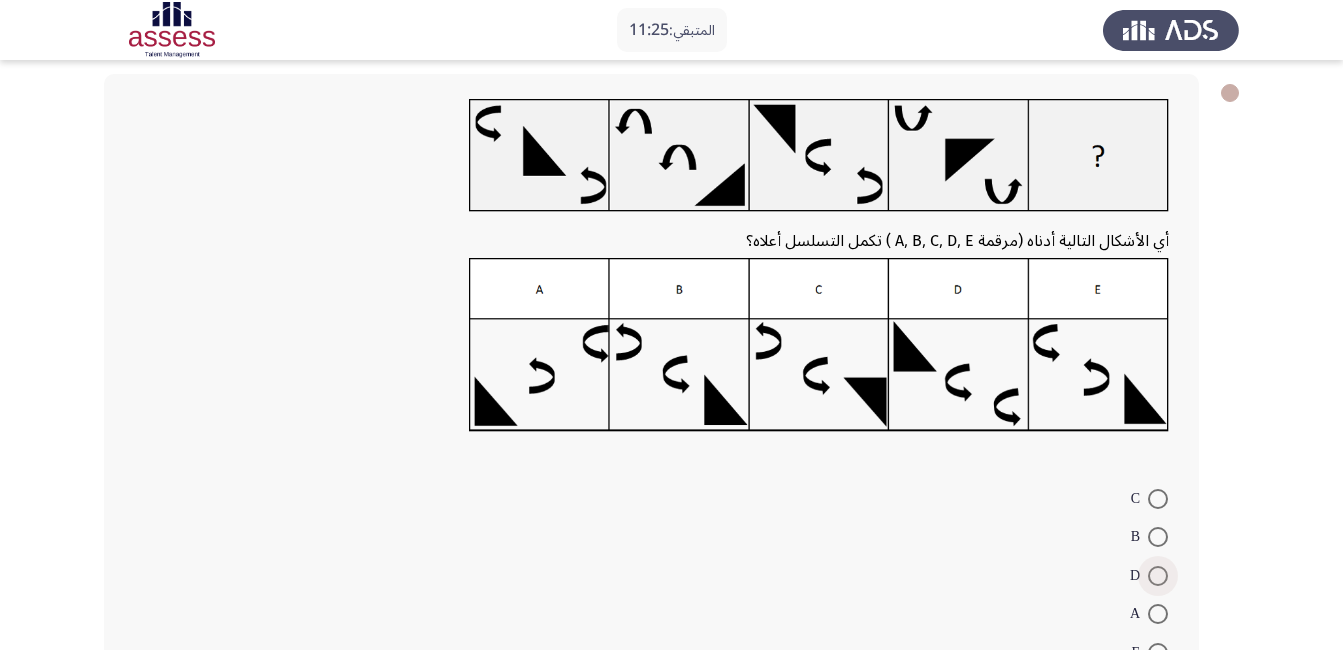 click at bounding box center [1158, 576] 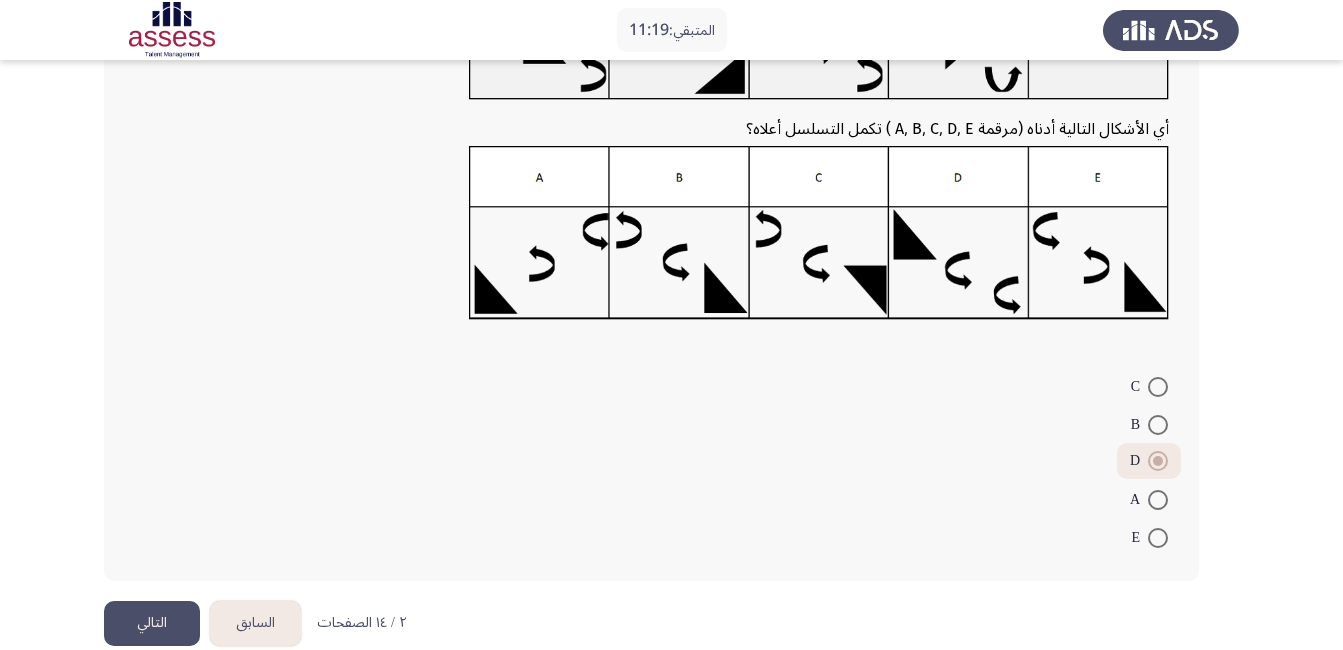 scroll, scrollTop: 237, scrollLeft: 0, axis: vertical 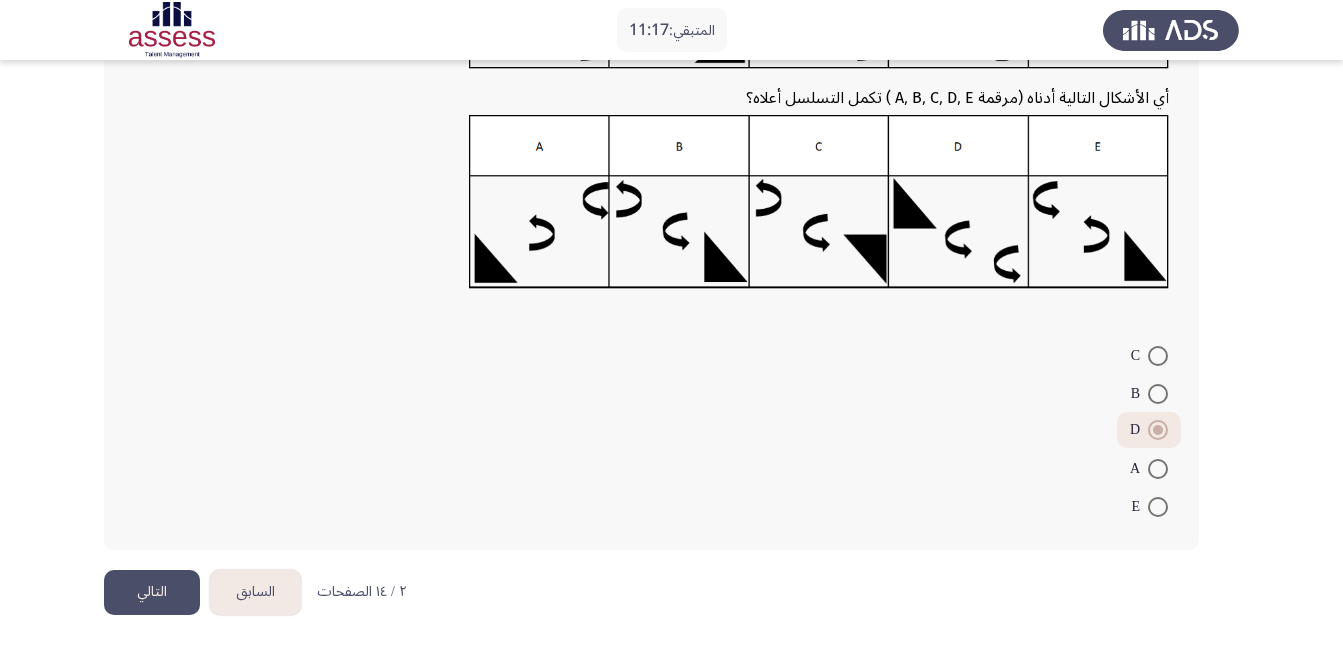 click on "التالي" 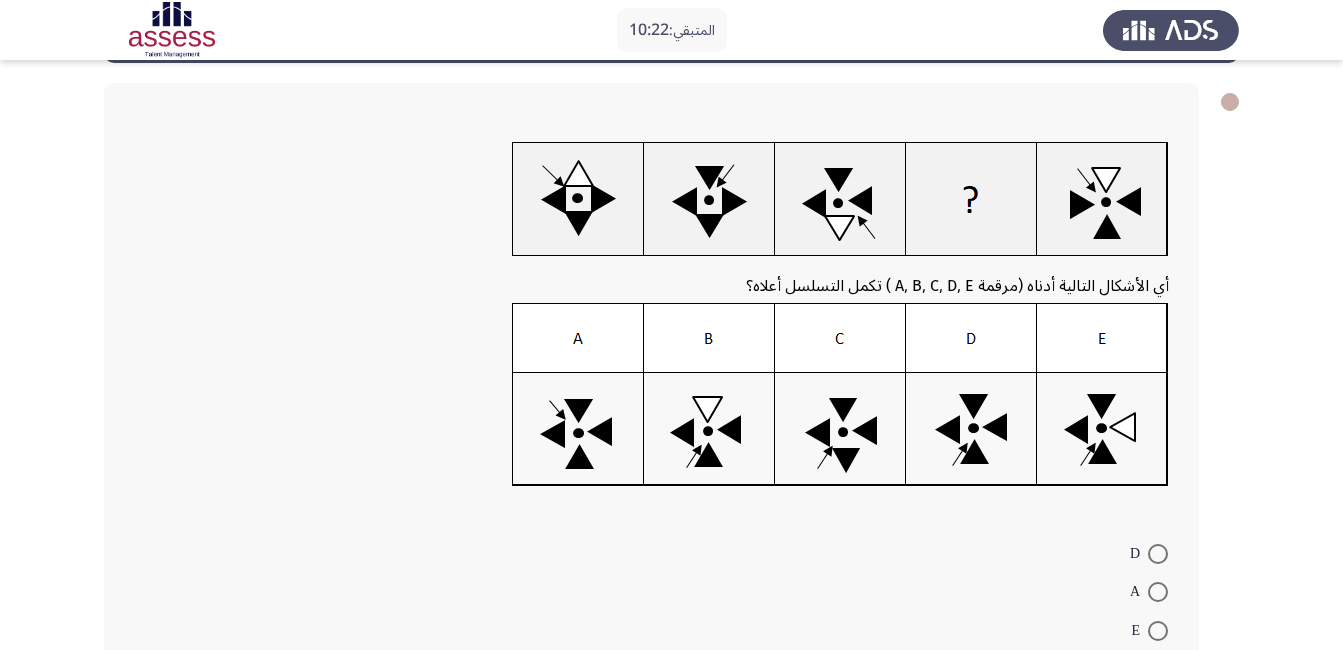 scroll, scrollTop: 96, scrollLeft: 0, axis: vertical 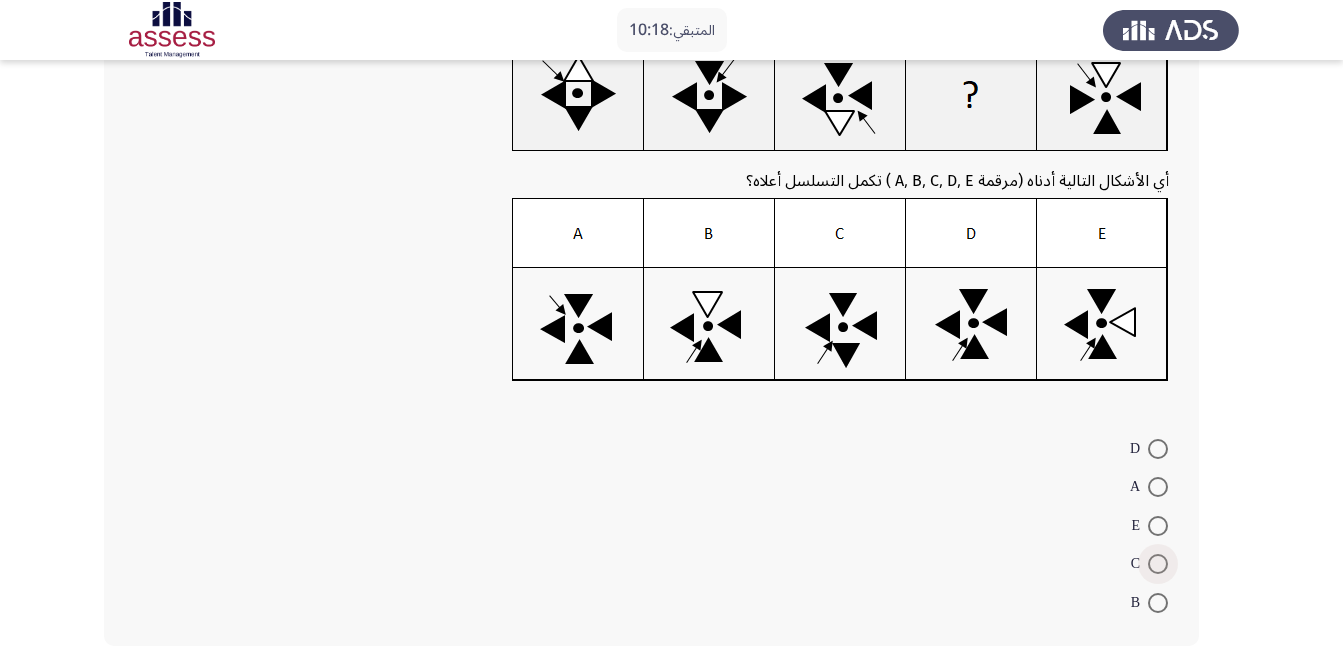 click at bounding box center (1158, 564) 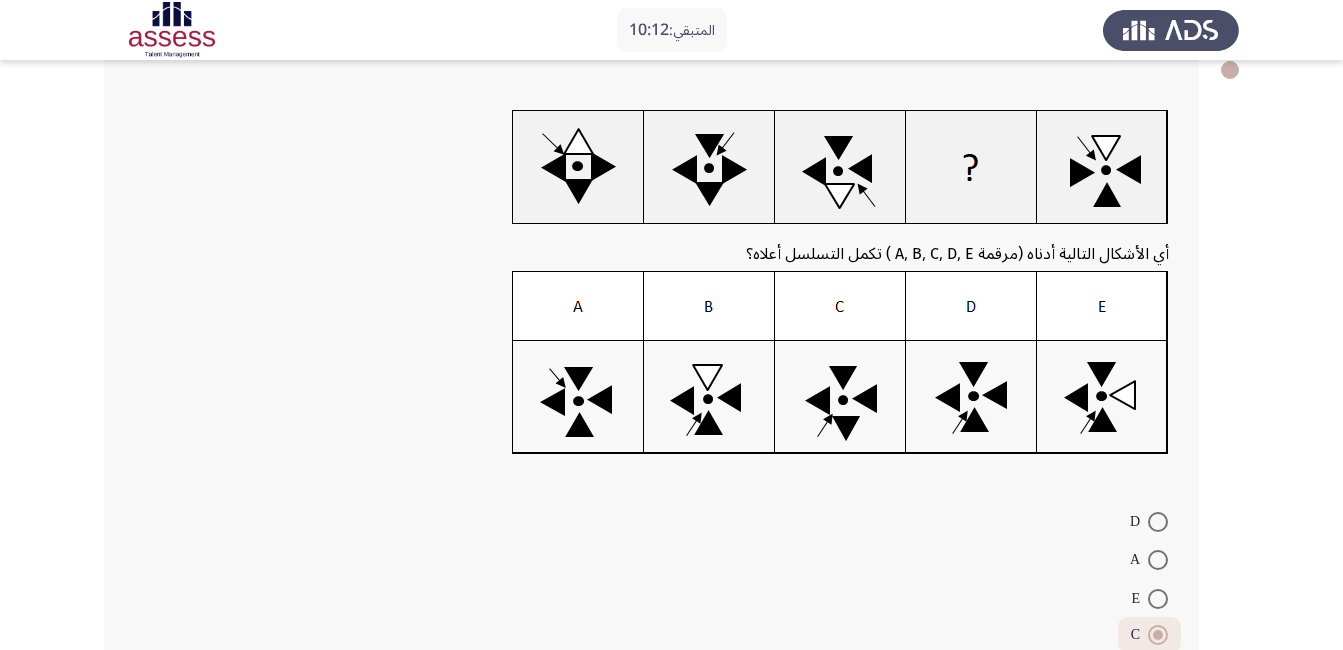scroll, scrollTop: 114, scrollLeft: 0, axis: vertical 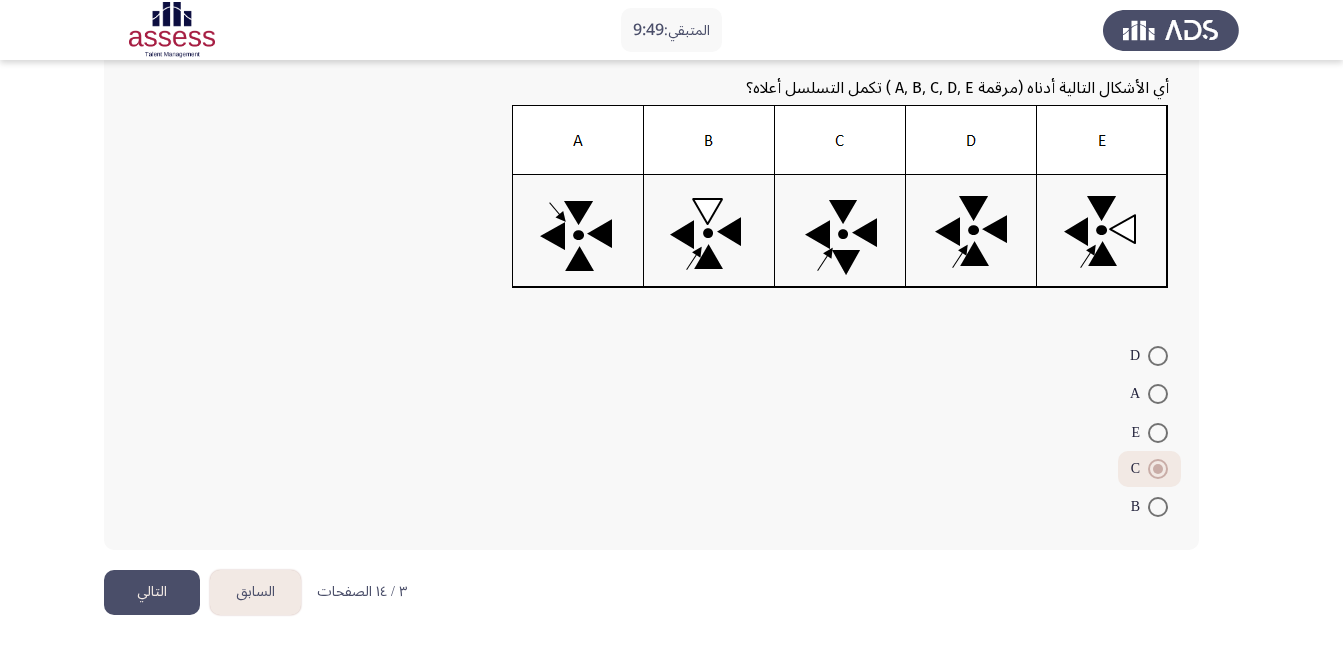 click on "التالي" 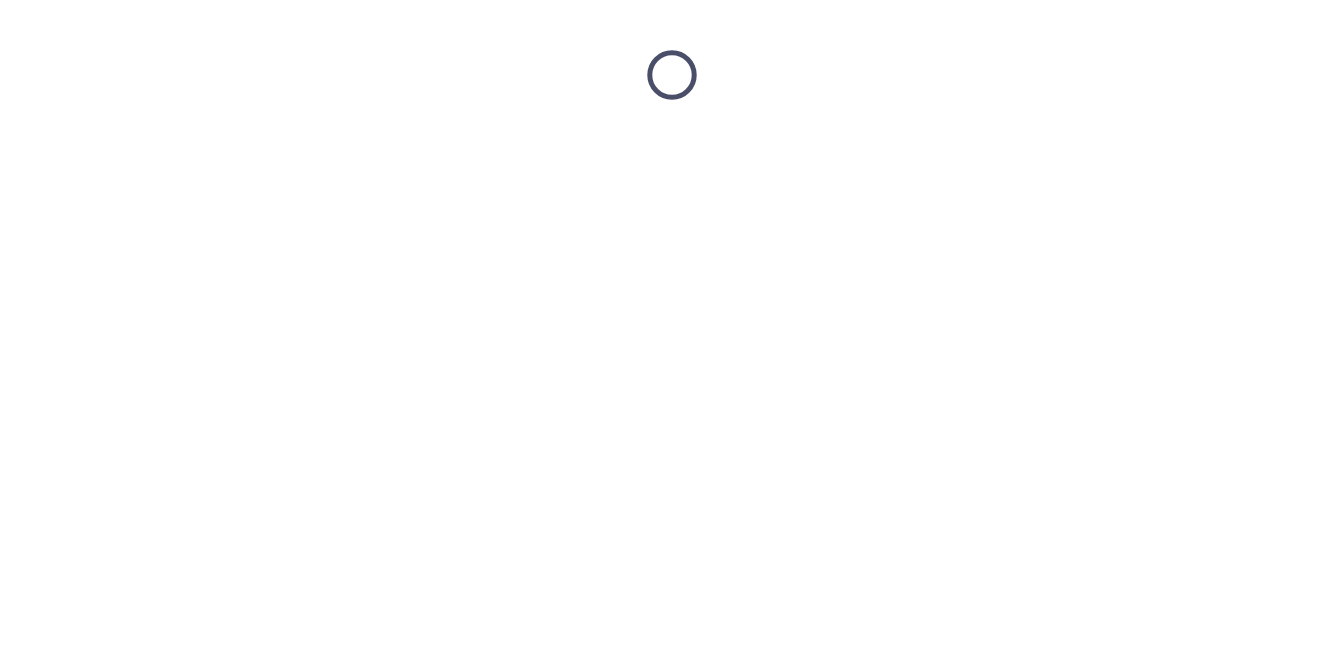 scroll, scrollTop: 0, scrollLeft: 0, axis: both 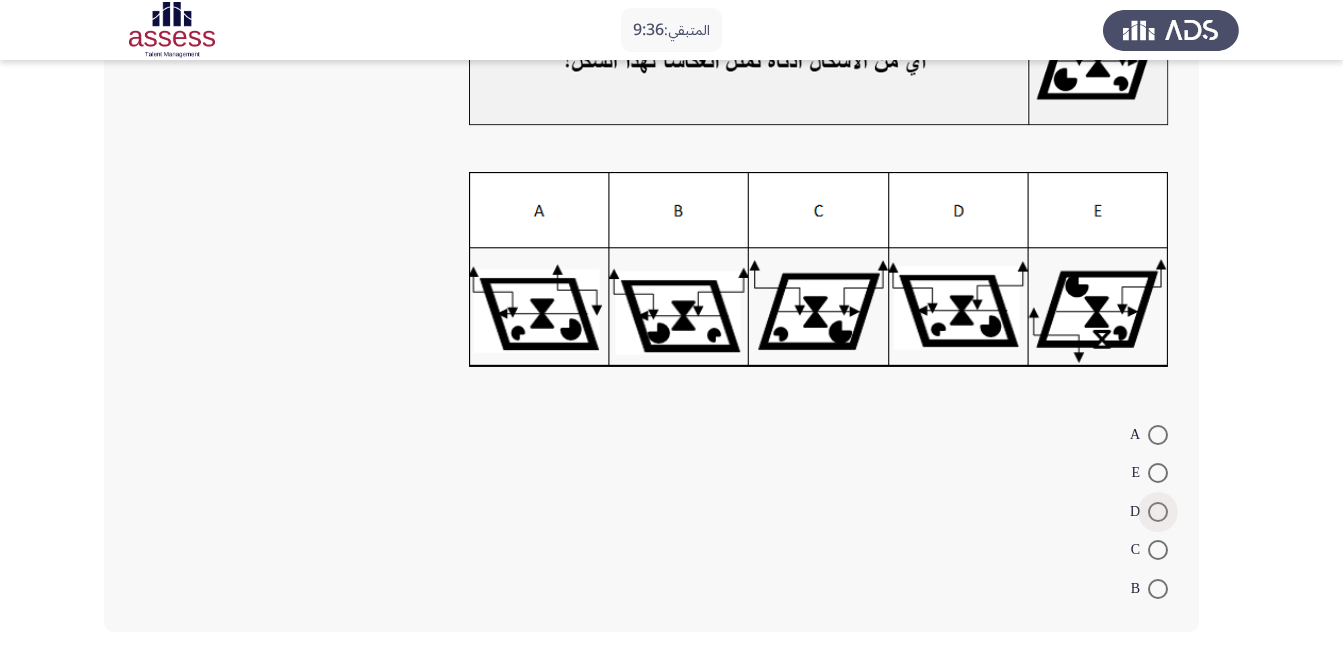 click at bounding box center (1158, 512) 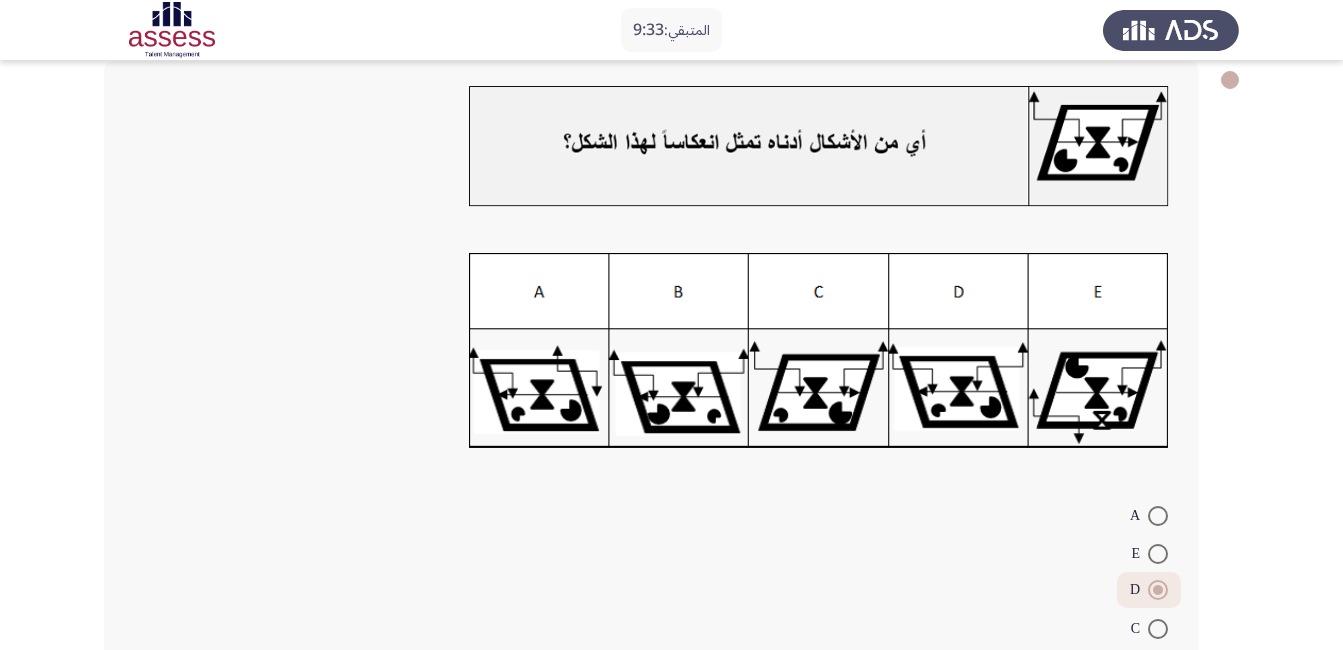 scroll, scrollTop: 106, scrollLeft: 0, axis: vertical 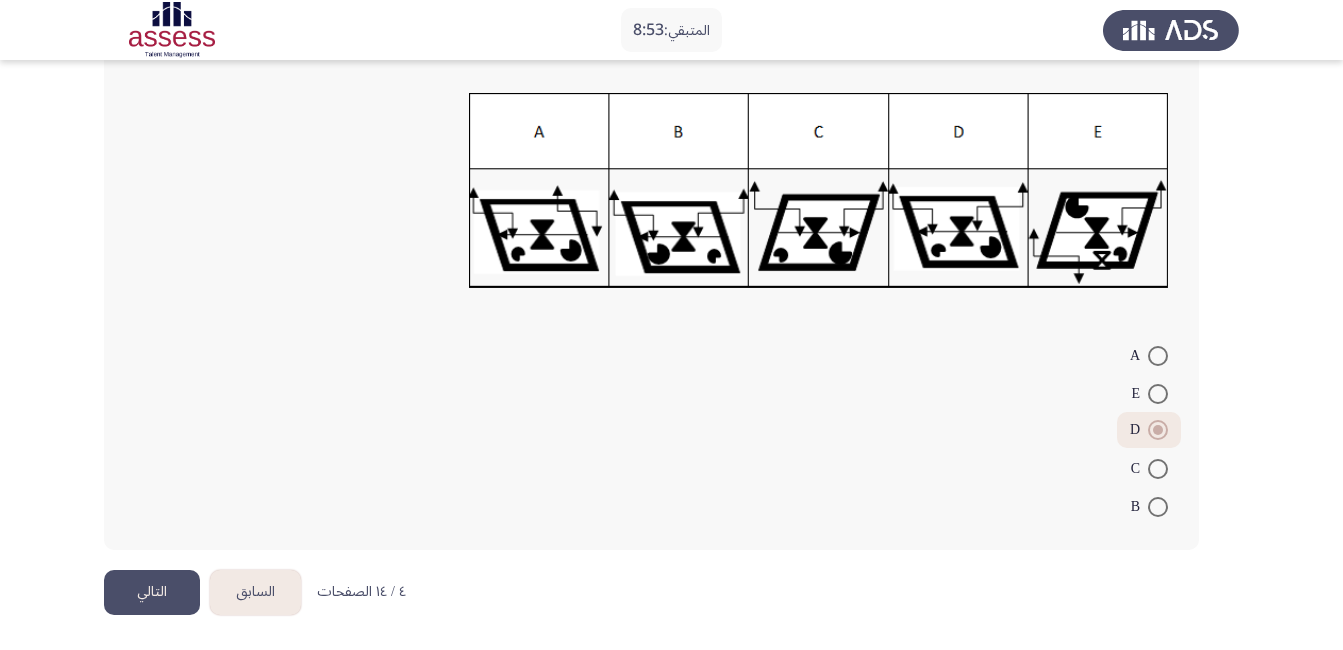 click on "التالي" 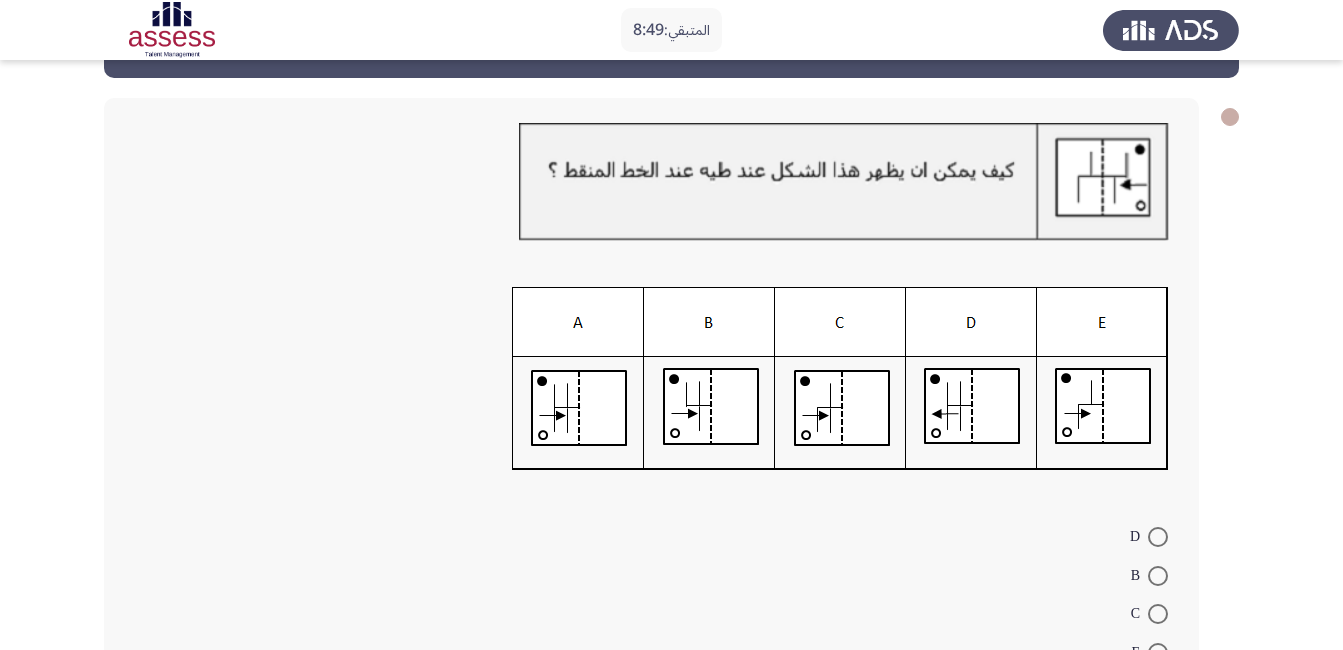 scroll, scrollTop: 72, scrollLeft: 0, axis: vertical 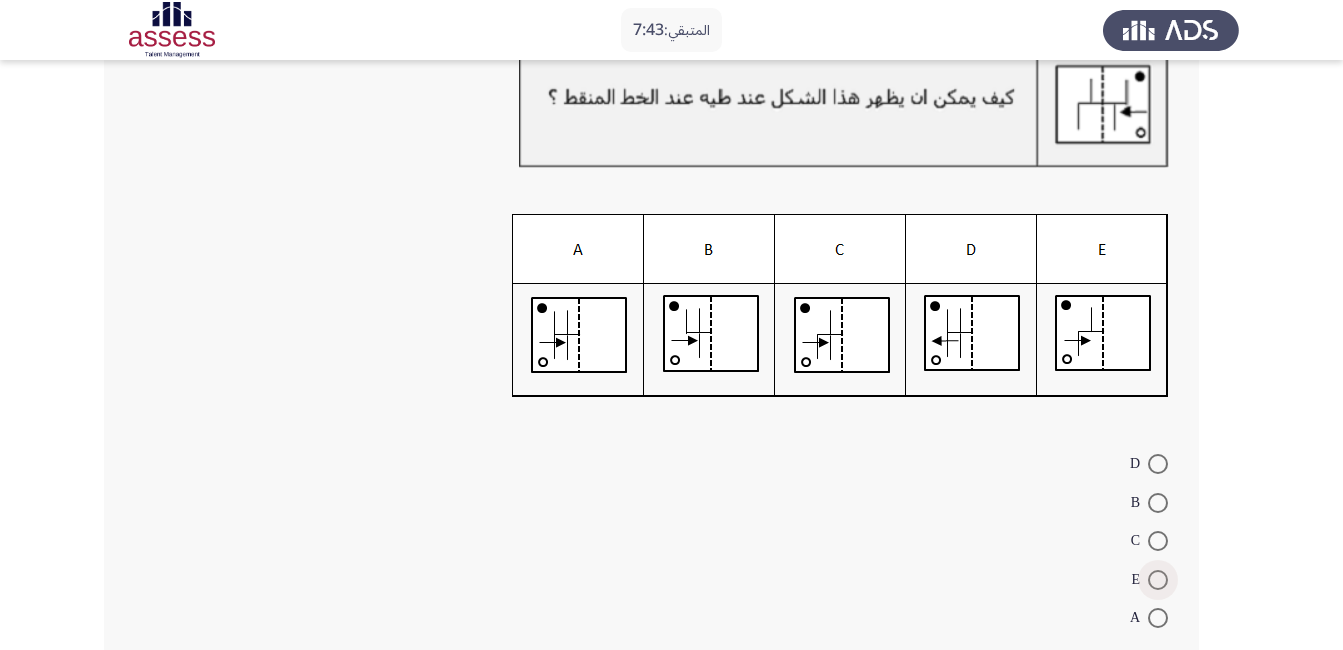 click at bounding box center (1158, 580) 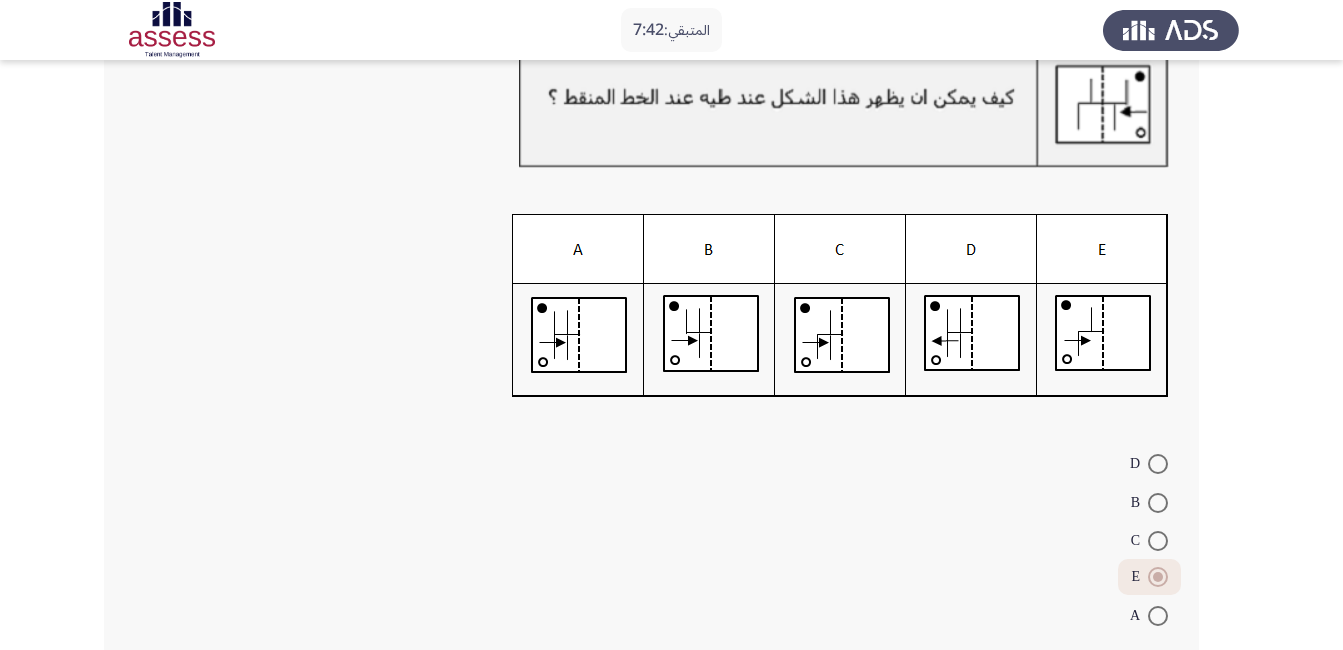 scroll, scrollTop: 252, scrollLeft: 0, axis: vertical 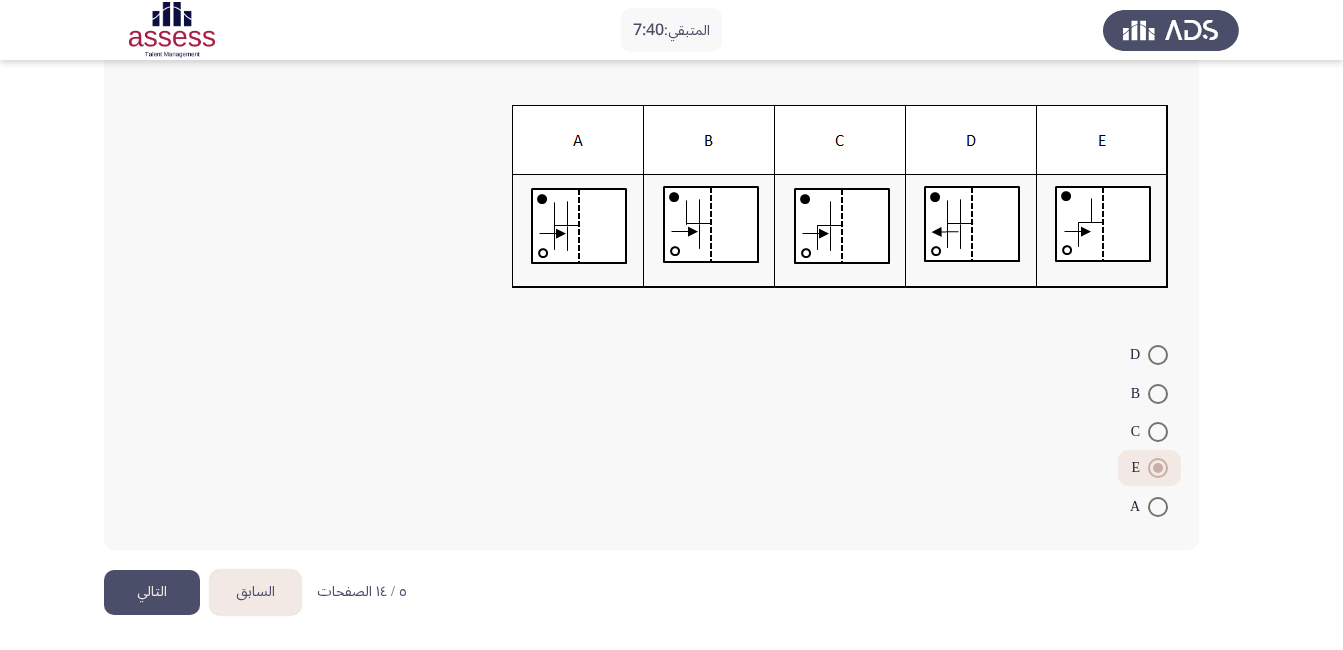 click on "التالي" 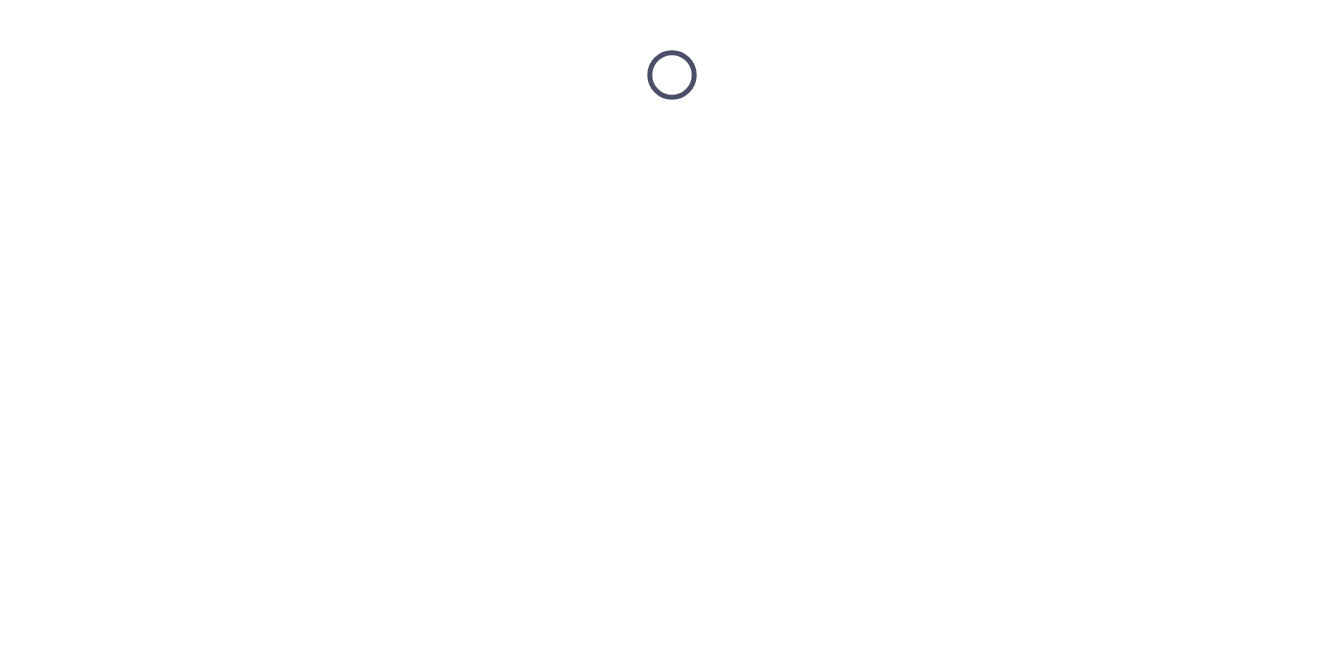 scroll, scrollTop: 0, scrollLeft: 0, axis: both 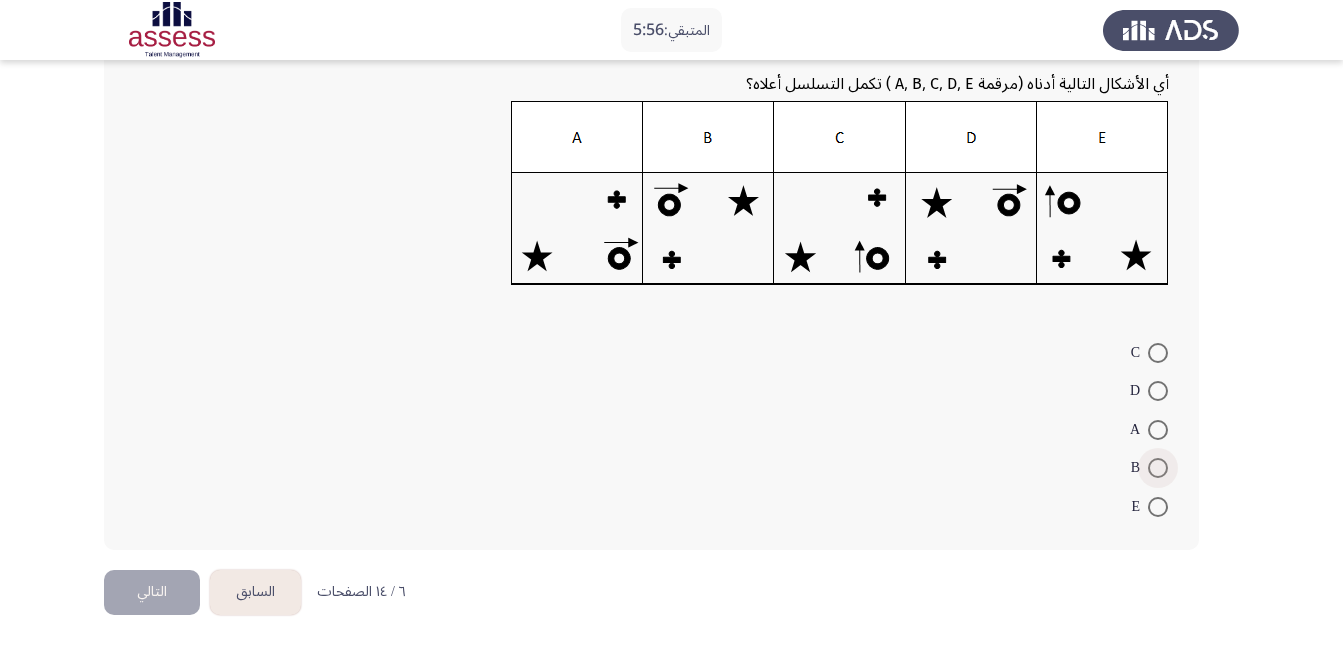 click at bounding box center (1158, 468) 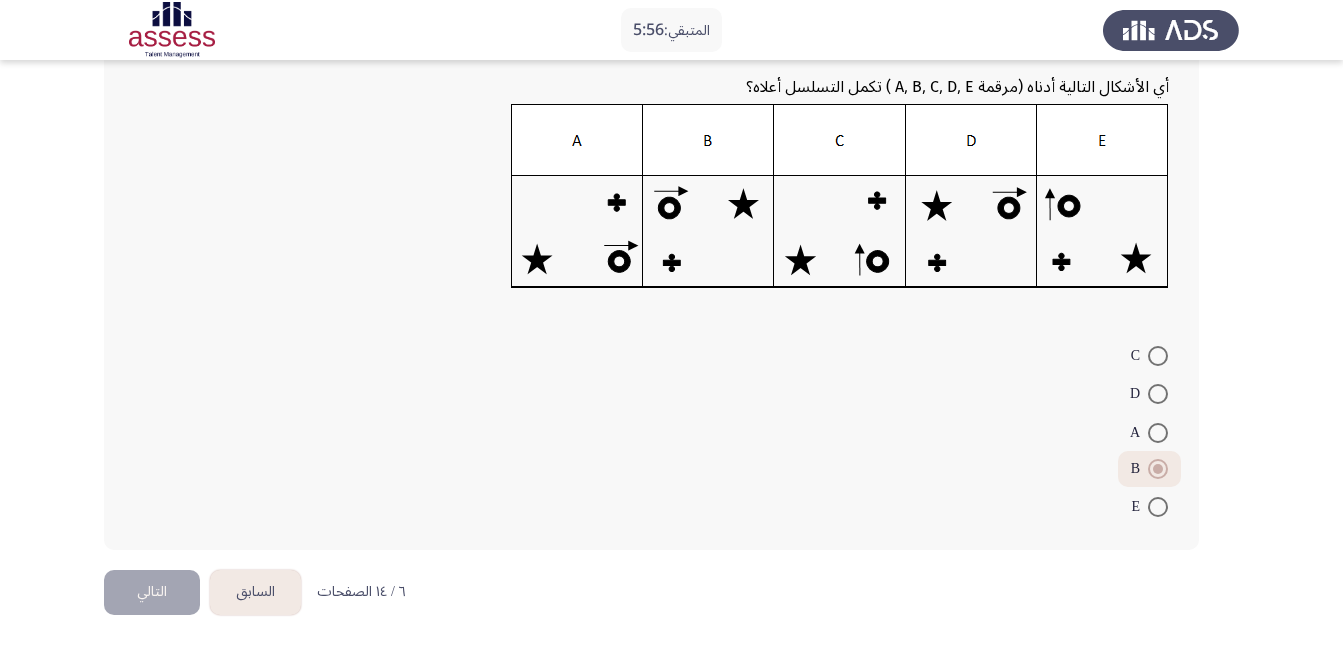 scroll, scrollTop: 249, scrollLeft: 0, axis: vertical 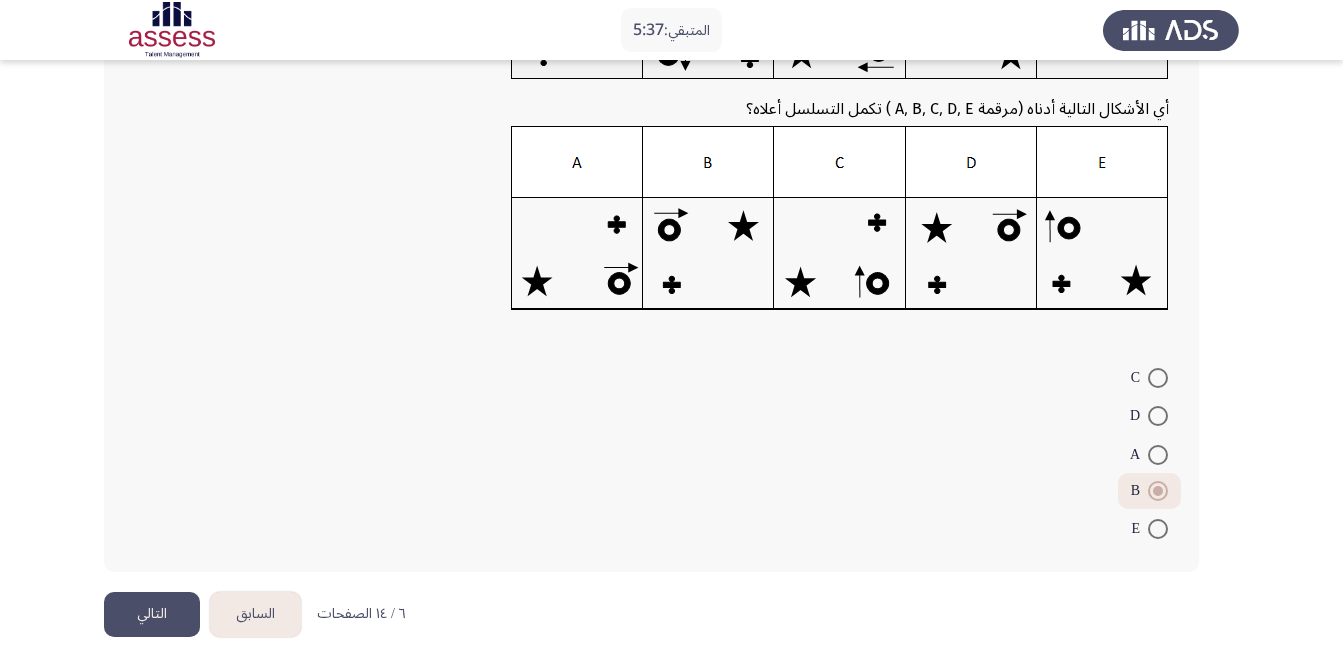 click on "التالي" 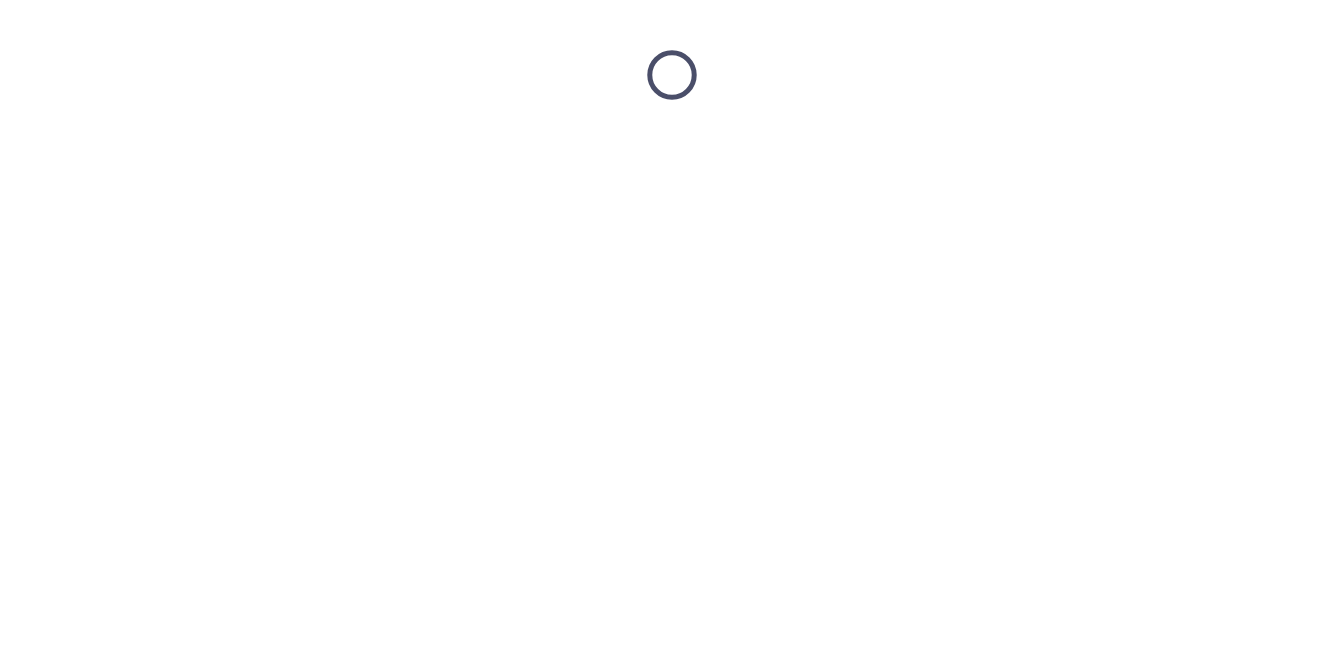 scroll, scrollTop: 0, scrollLeft: 0, axis: both 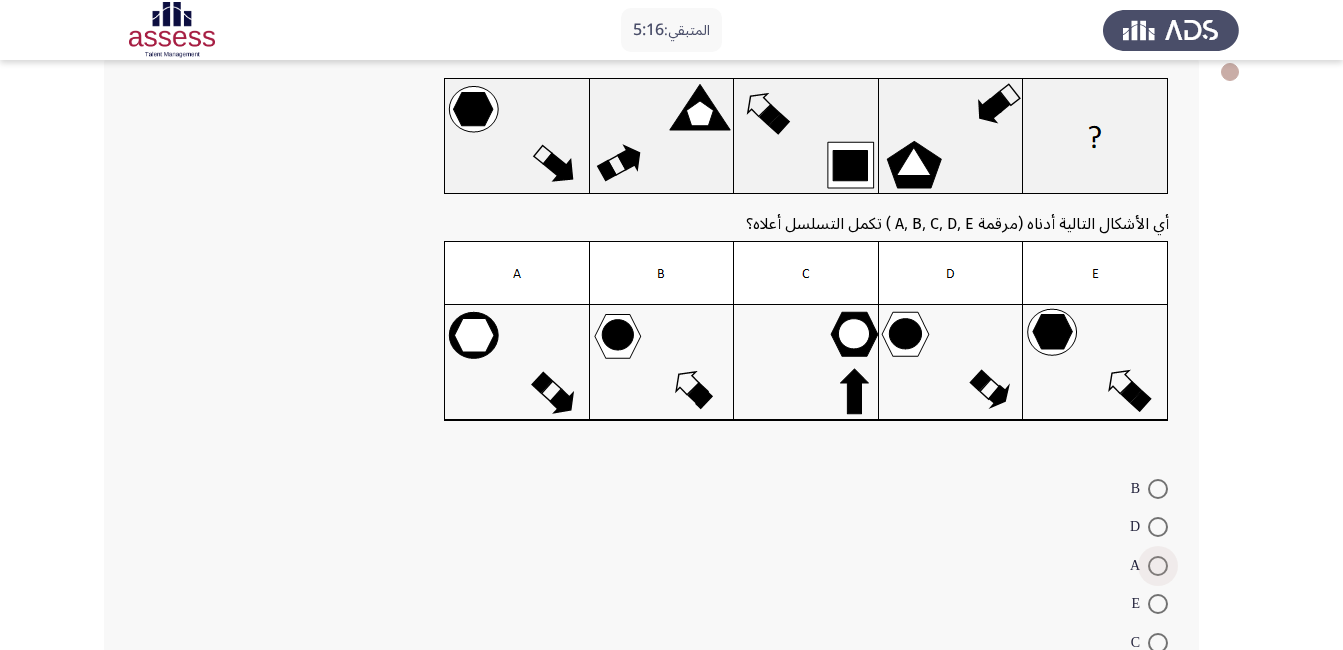 click at bounding box center (1158, 566) 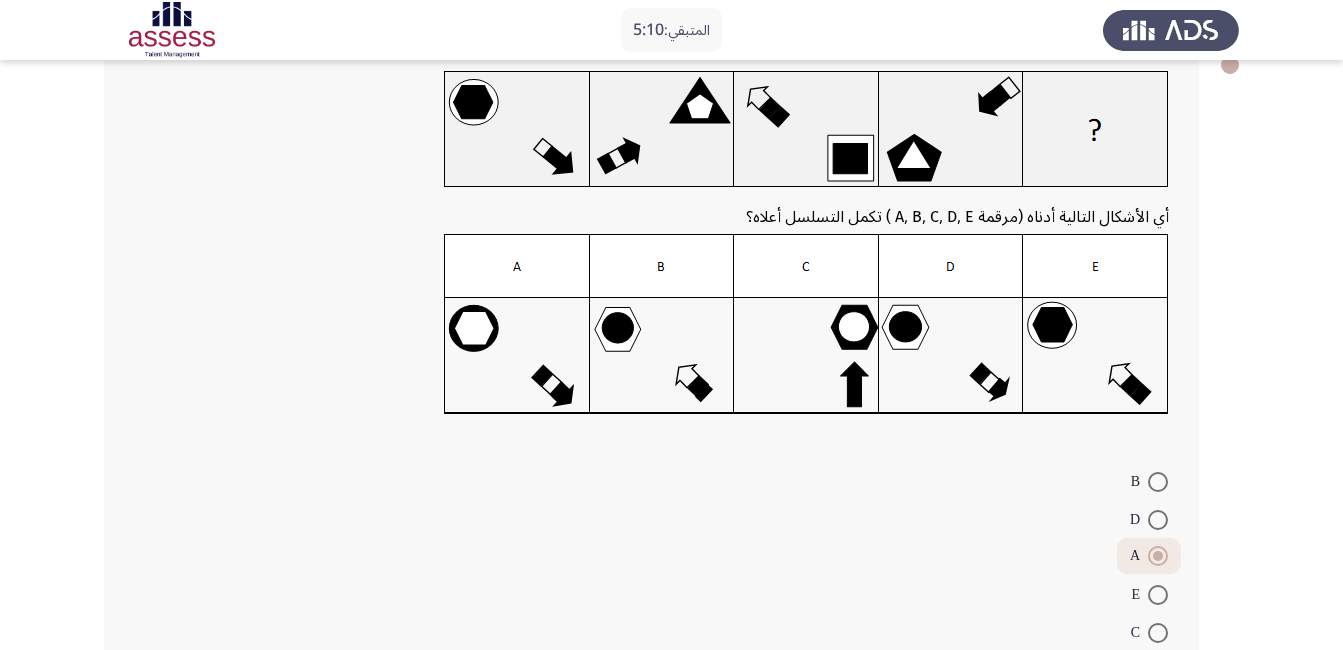 scroll, scrollTop: 179, scrollLeft: 0, axis: vertical 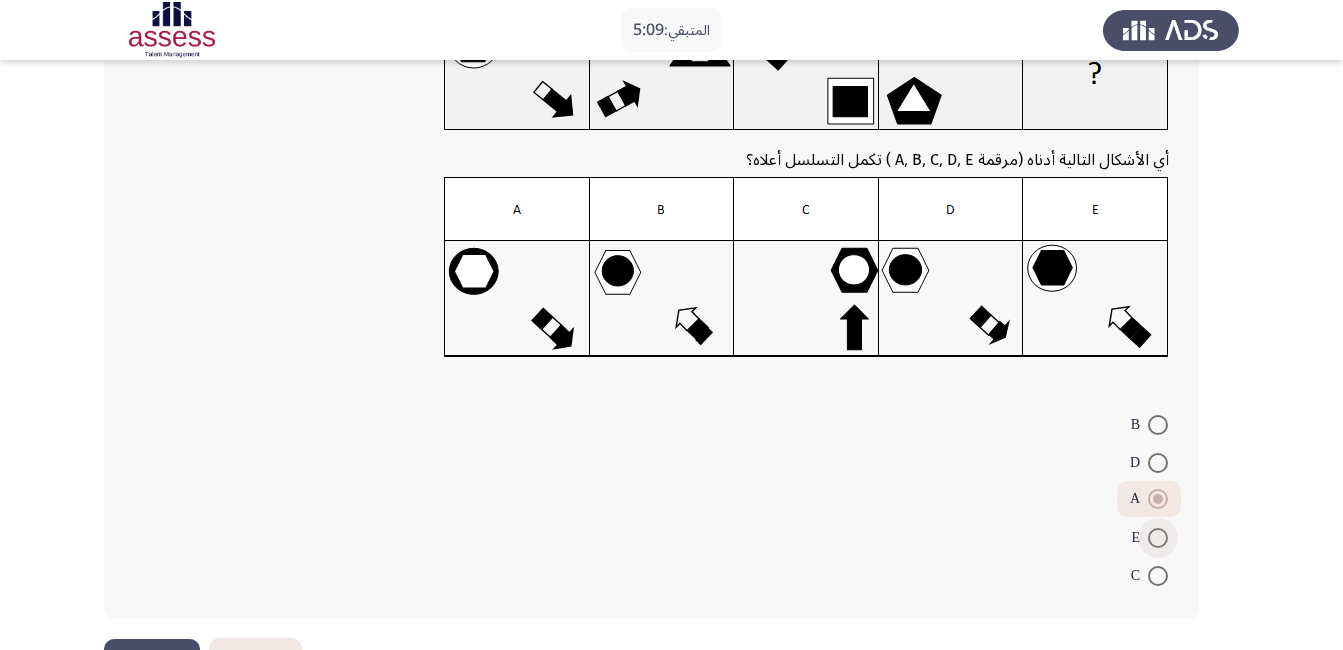 click at bounding box center [1158, 538] 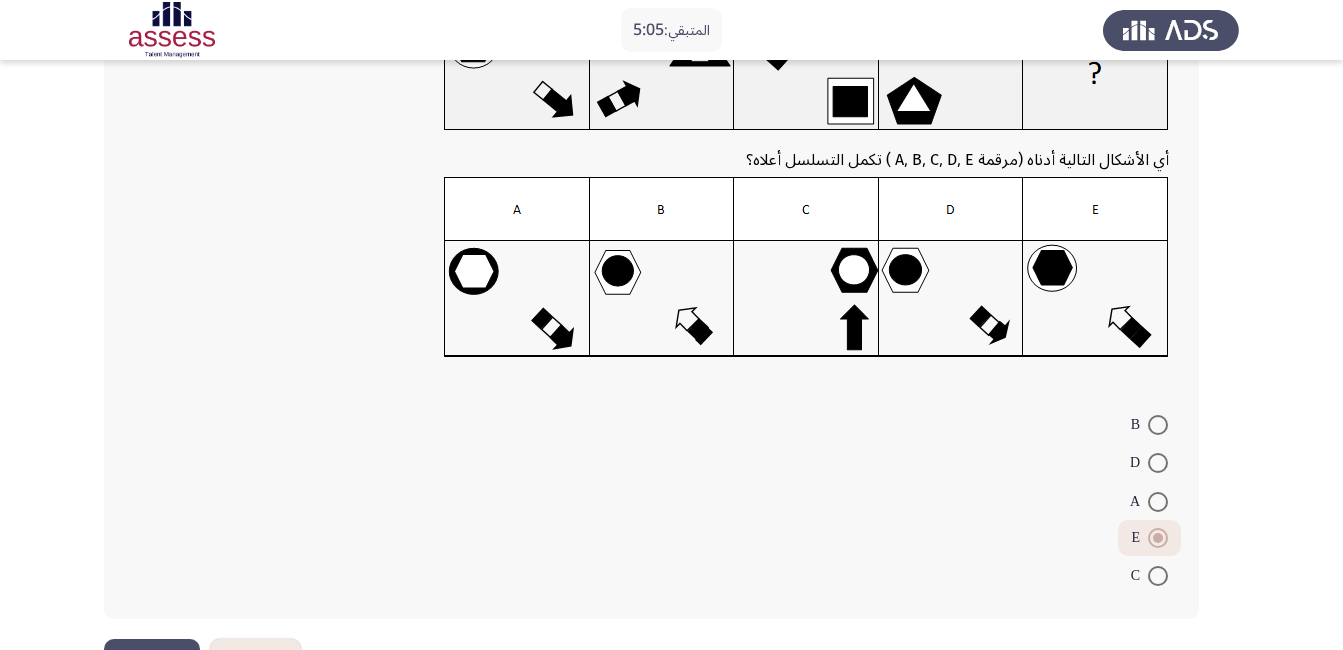 scroll, scrollTop: 212, scrollLeft: 0, axis: vertical 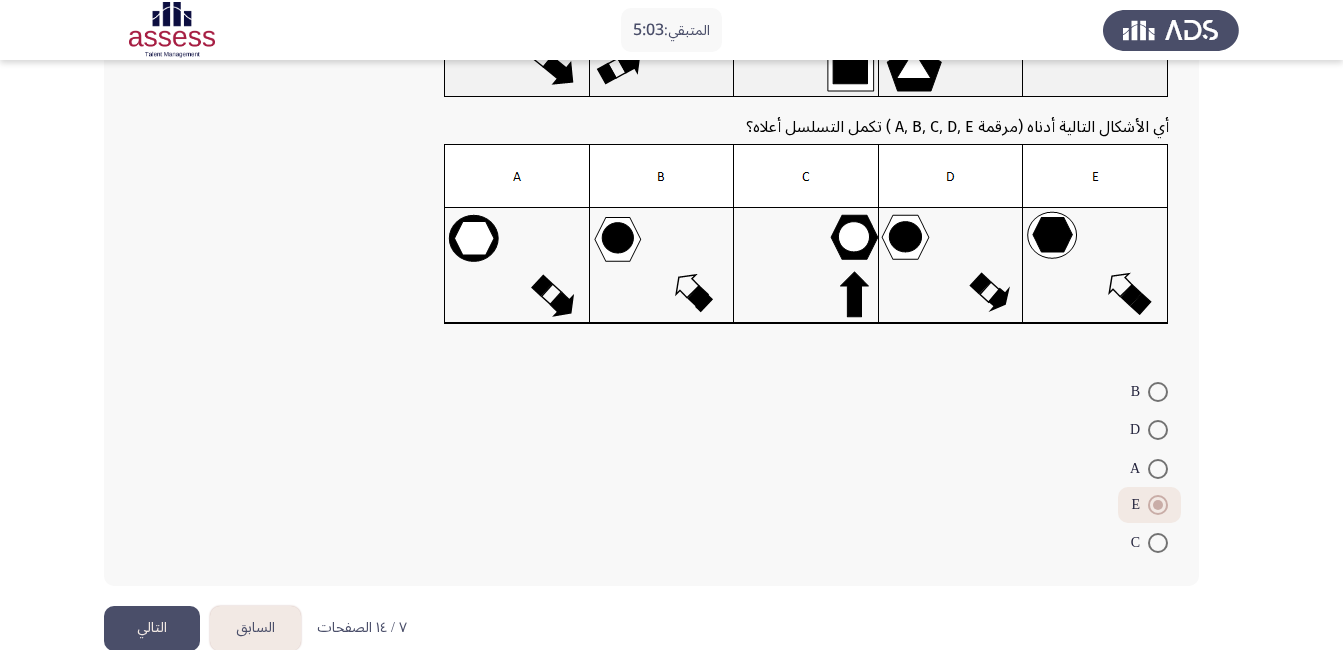 click on "التالي" 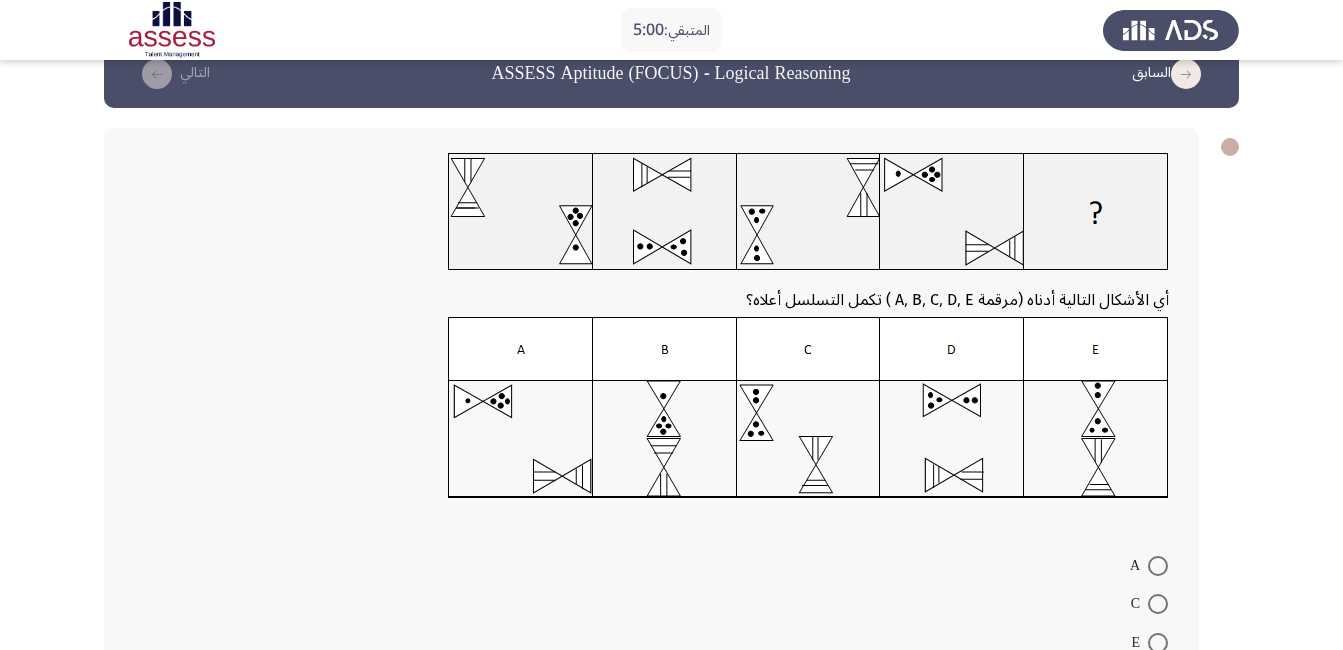 scroll, scrollTop: 42, scrollLeft: 0, axis: vertical 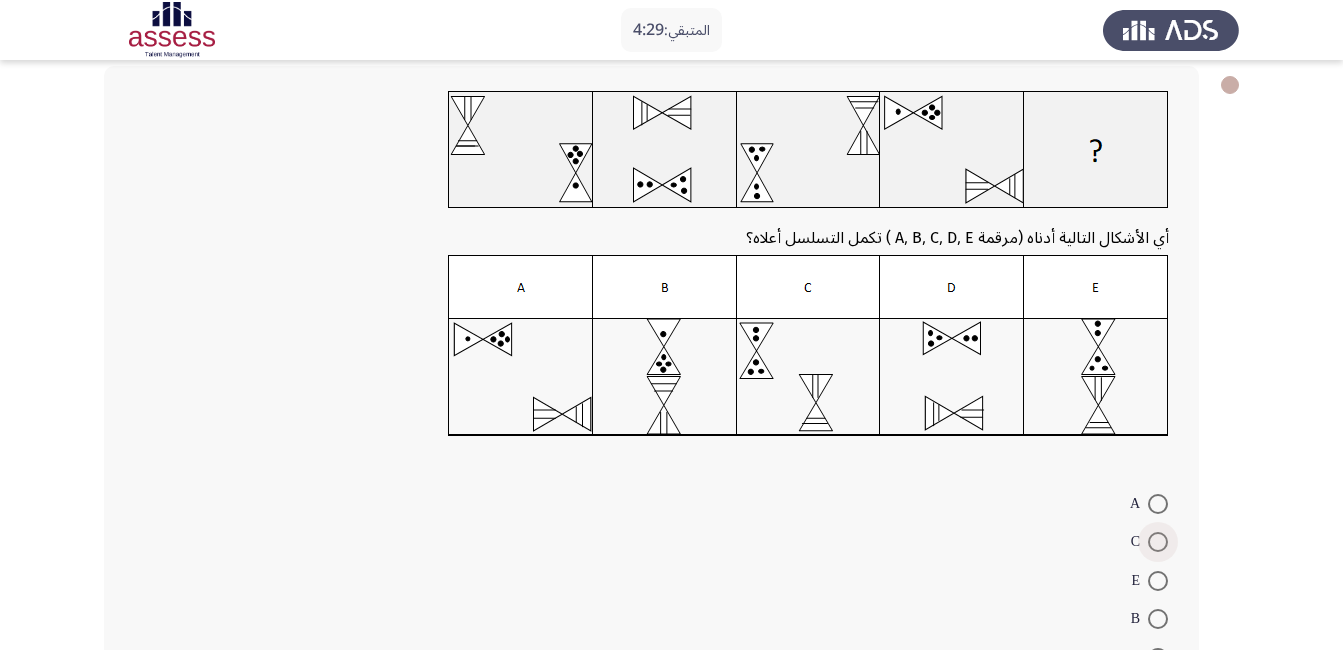 click at bounding box center [1158, 542] 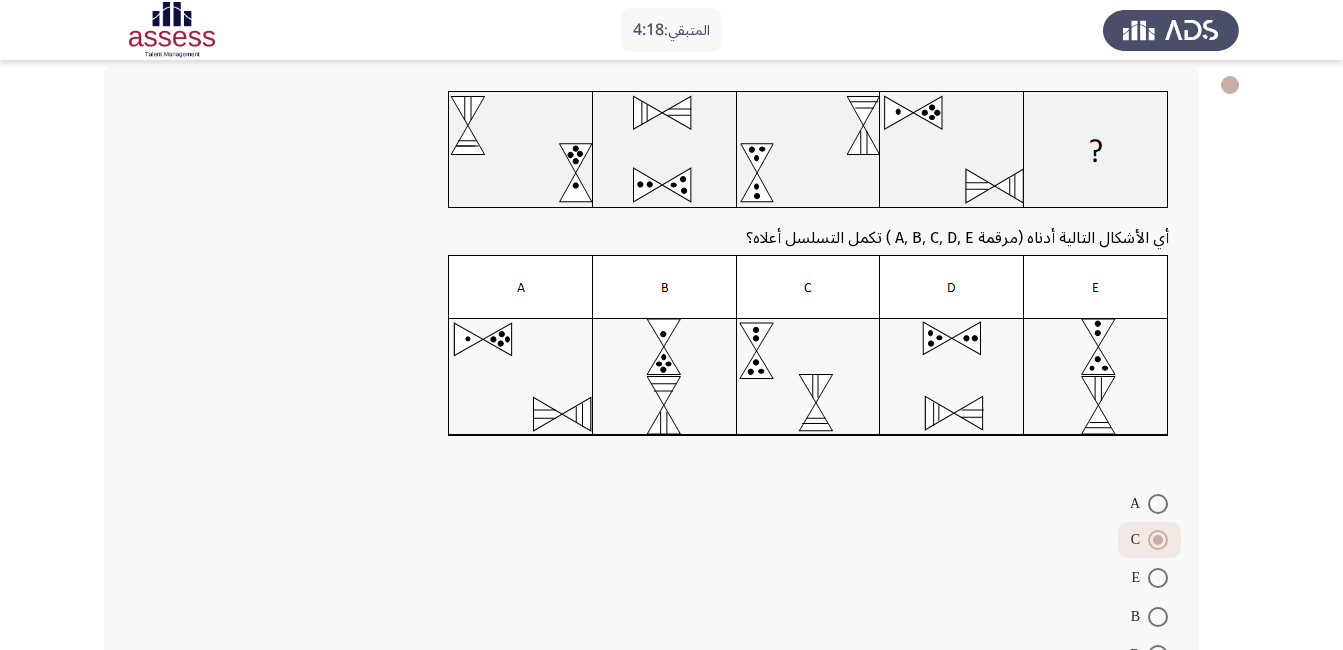 scroll, scrollTop: 191, scrollLeft: 0, axis: vertical 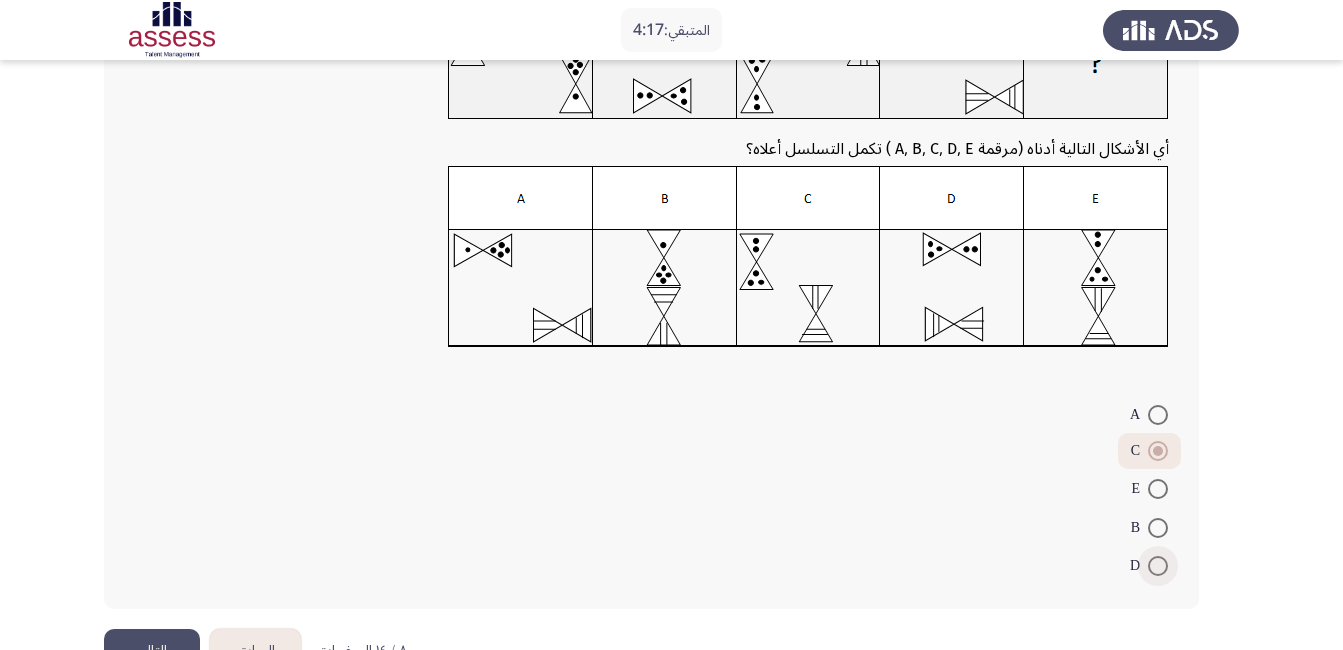 click at bounding box center [1158, 566] 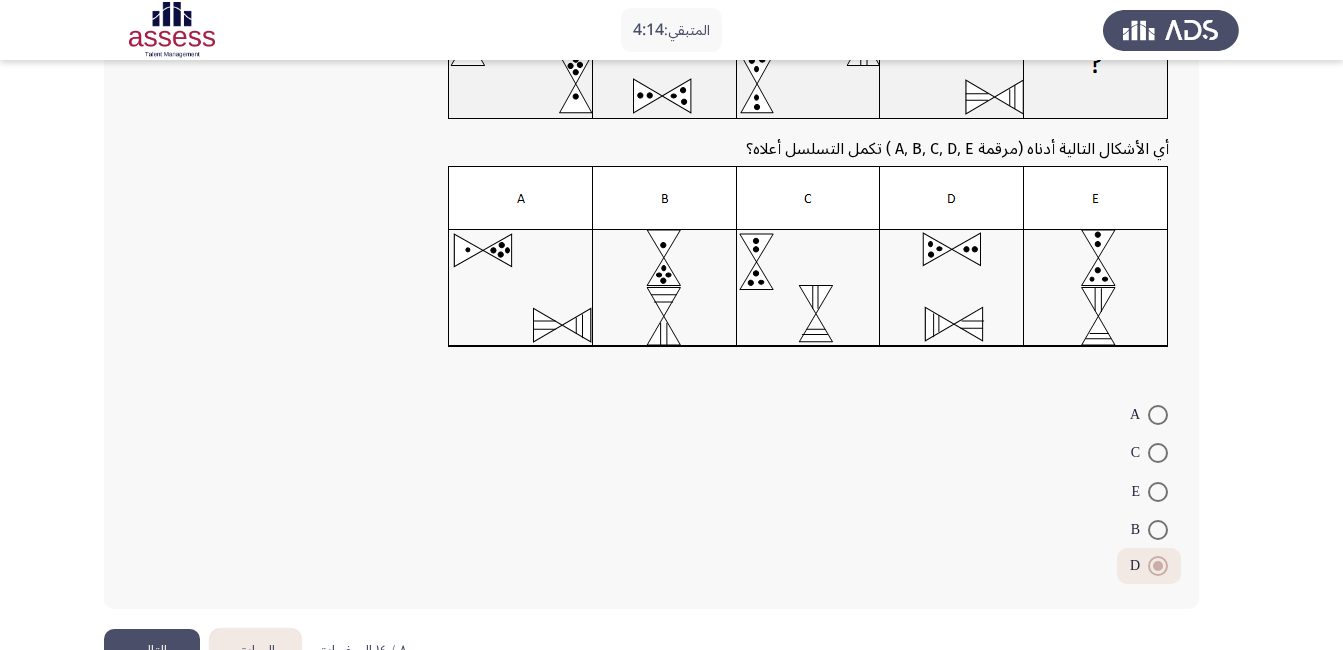 drag, startPoint x: 1339, startPoint y: 318, endPoint x: 1361, endPoint y: 317, distance: 22.022715 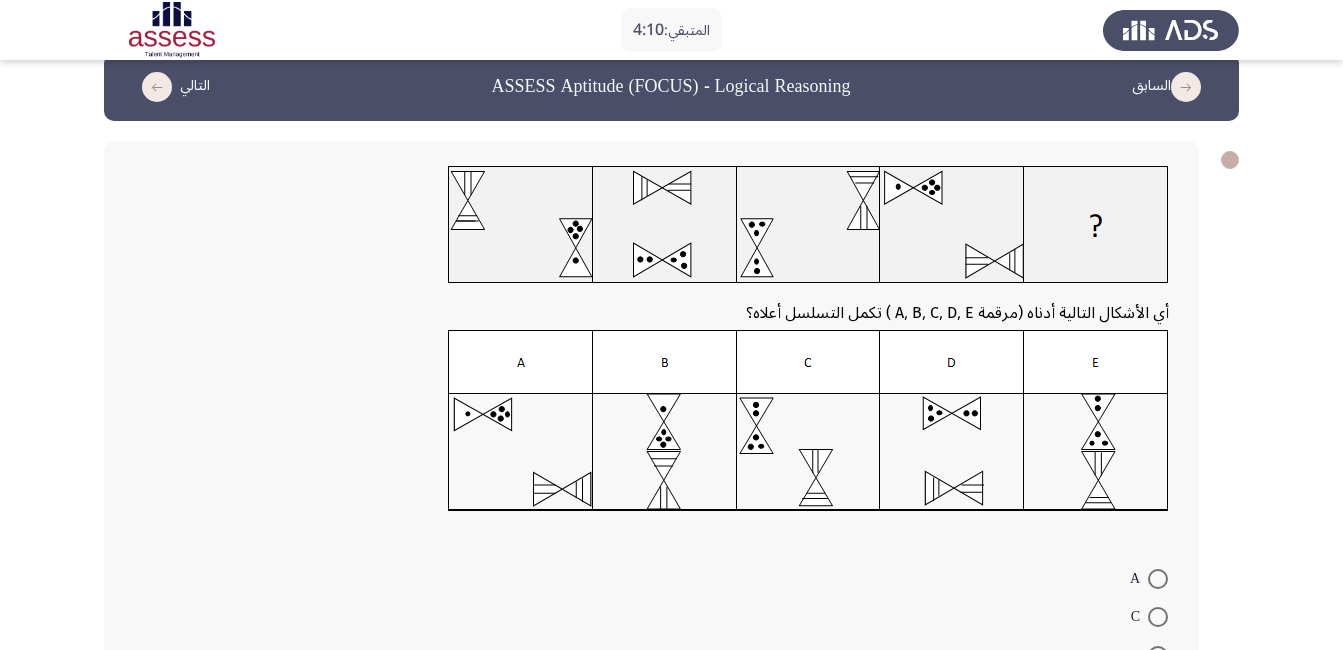 scroll, scrollTop: 24, scrollLeft: 0, axis: vertical 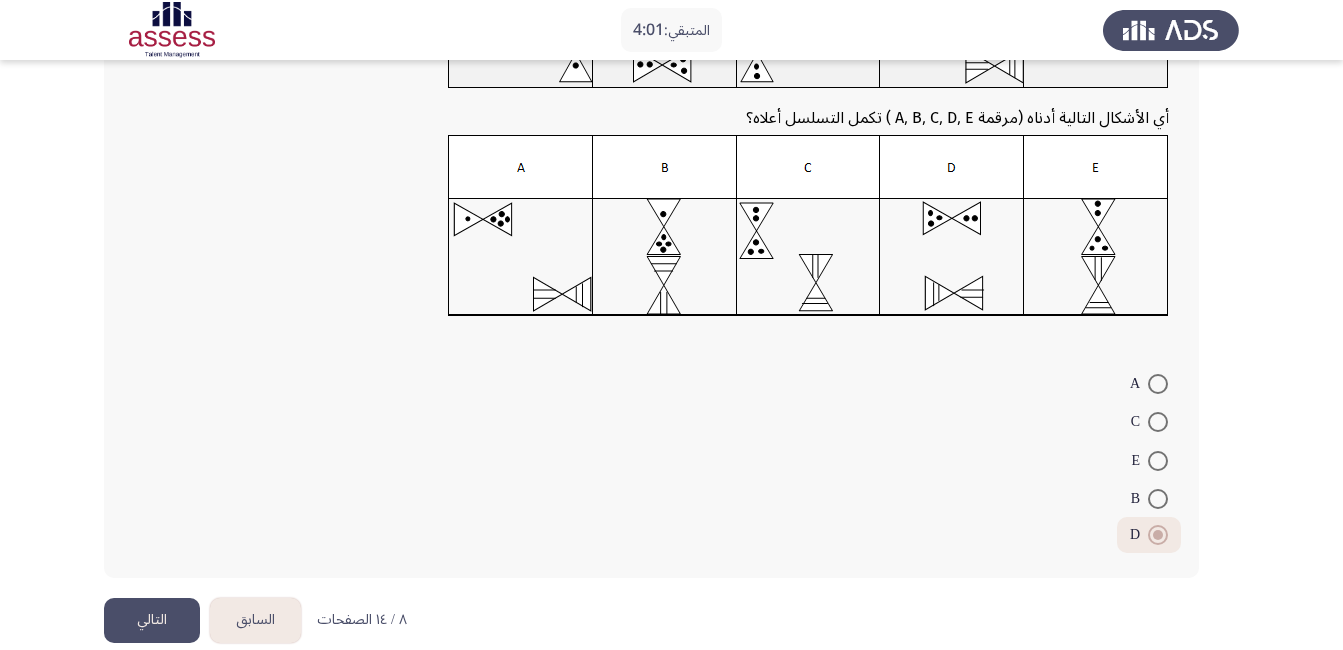 click on "التالي" 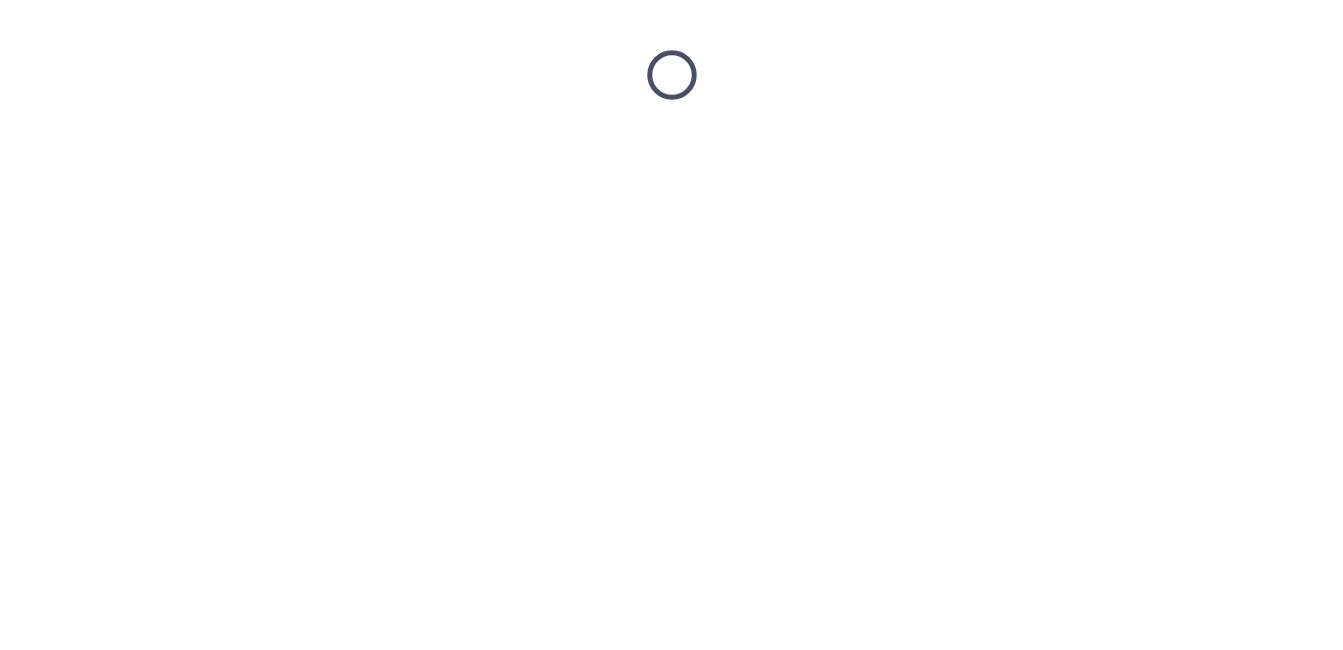 scroll, scrollTop: 0, scrollLeft: 0, axis: both 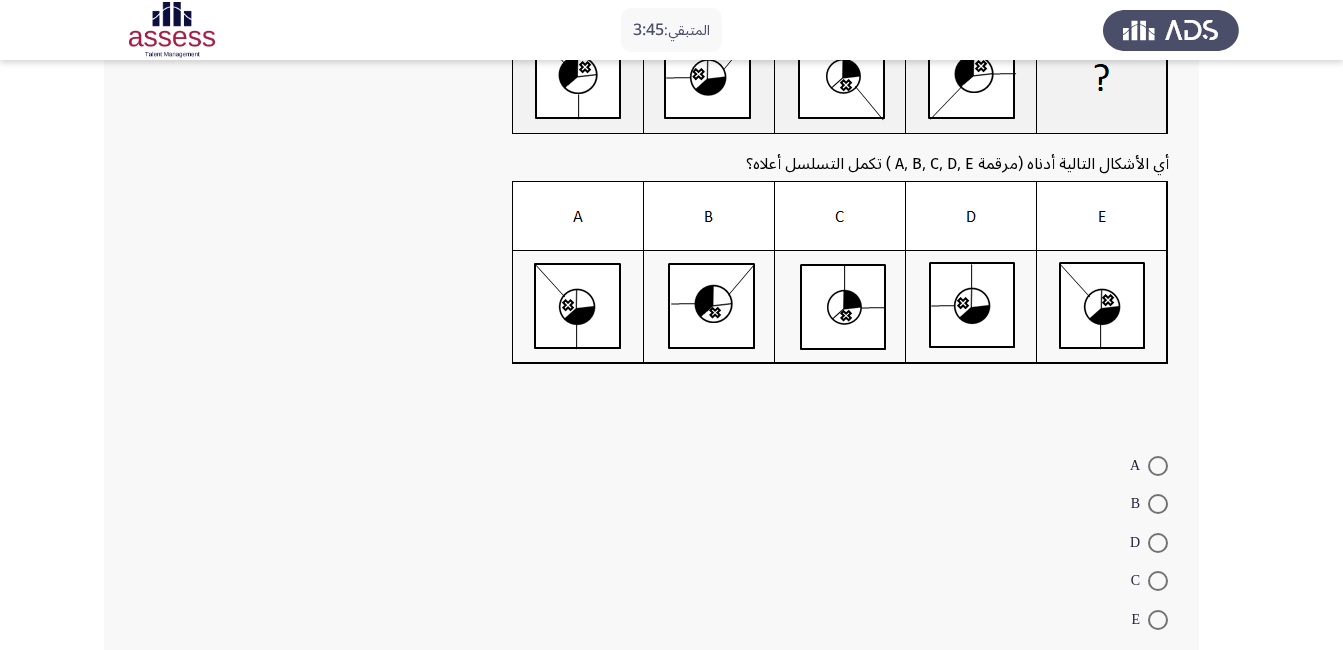 click at bounding box center (1158, 466) 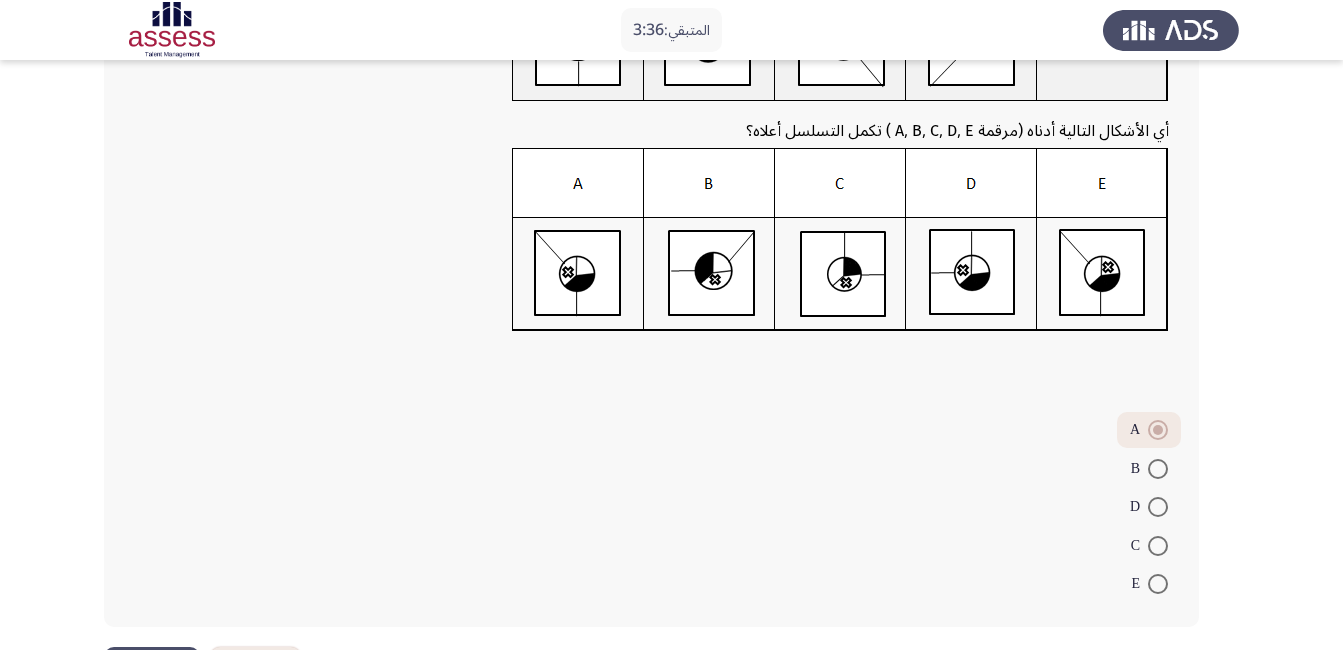 scroll, scrollTop: 283, scrollLeft: 0, axis: vertical 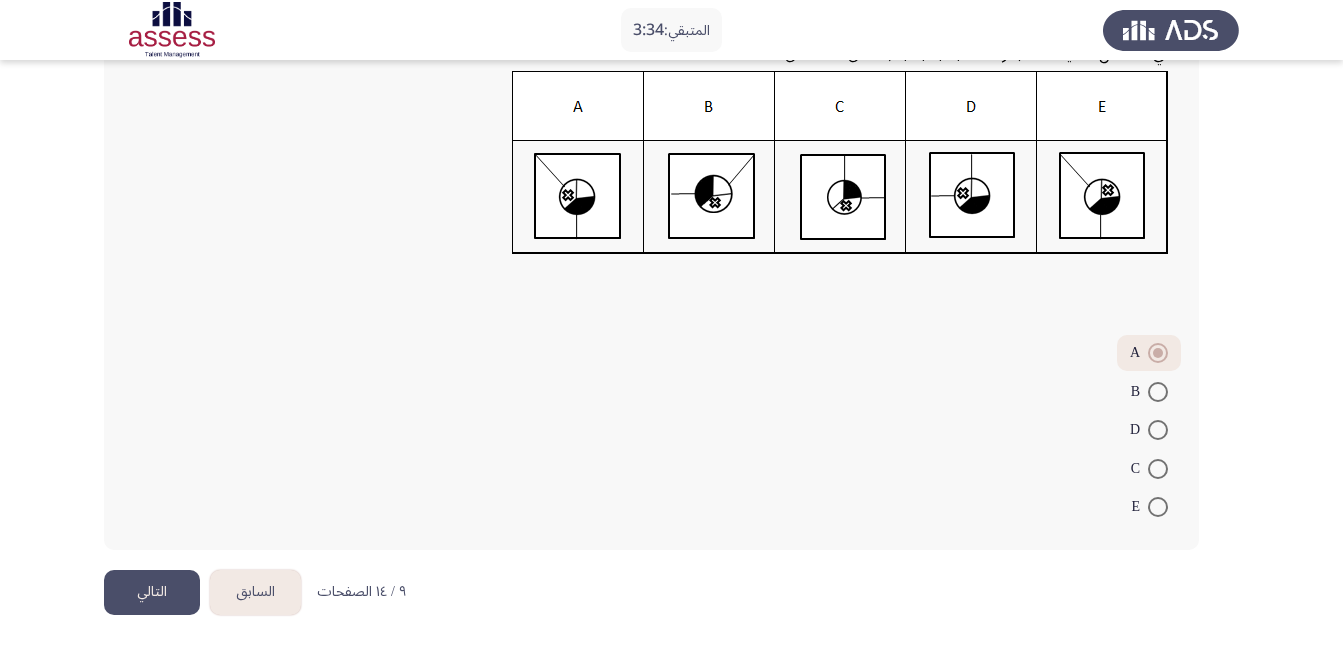 click on "التالي" 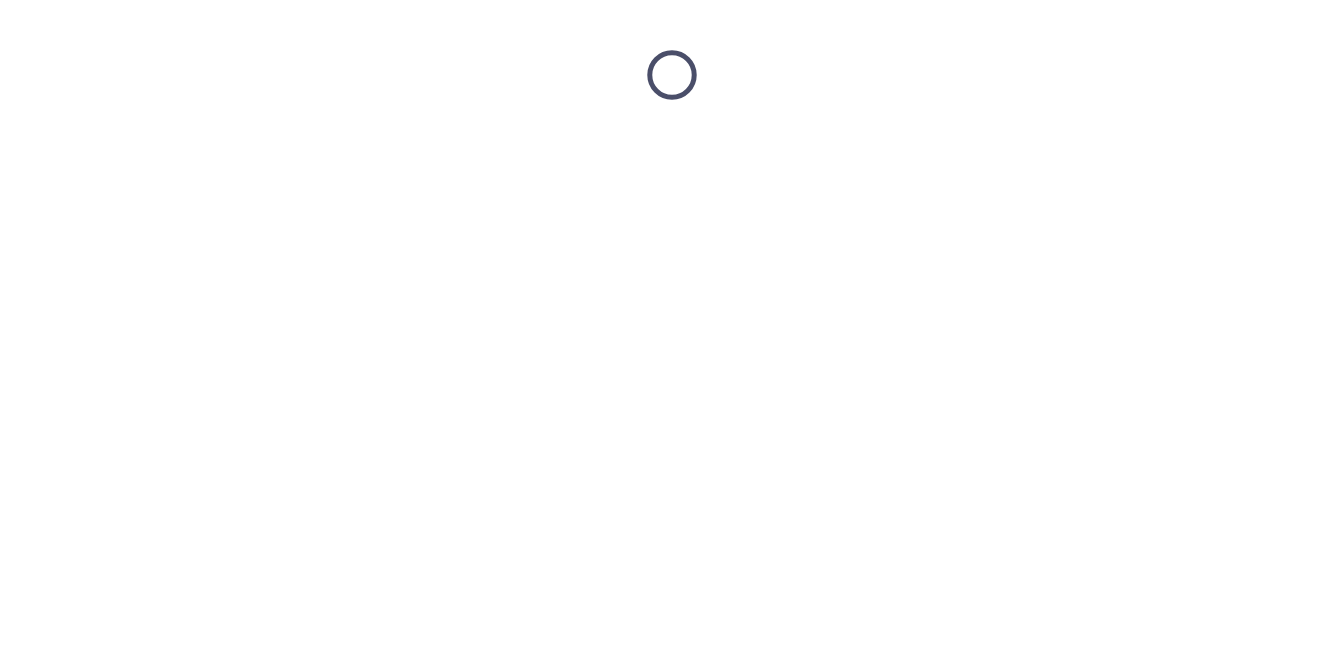 scroll, scrollTop: 0, scrollLeft: 0, axis: both 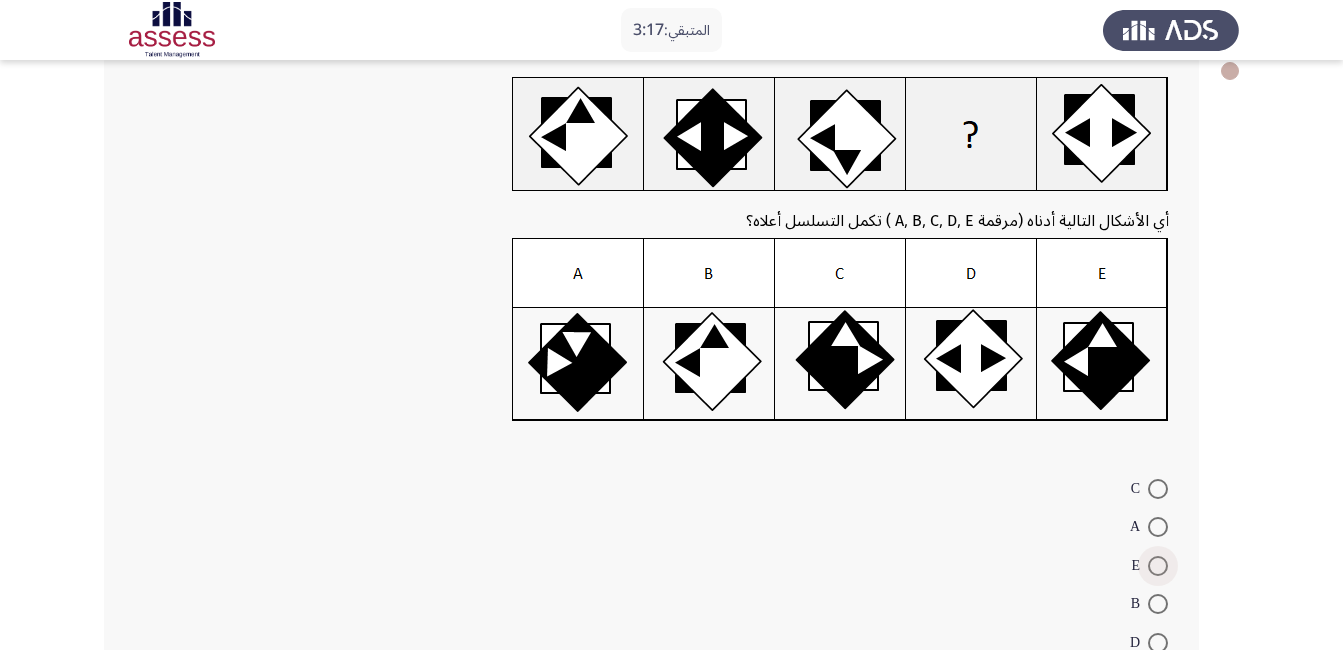 click at bounding box center [1158, 566] 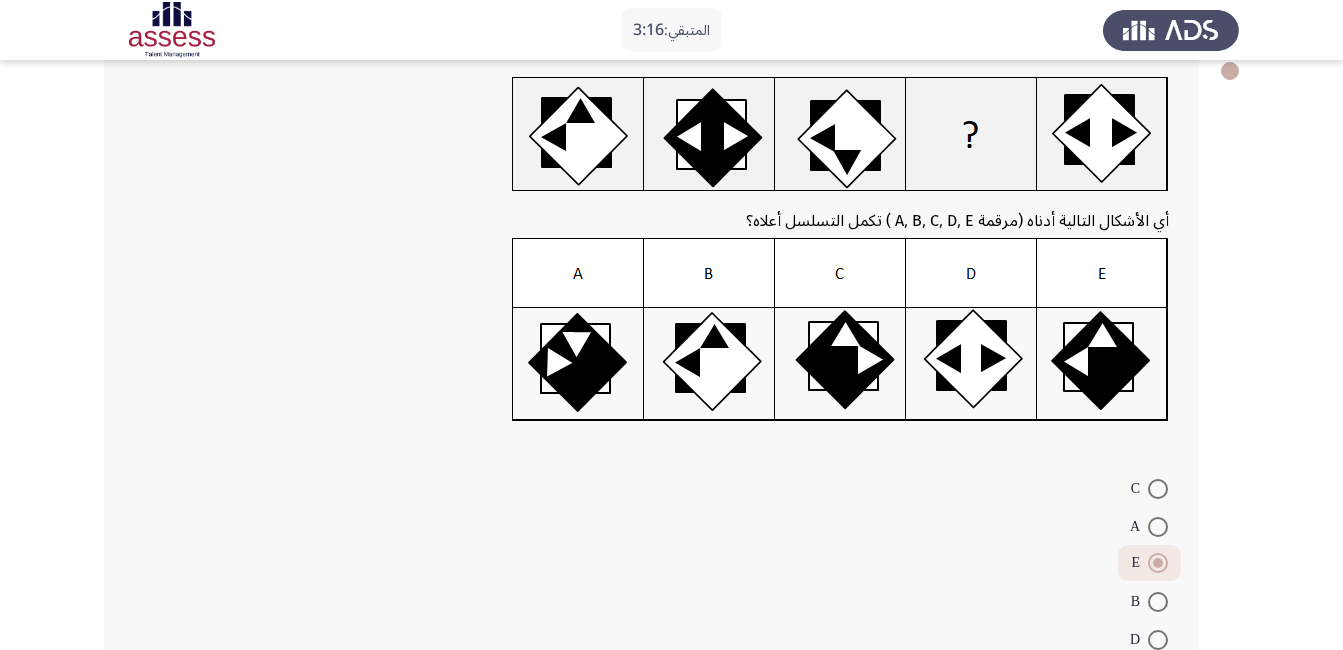 scroll, scrollTop: 249, scrollLeft: 0, axis: vertical 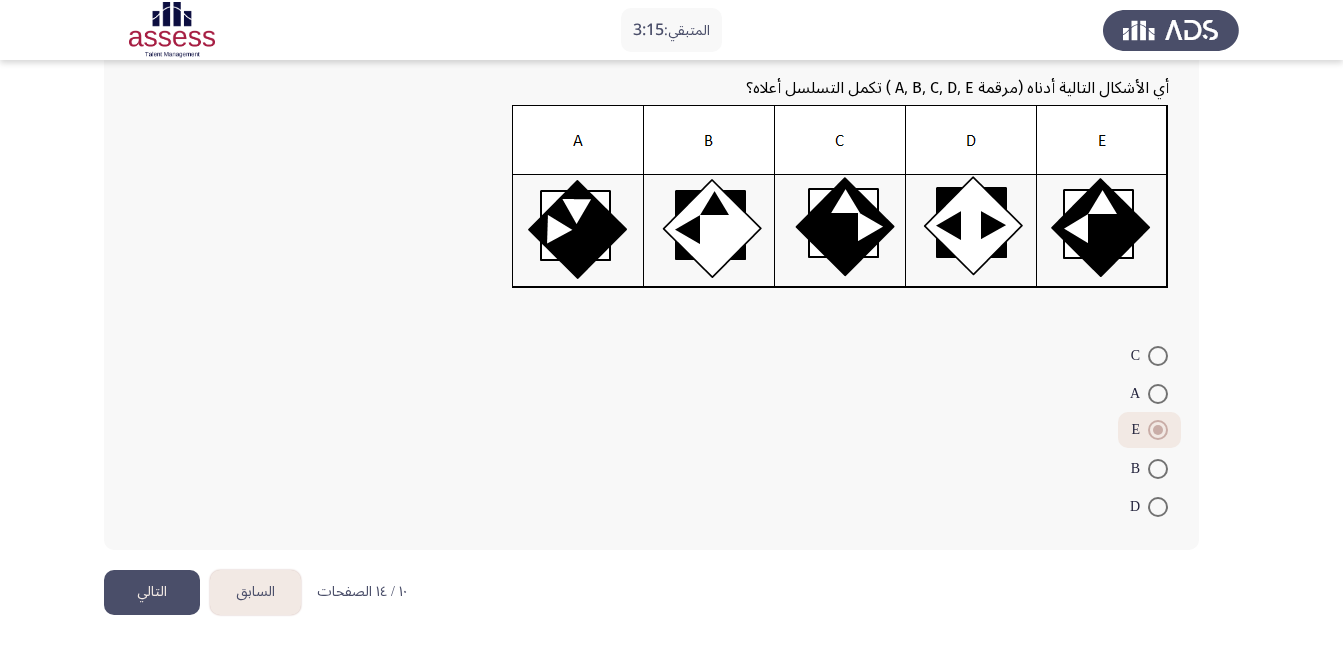 click on "التالي" 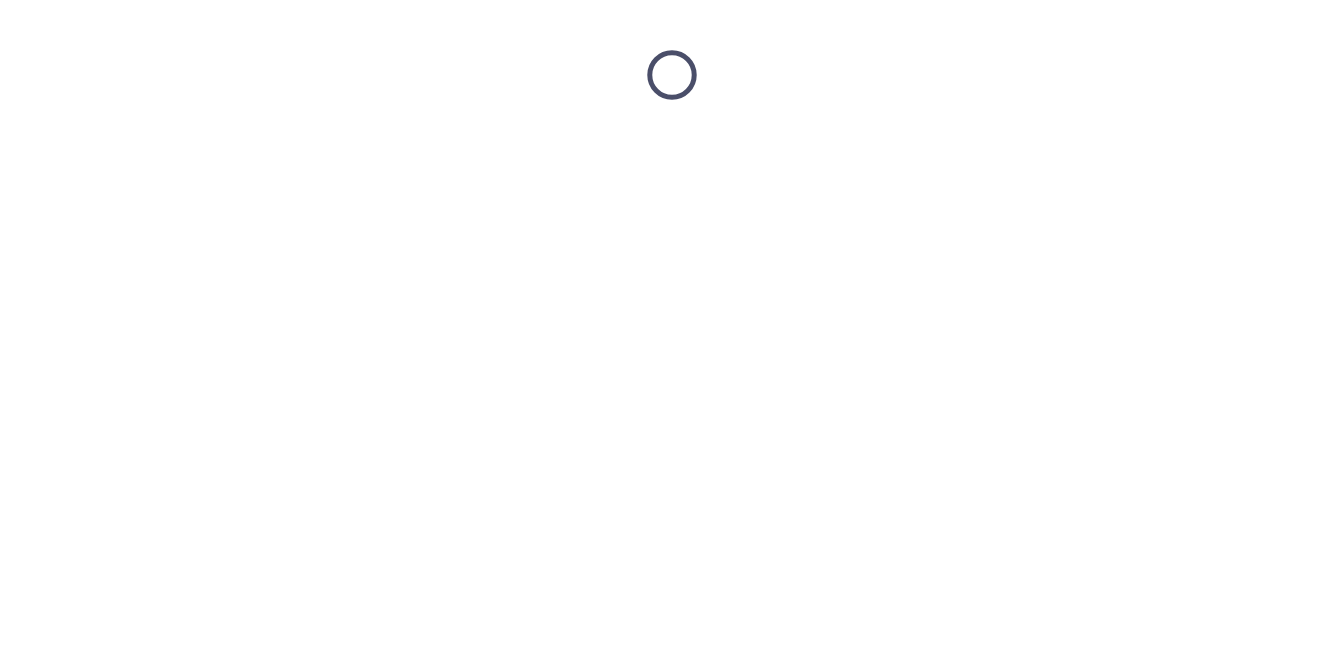 scroll, scrollTop: 0, scrollLeft: 0, axis: both 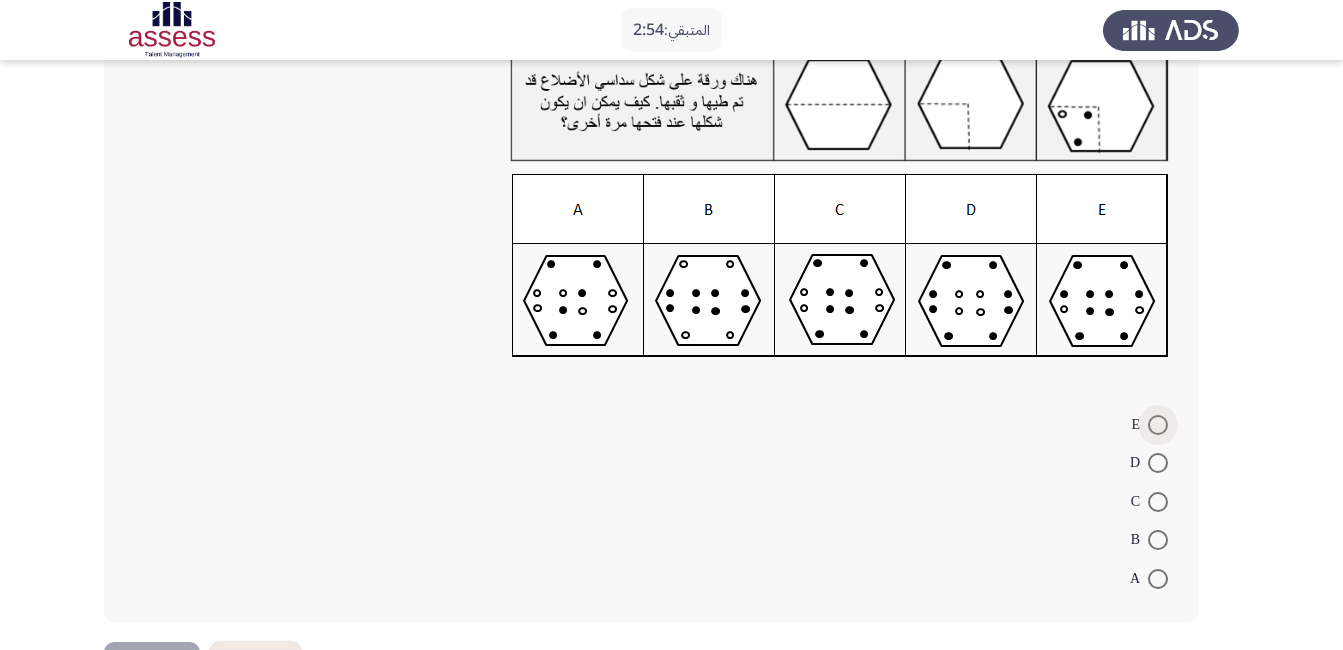 click at bounding box center (1158, 425) 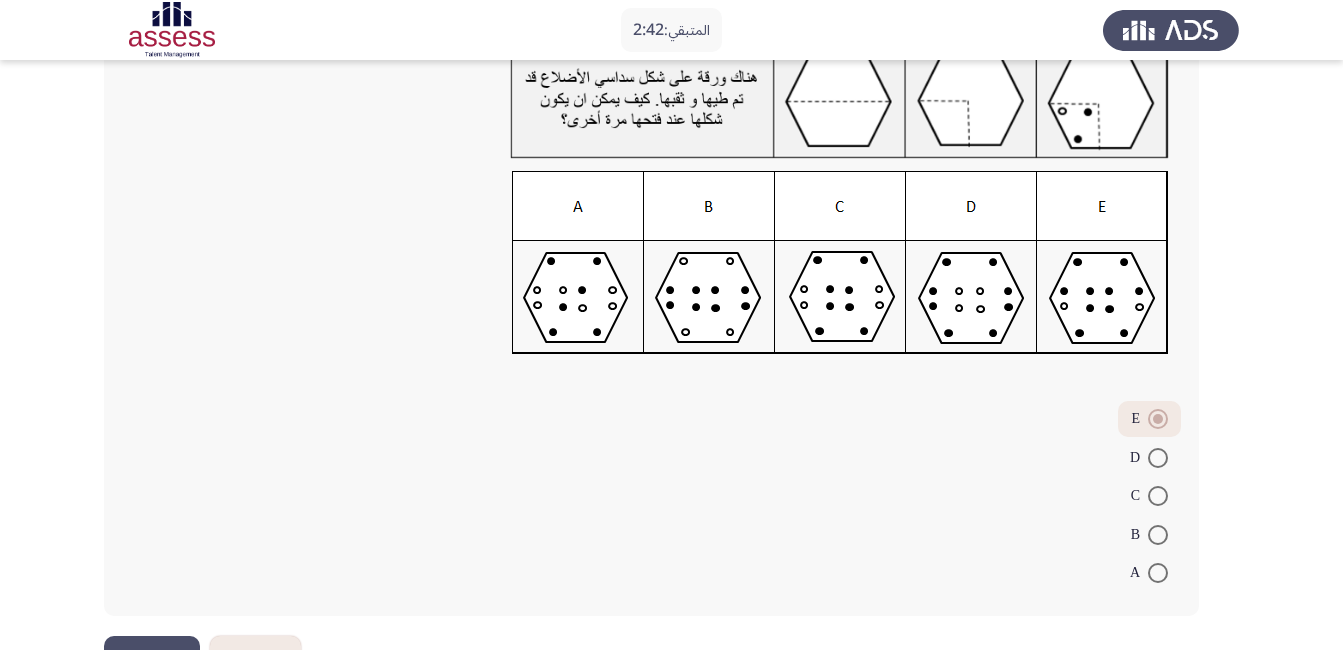 scroll, scrollTop: 215, scrollLeft: 0, axis: vertical 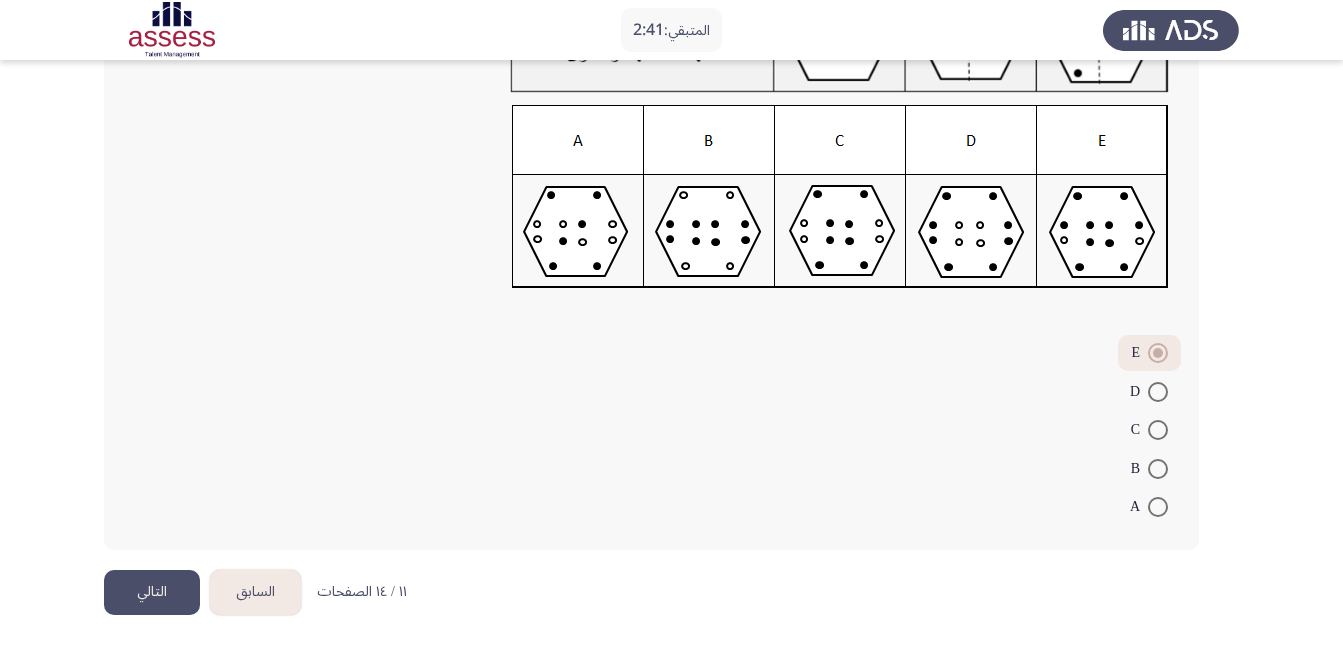 click on "التالي" 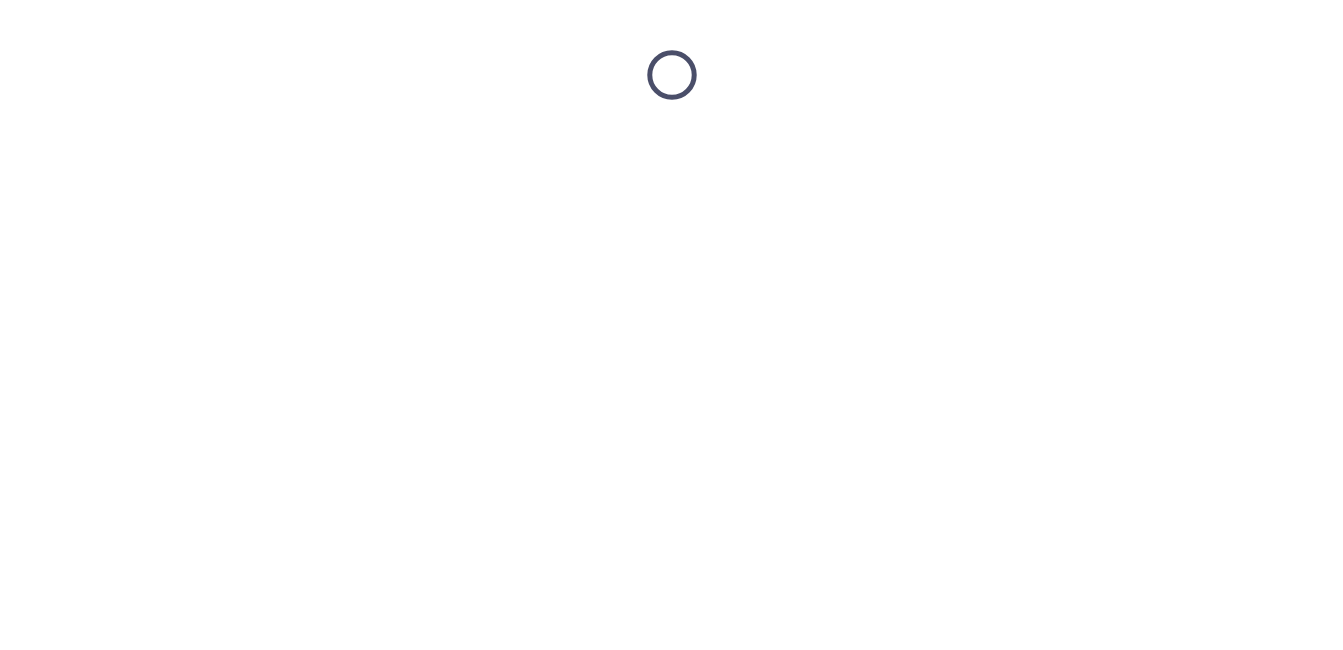 scroll, scrollTop: 0, scrollLeft: 0, axis: both 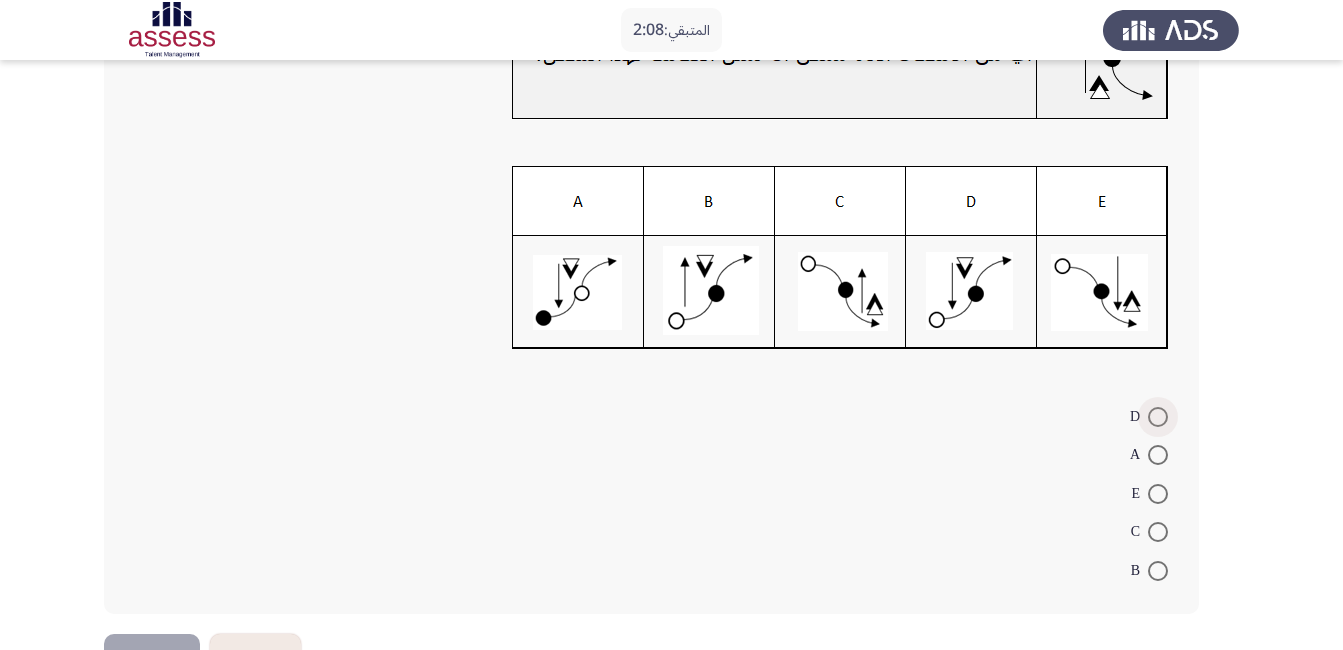 click at bounding box center [1158, 417] 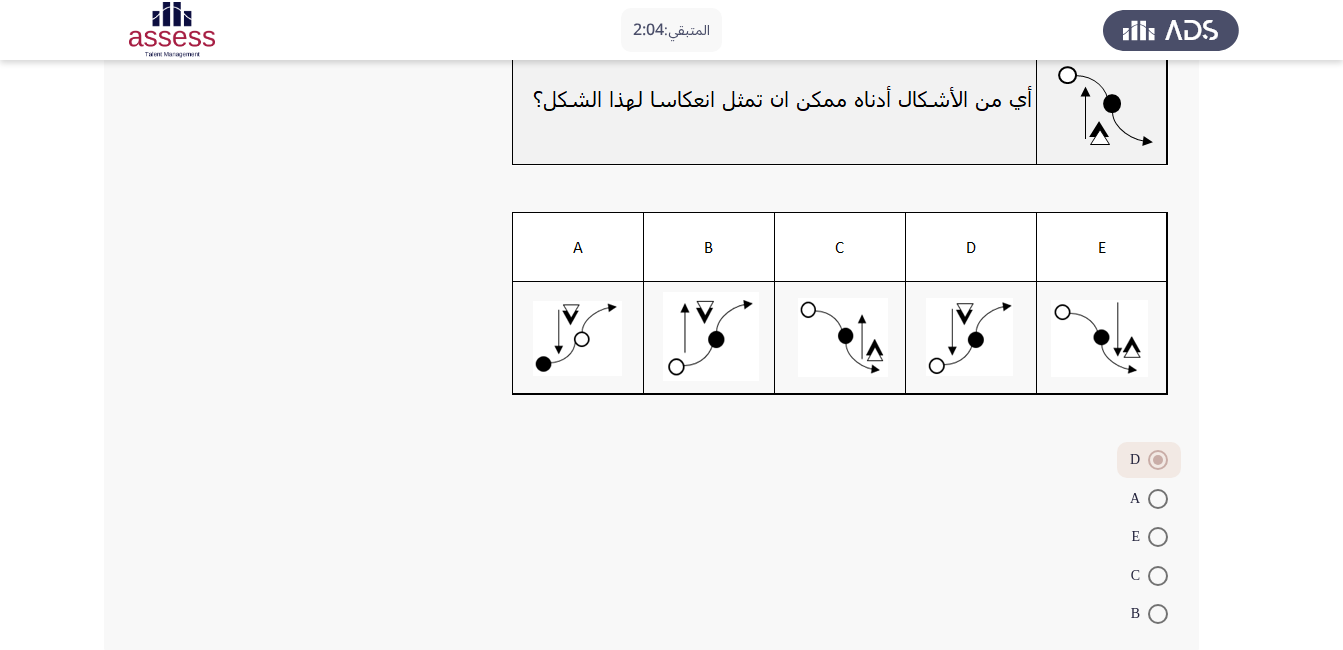 scroll, scrollTop: 212, scrollLeft: 0, axis: vertical 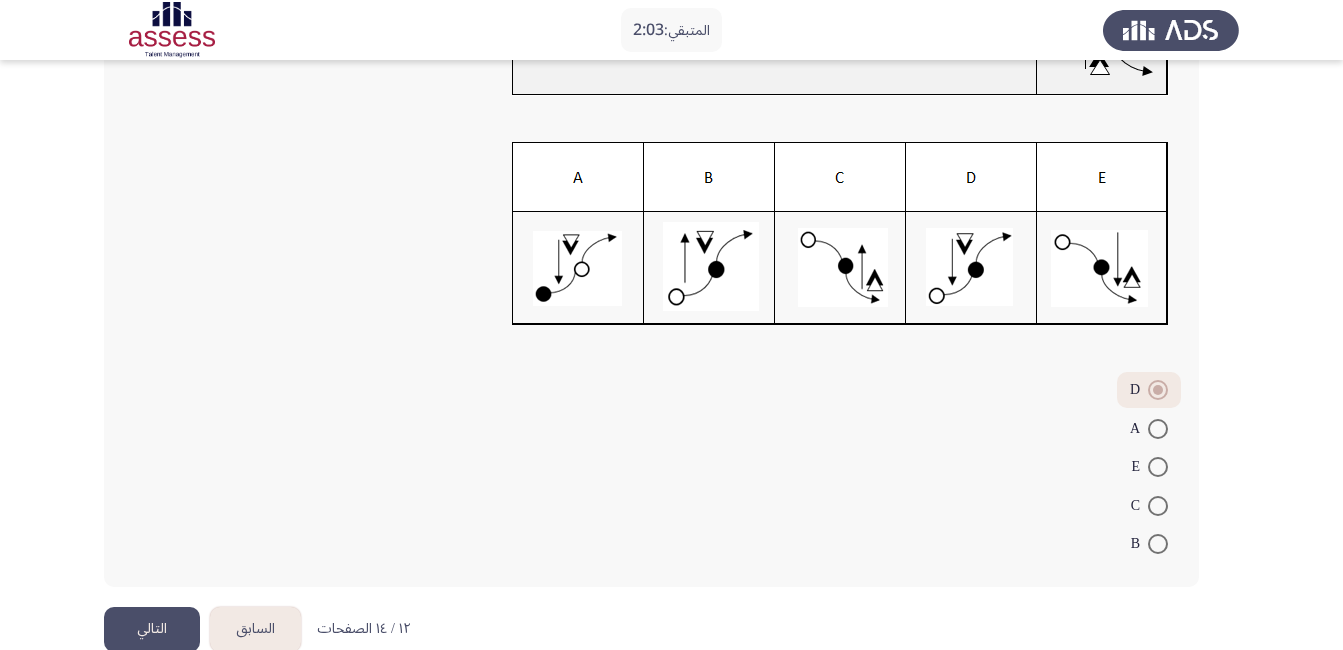 click on "التالي" 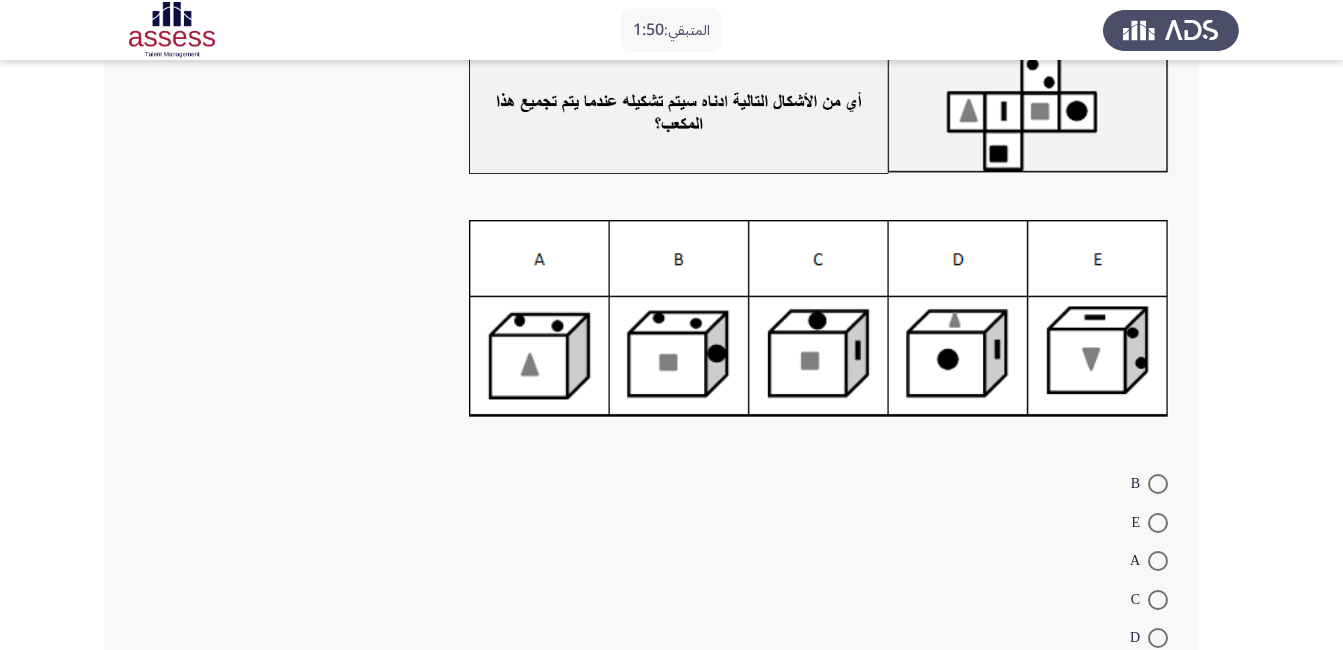 scroll, scrollTop: 171, scrollLeft: 0, axis: vertical 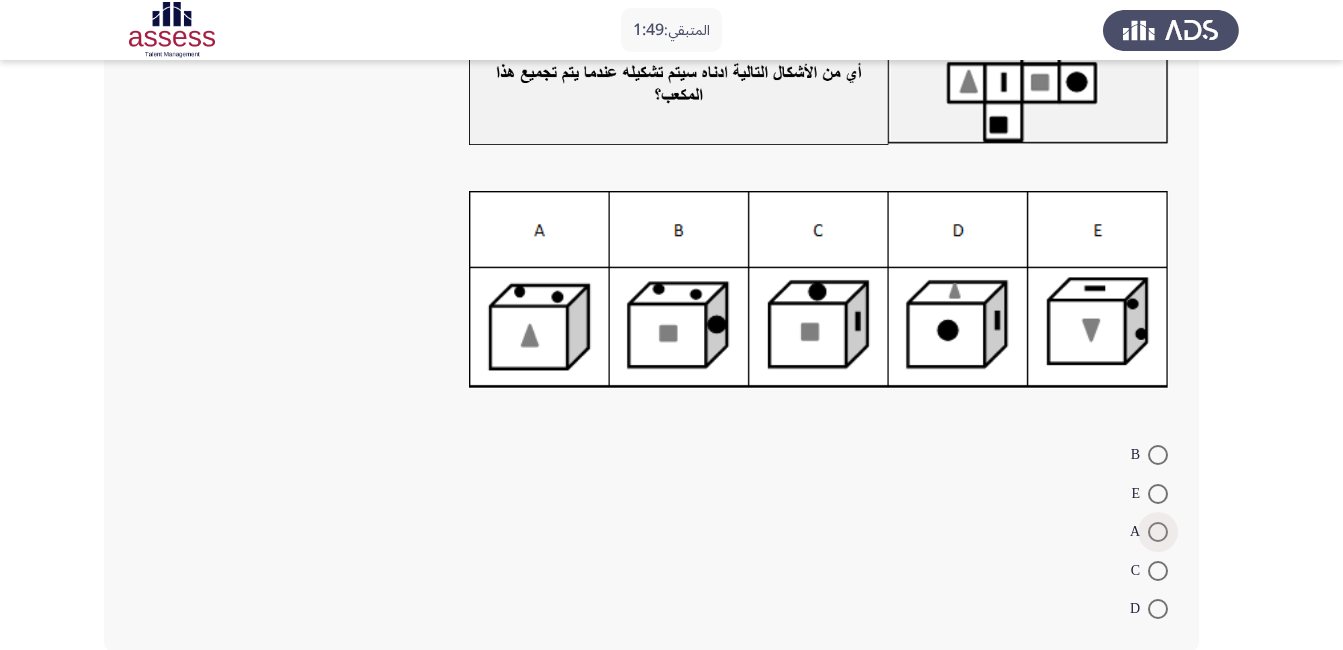 click at bounding box center (1158, 532) 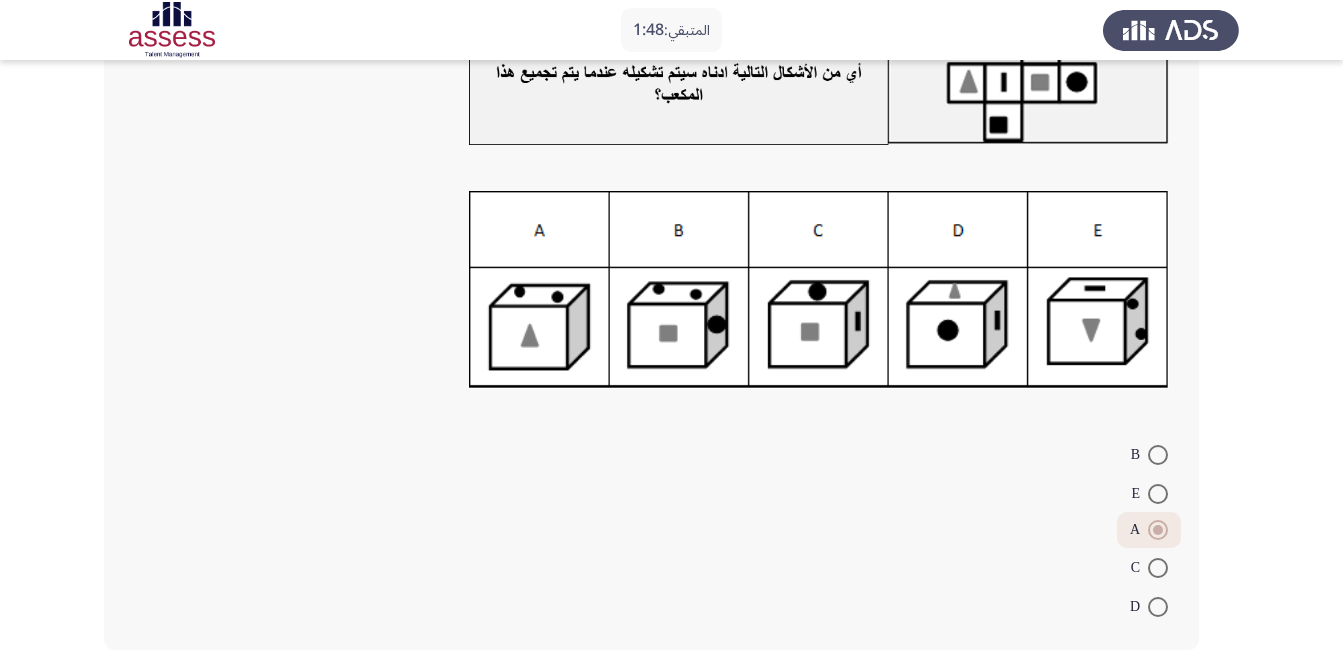 scroll, scrollTop: 271, scrollLeft: 0, axis: vertical 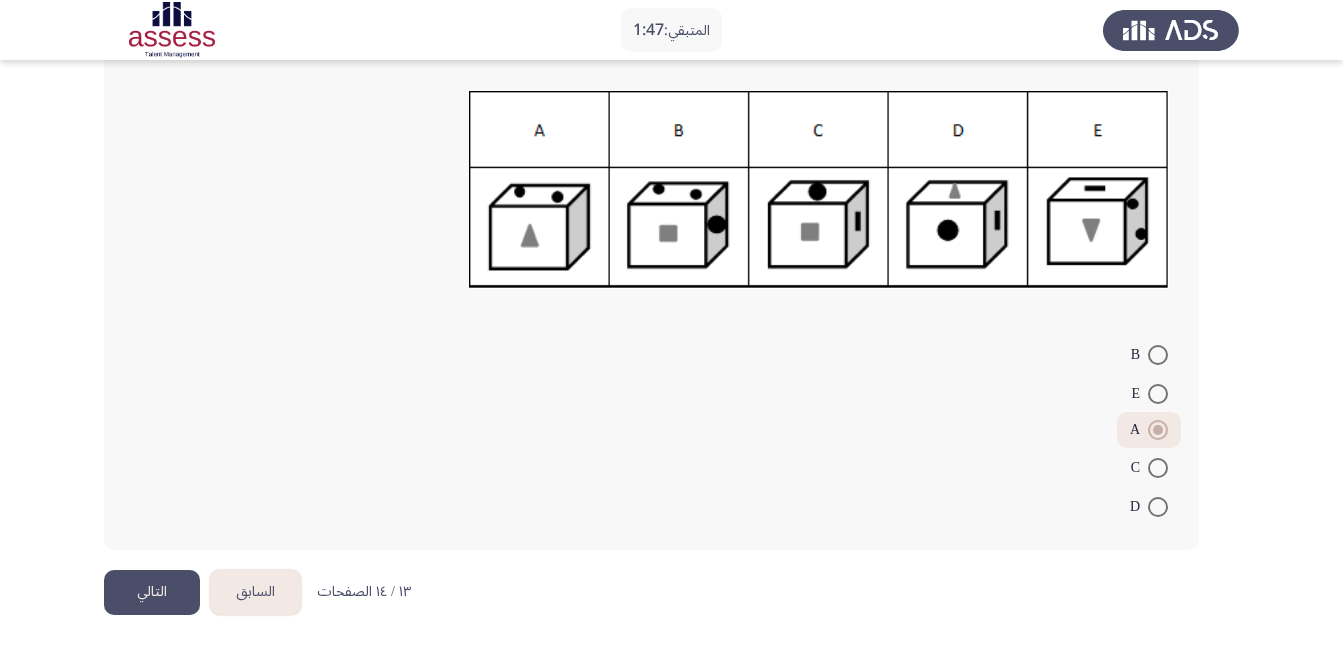 click on "التالي" 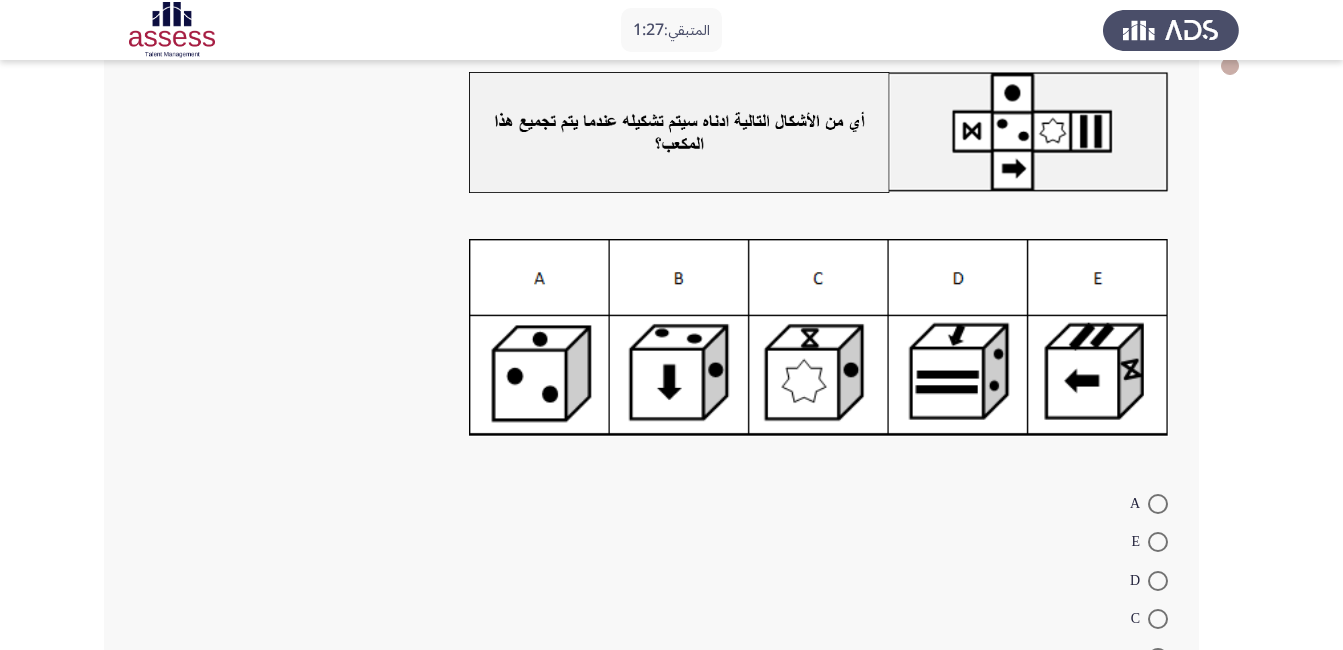 scroll, scrollTop: 133, scrollLeft: 0, axis: vertical 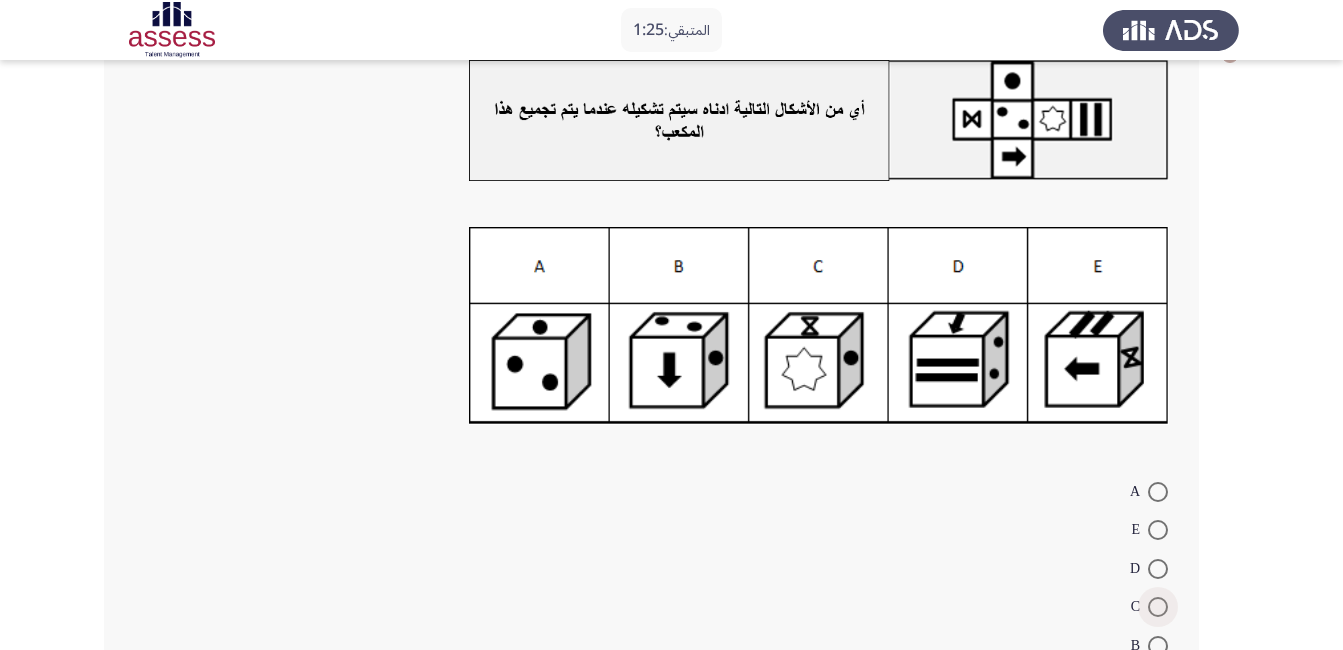 click at bounding box center (1158, 607) 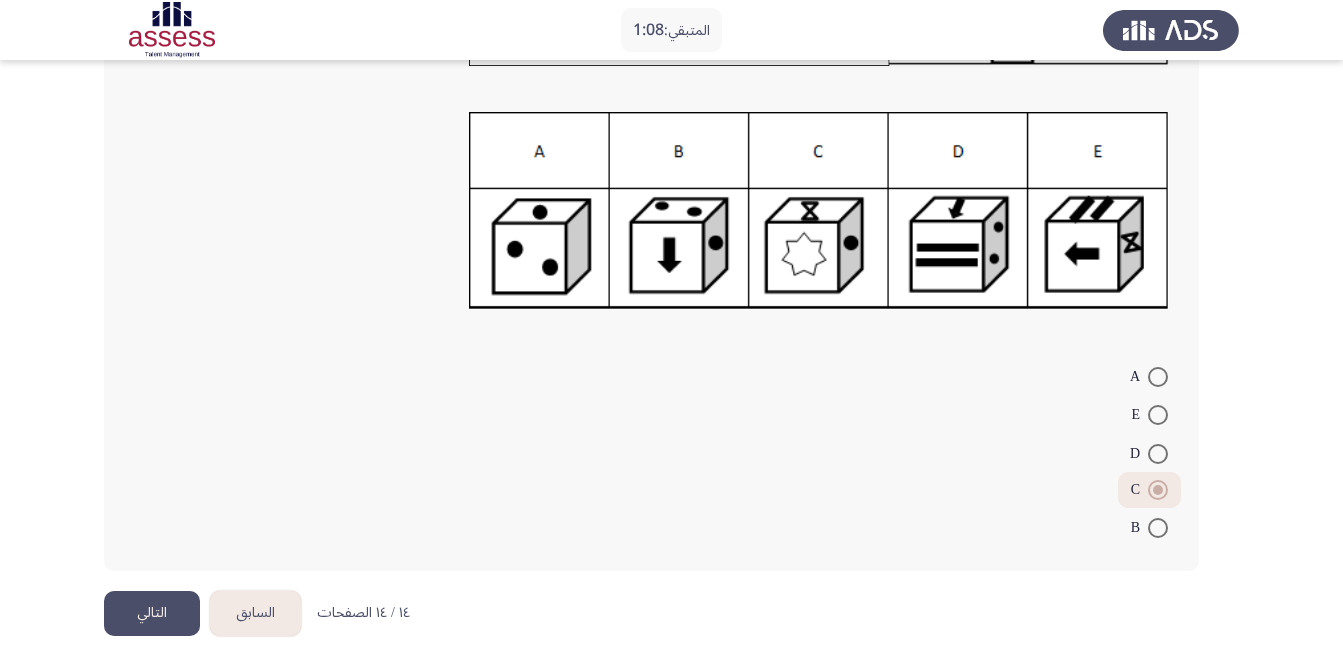 scroll, scrollTop: 269, scrollLeft: 0, axis: vertical 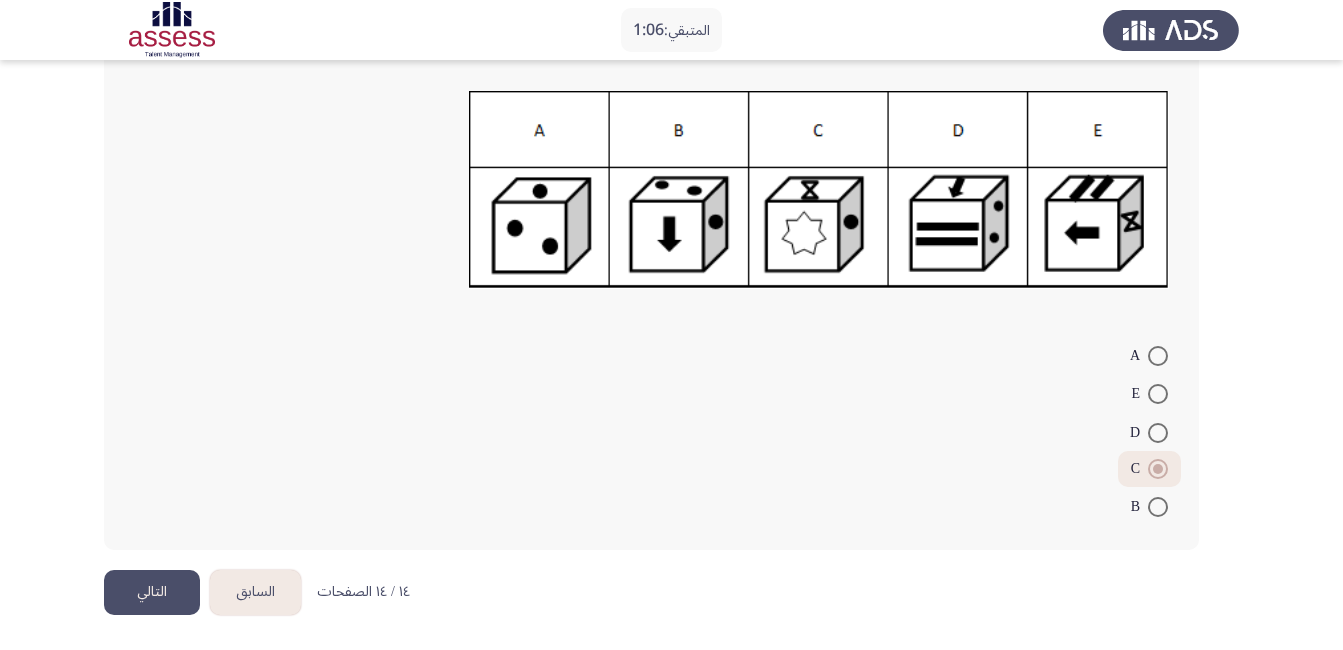 click on "التالي" 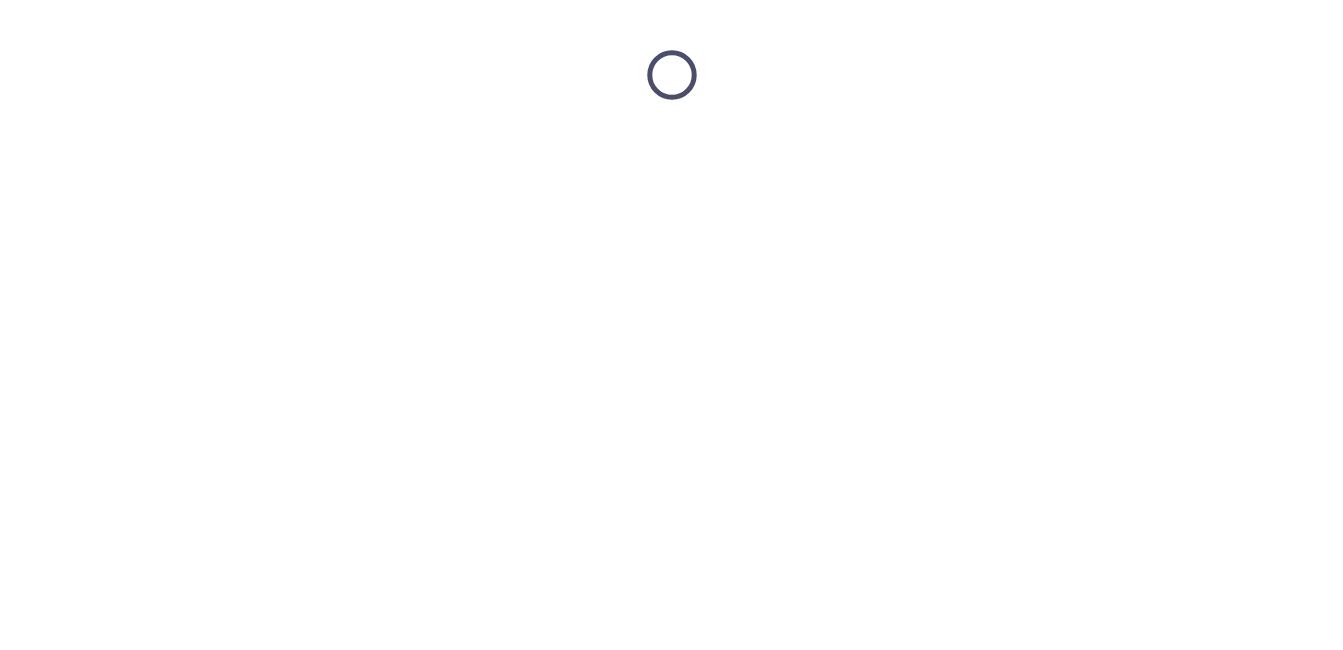 scroll, scrollTop: 0, scrollLeft: 0, axis: both 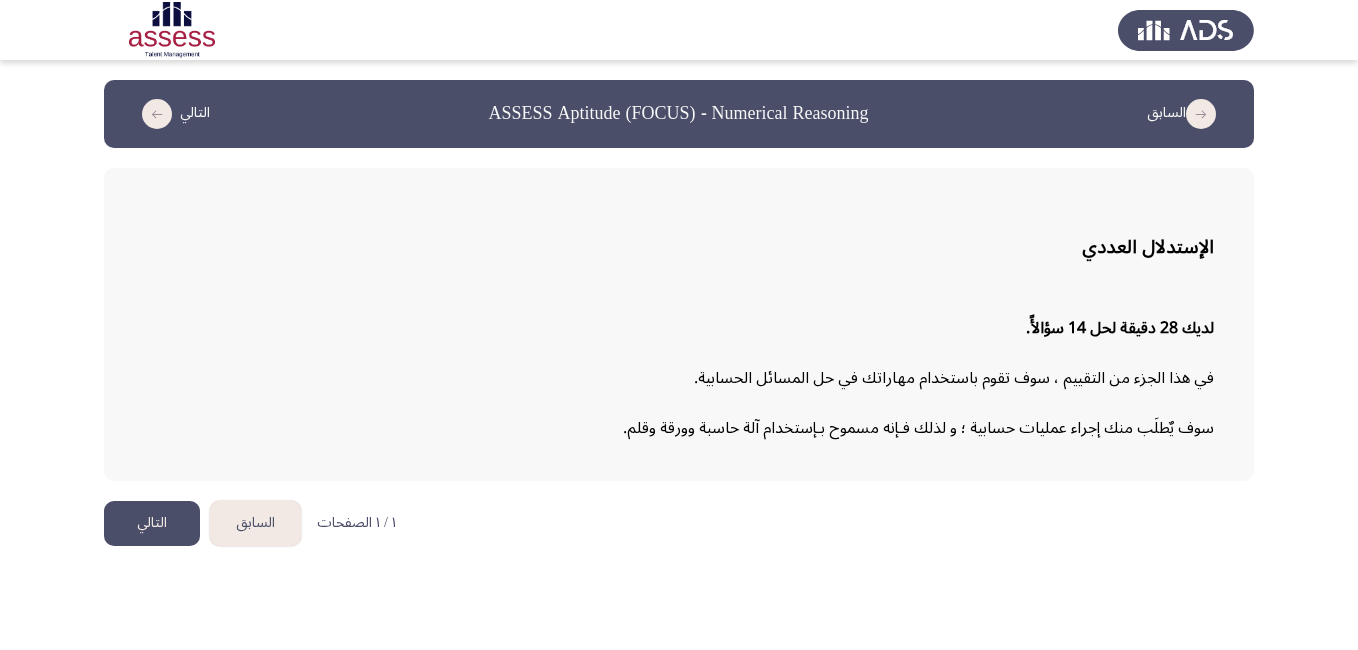click on "التالي" 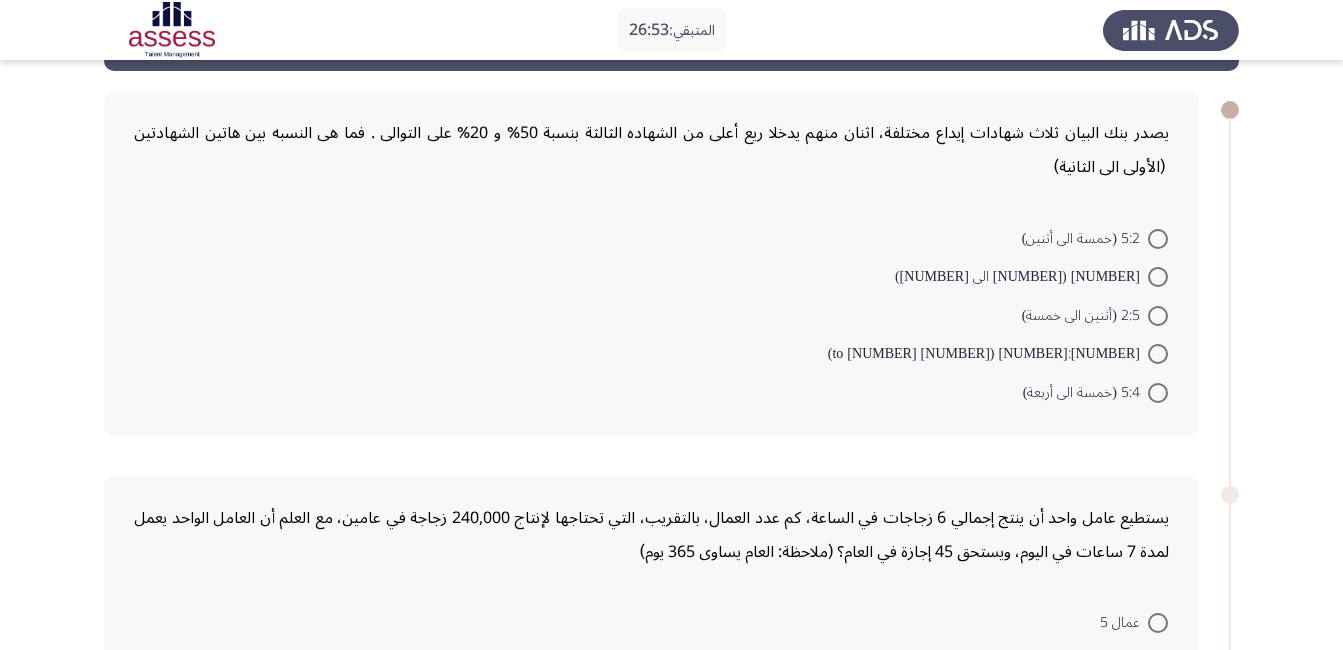 scroll, scrollTop: 95, scrollLeft: 0, axis: vertical 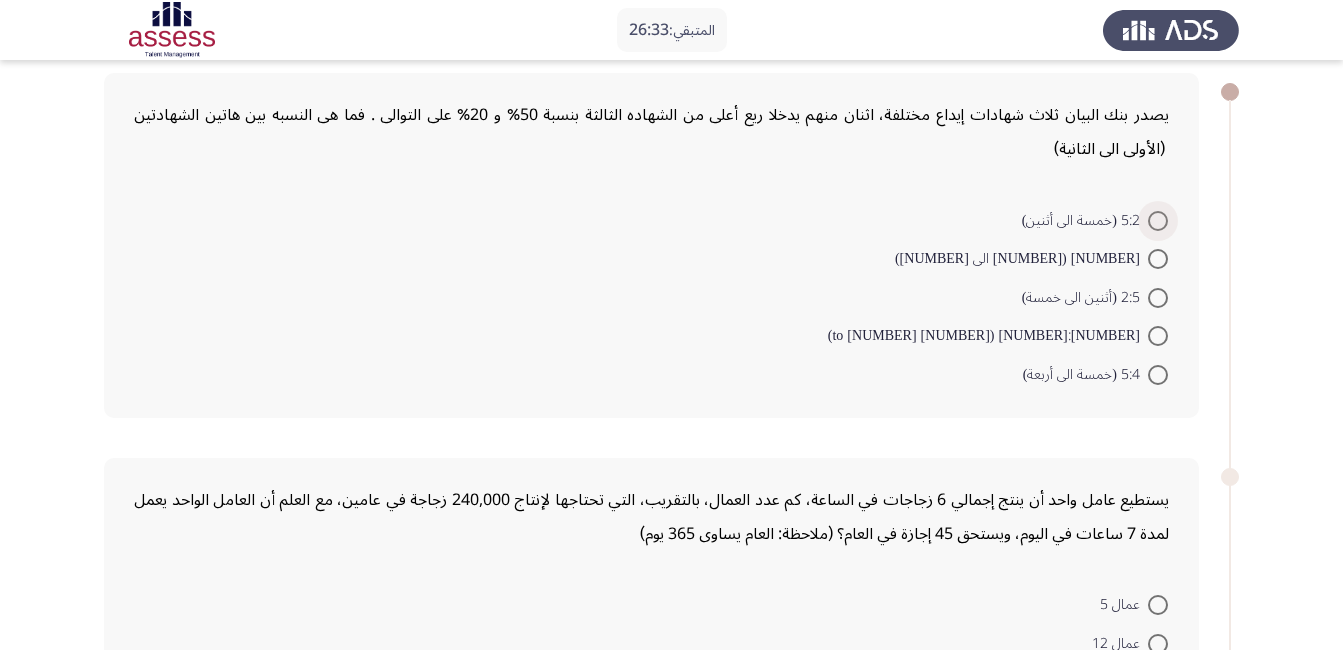 click at bounding box center [1158, 221] 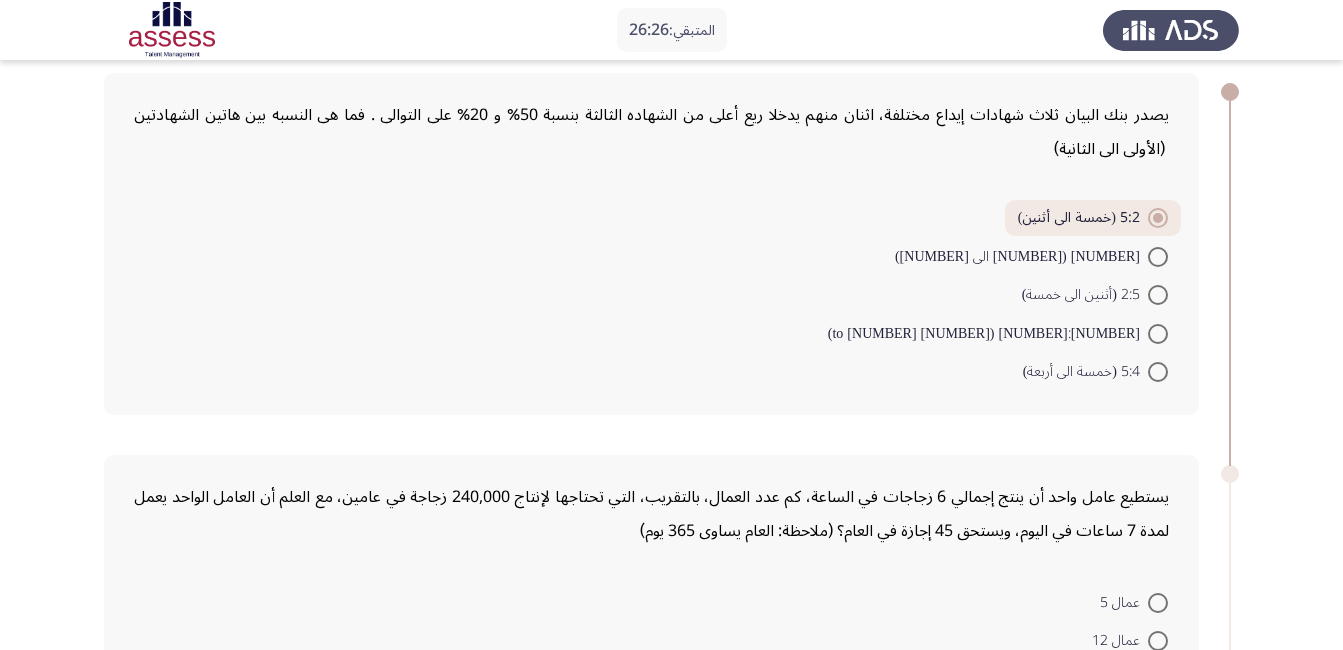 scroll, scrollTop: 102, scrollLeft: 0, axis: vertical 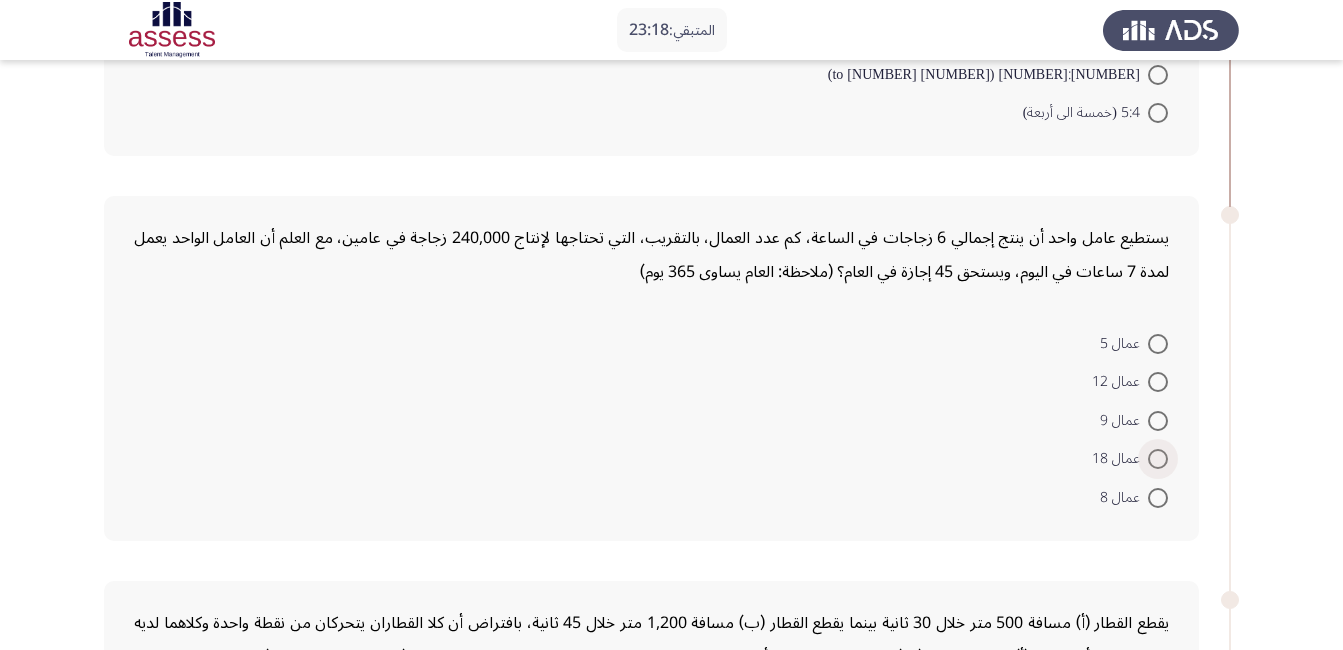click at bounding box center (1158, 459) 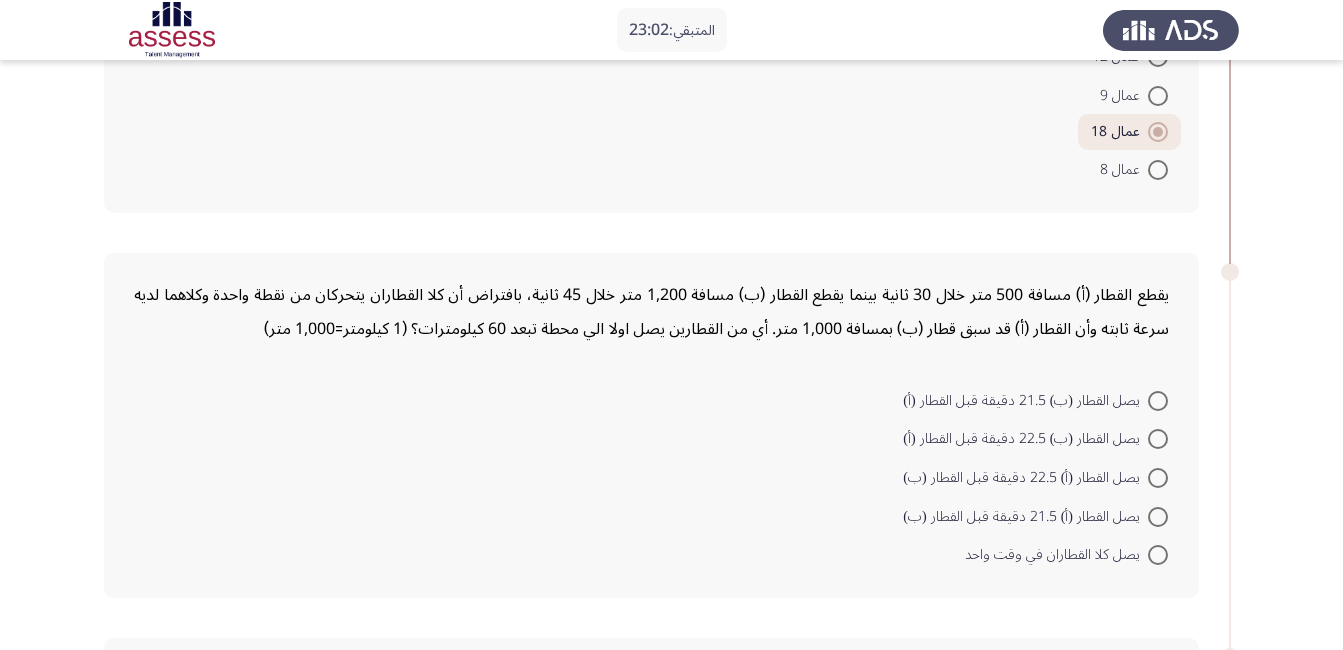 scroll, scrollTop: 749, scrollLeft: 0, axis: vertical 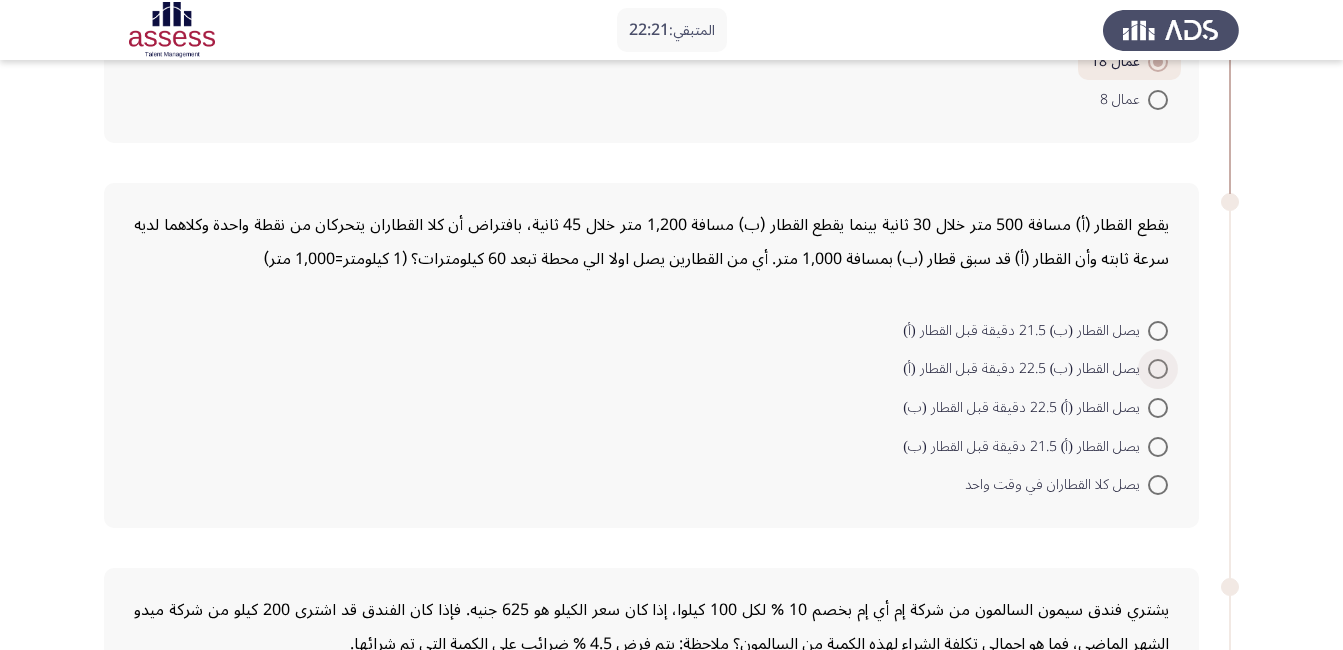 click at bounding box center (1158, 369) 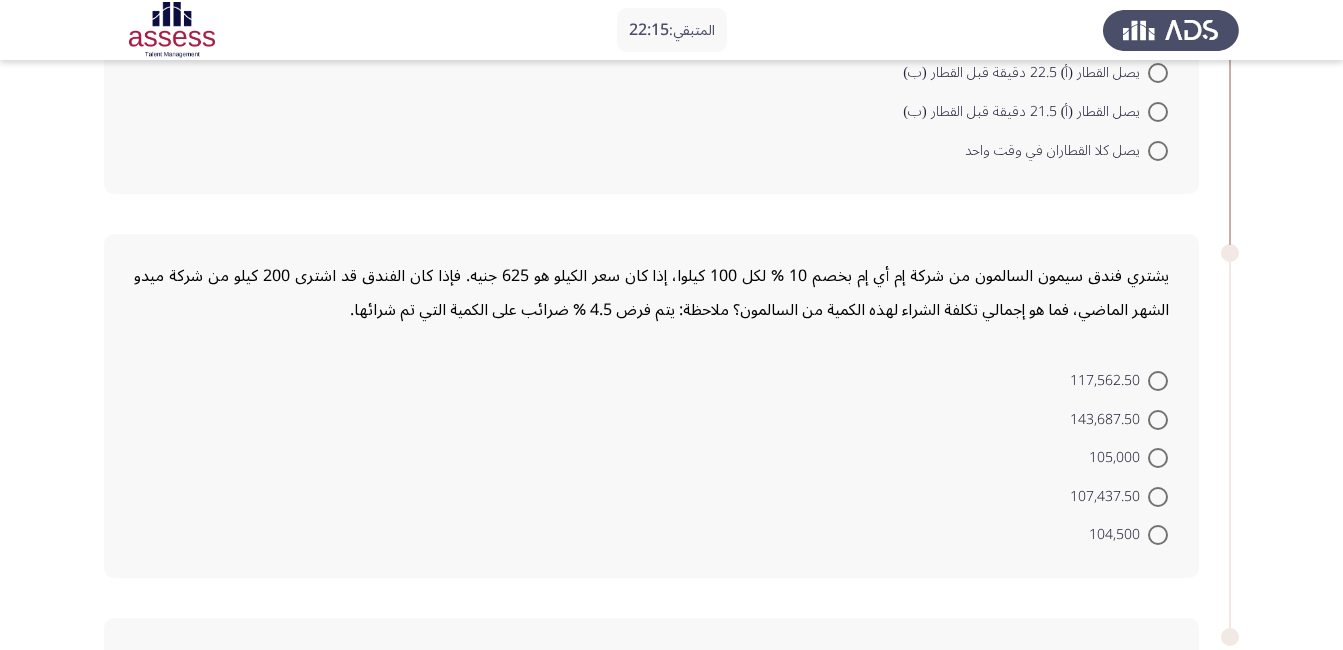 scroll, scrollTop: 1102, scrollLeft: 0, axis: vertical 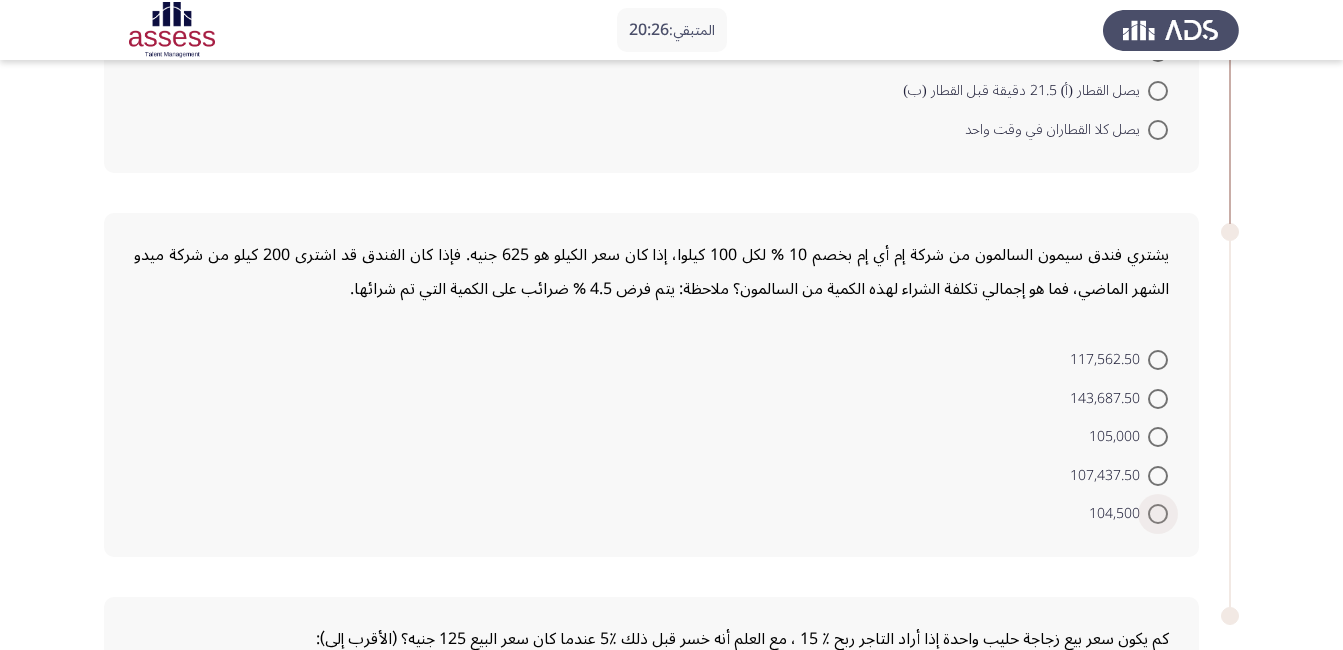 click at bounding box center (1158, 514) 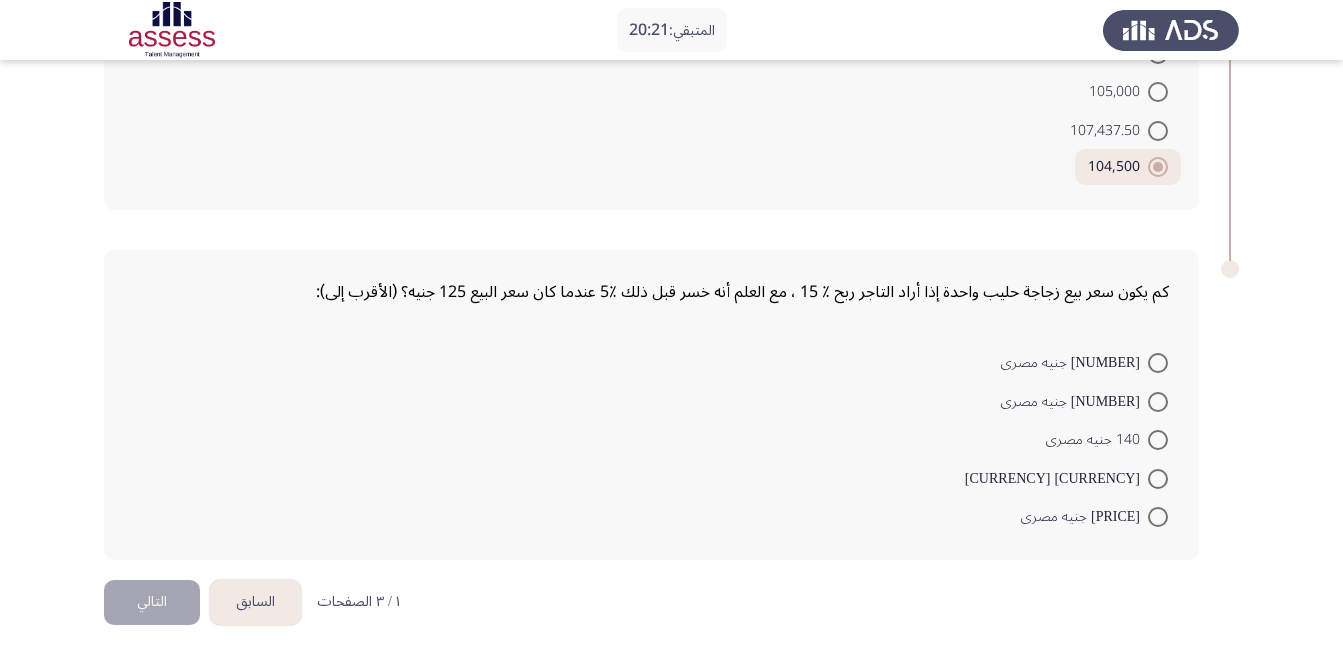 scroll, scrollTop: 1457, scrollLeft: 0, axis: vertical 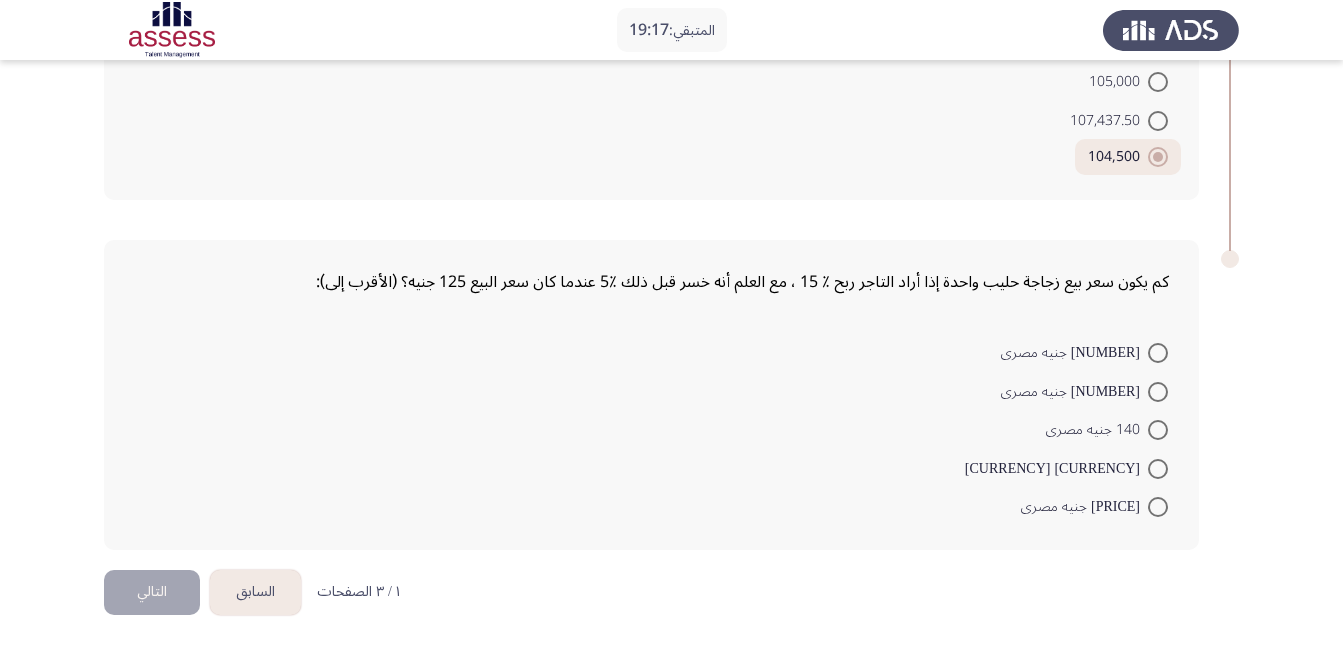click at bounding box center [1158, 392] 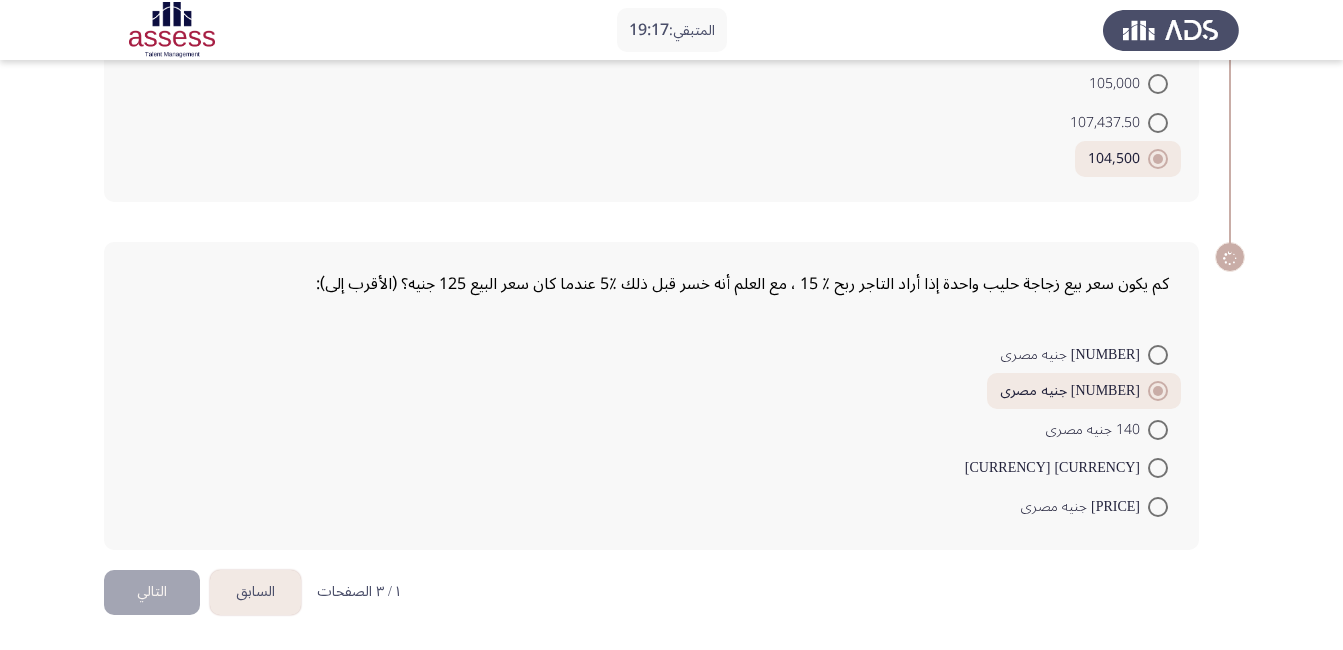 scroll, scrollTop: 1455, scrollLeft: 0, axis: vertical 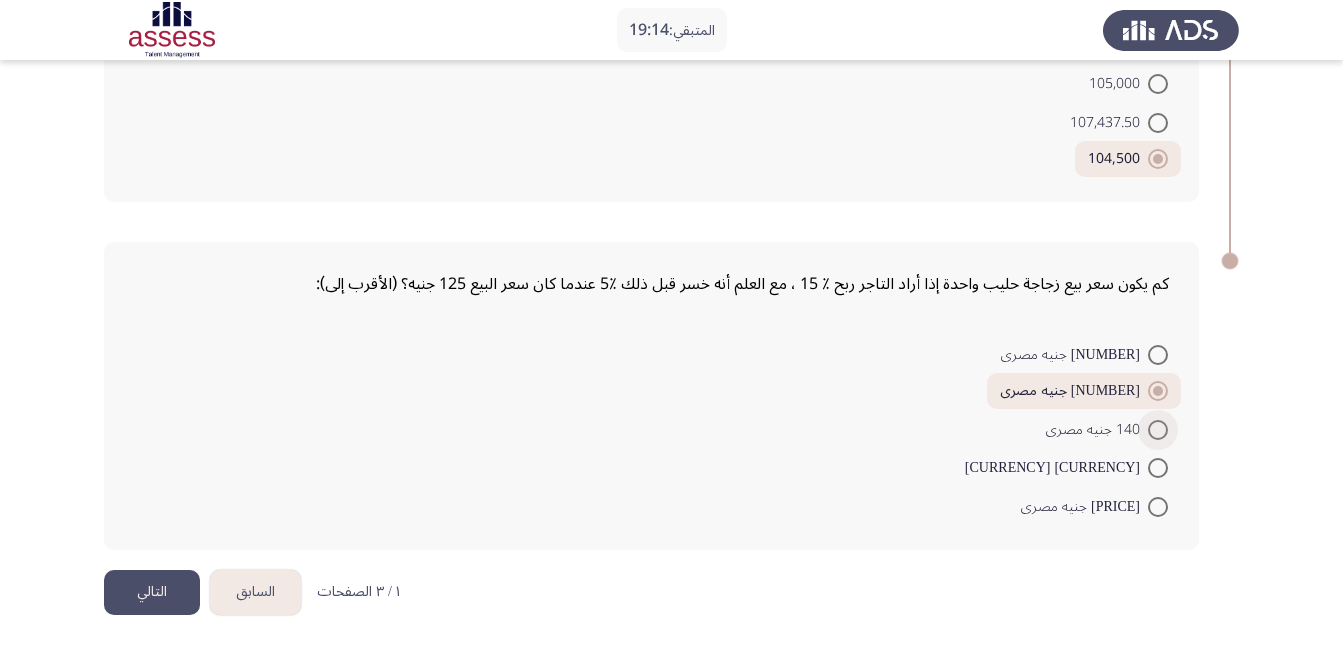 click at bounding box center (1158, 430) 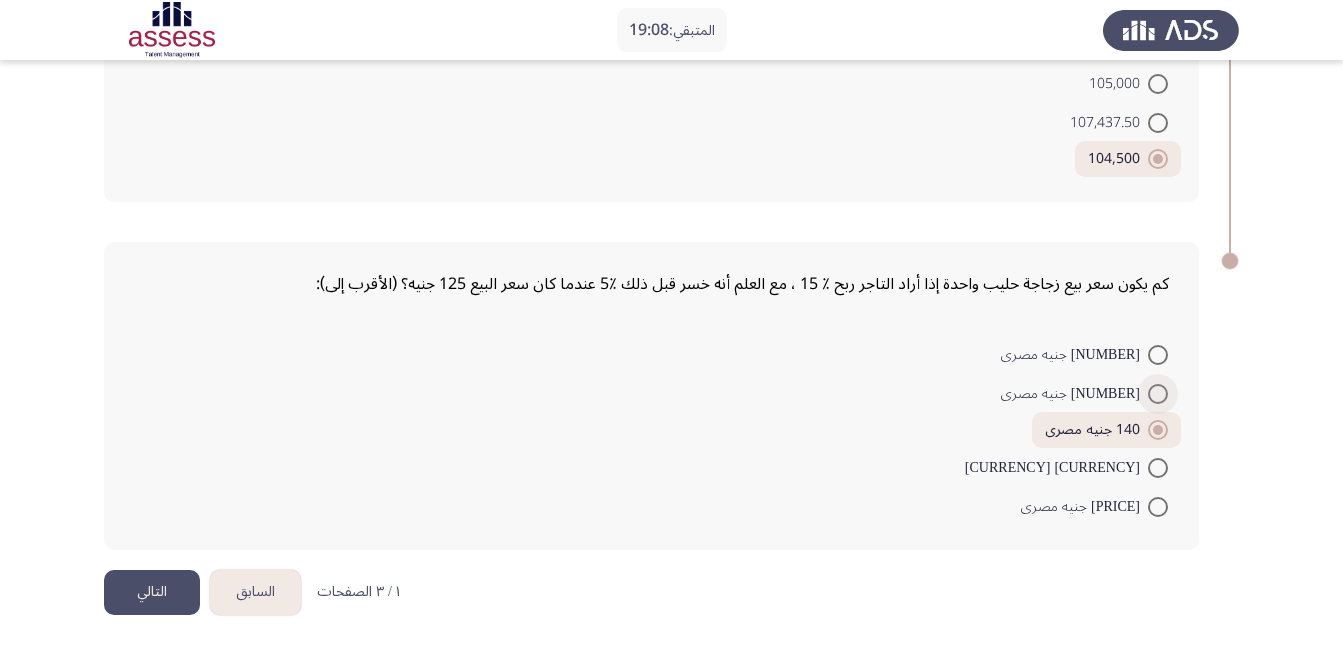 click at bounding box center [1158, 394] 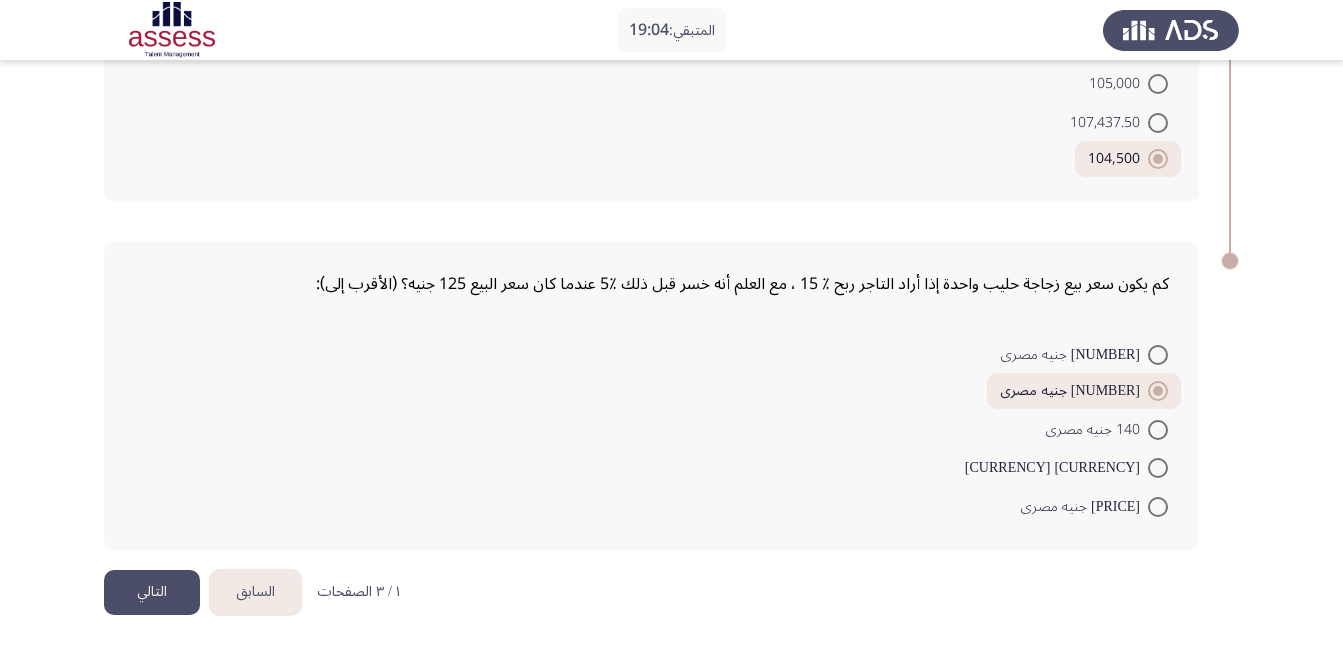 click at bounding box center [1158, 430] 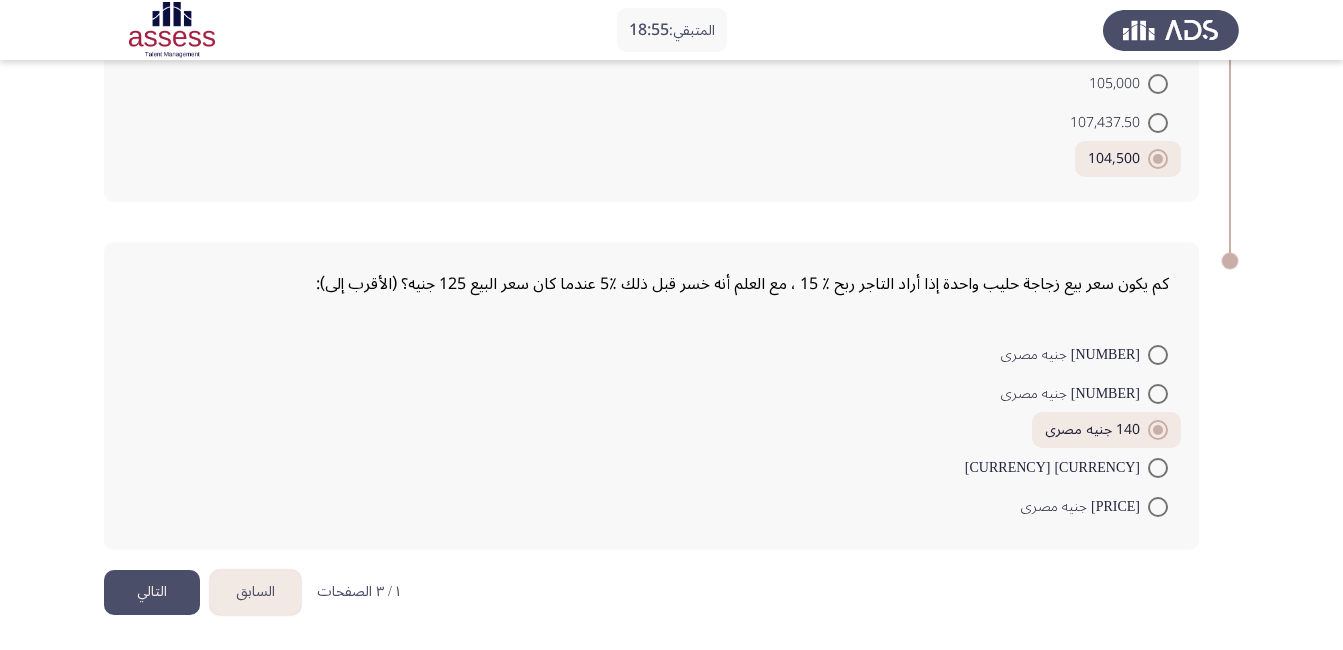 click on "التالي" 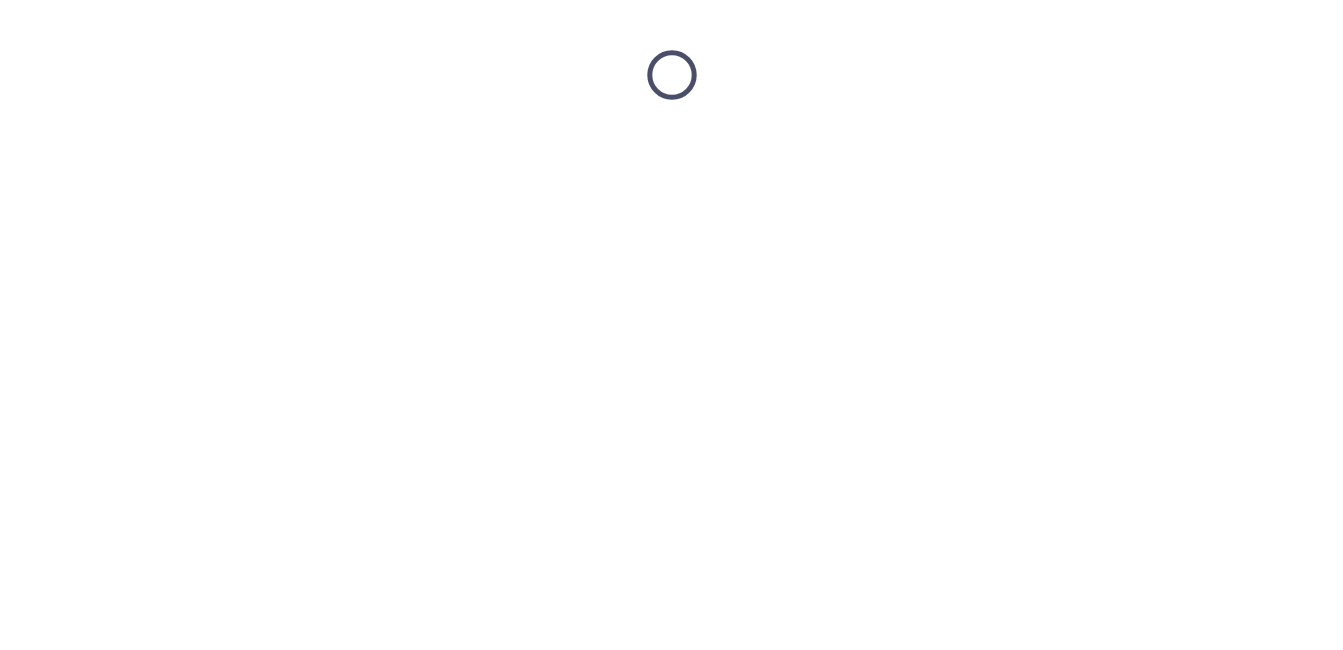 scroll, scrollTop: 0, scrollLeft: 0, axis: both 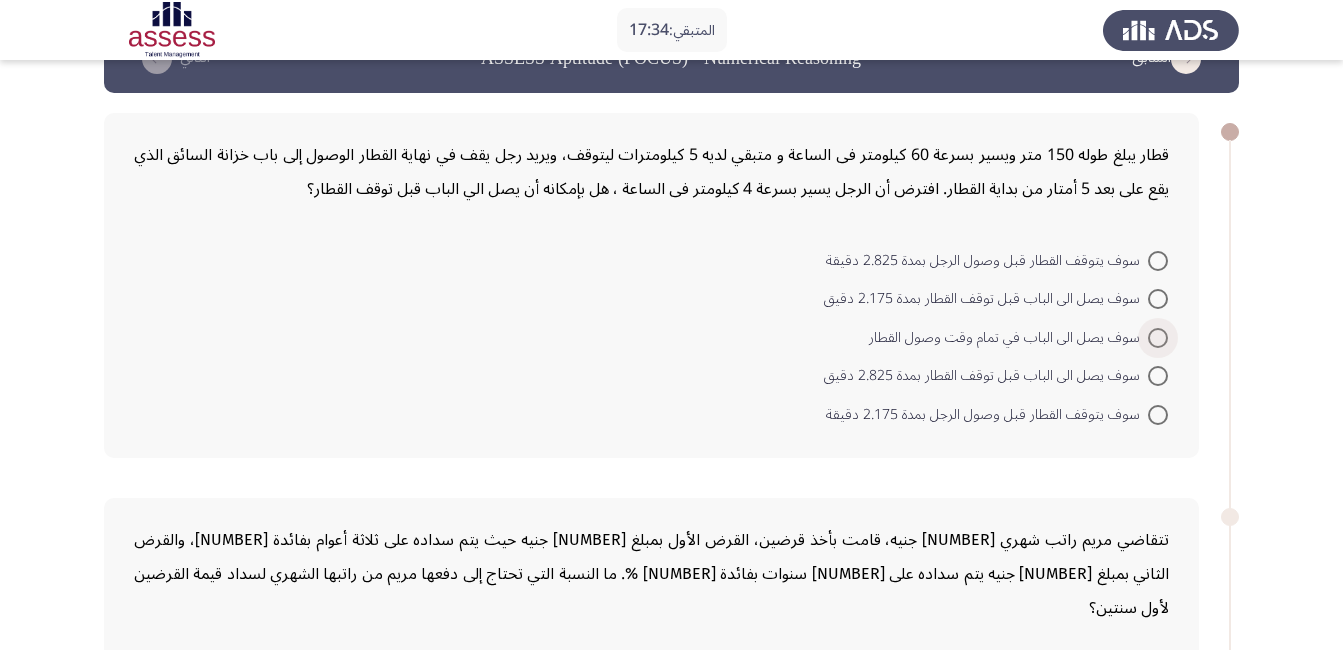 click at bounding box center (1158, 338) 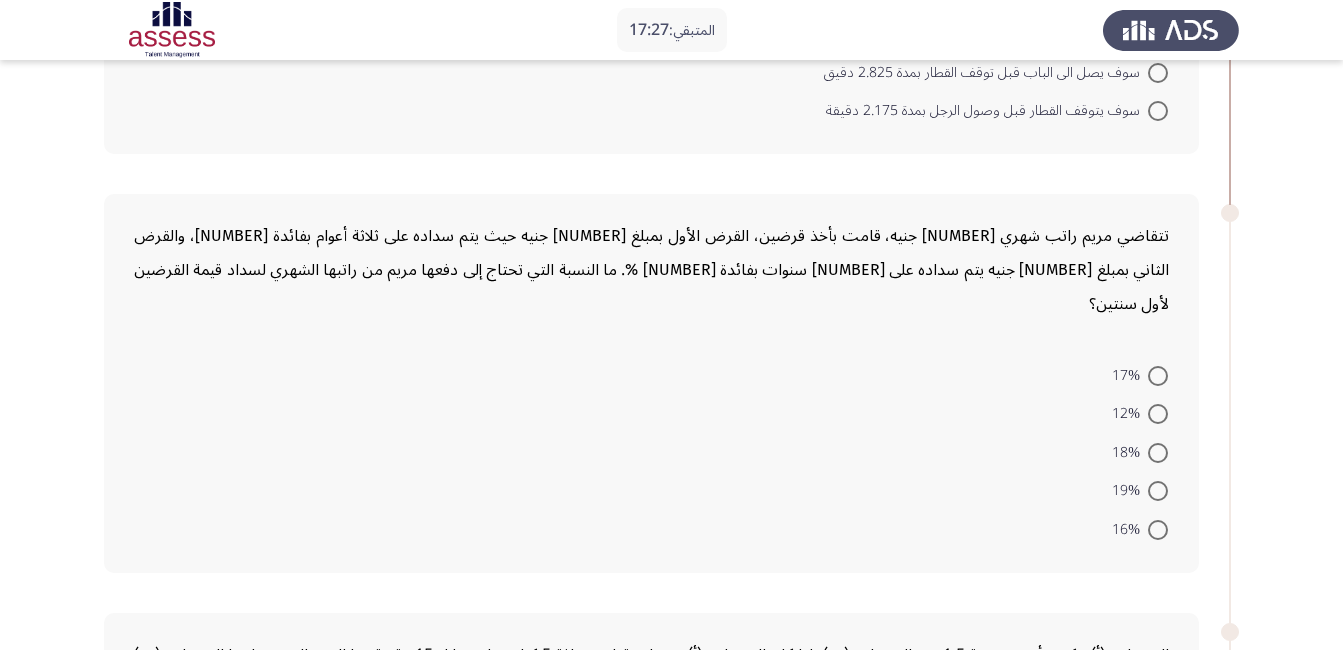 scroll, scrollTop: 374, scrollLeft: 0, axis: vertical 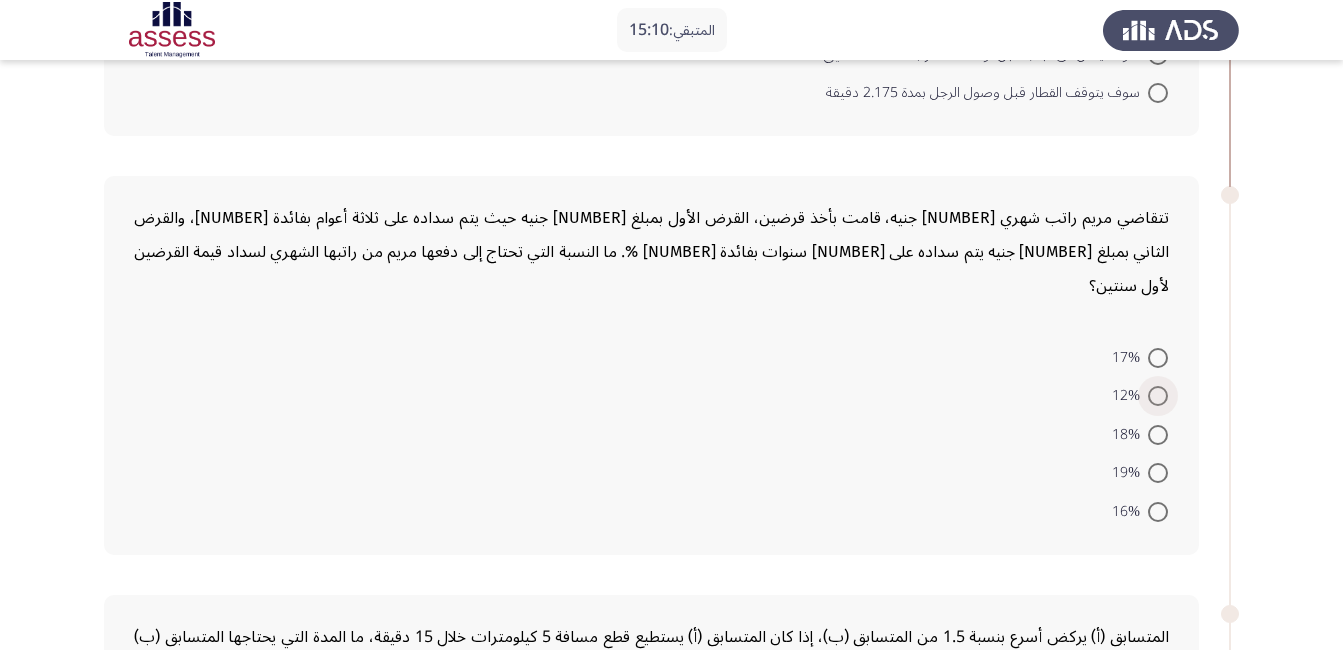 click at bounding box center (1158, 396) 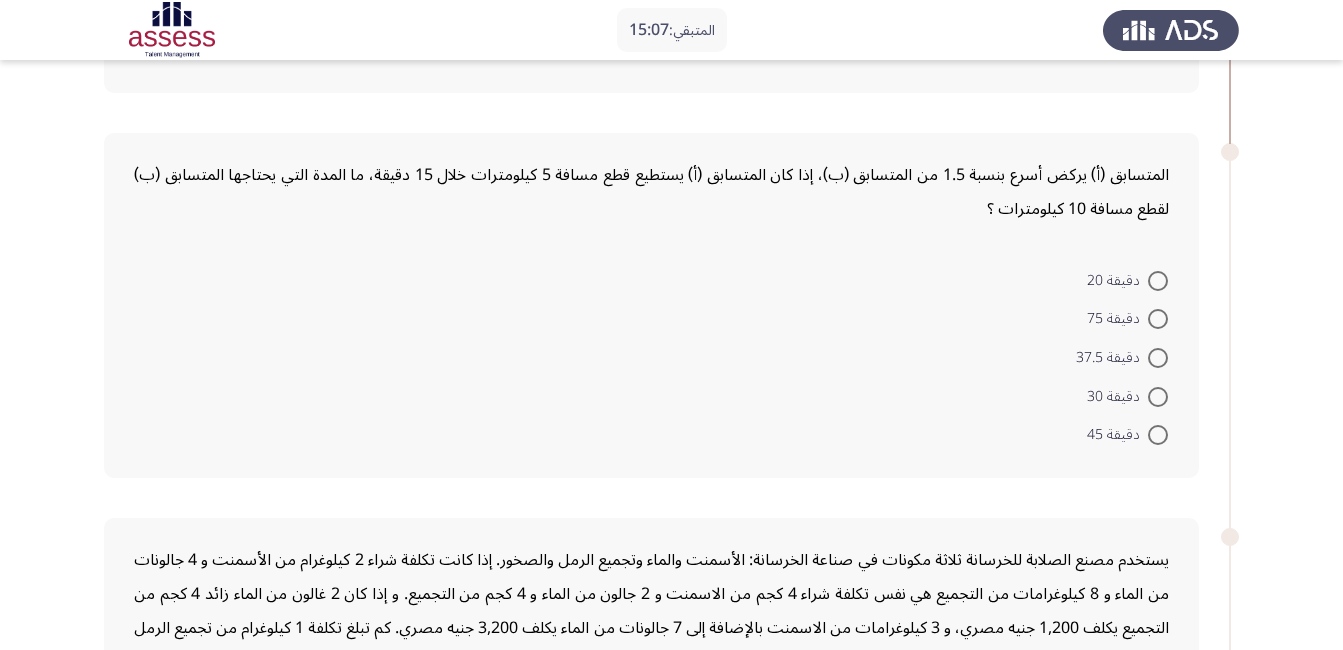 scroll, scrollTop: 836, scrollLeft: 0, axis: vertical 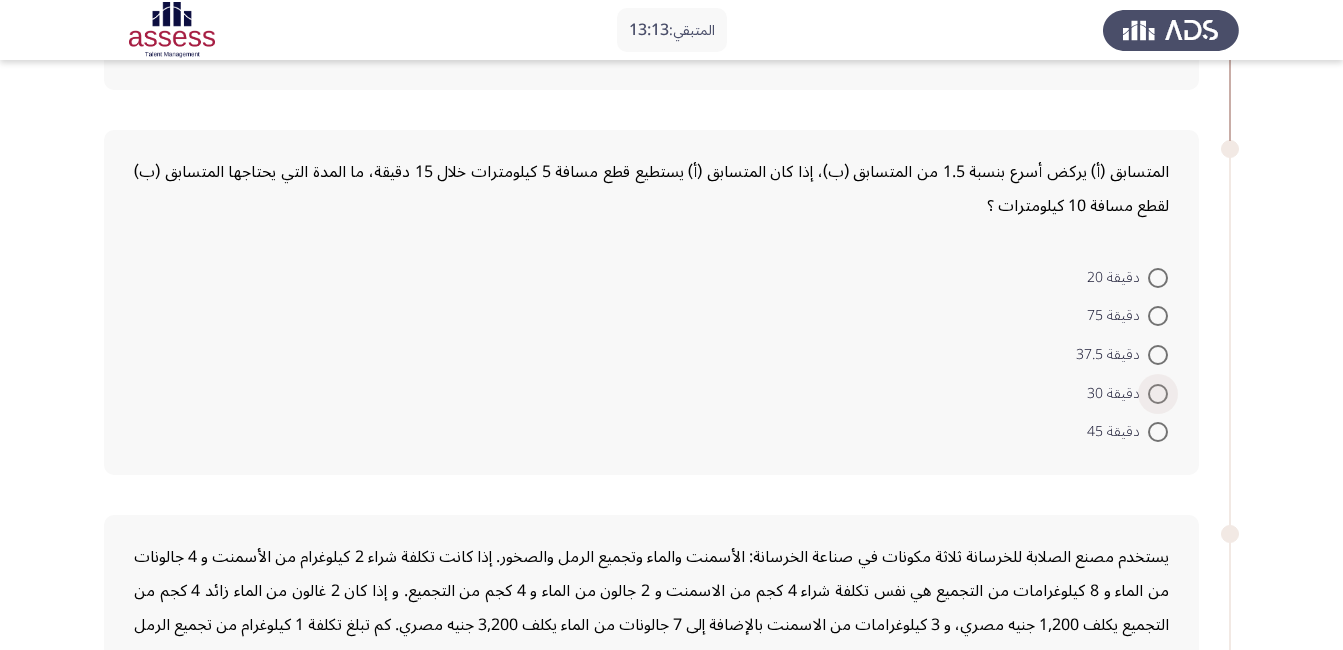 click at bounding box center [1158, 394] 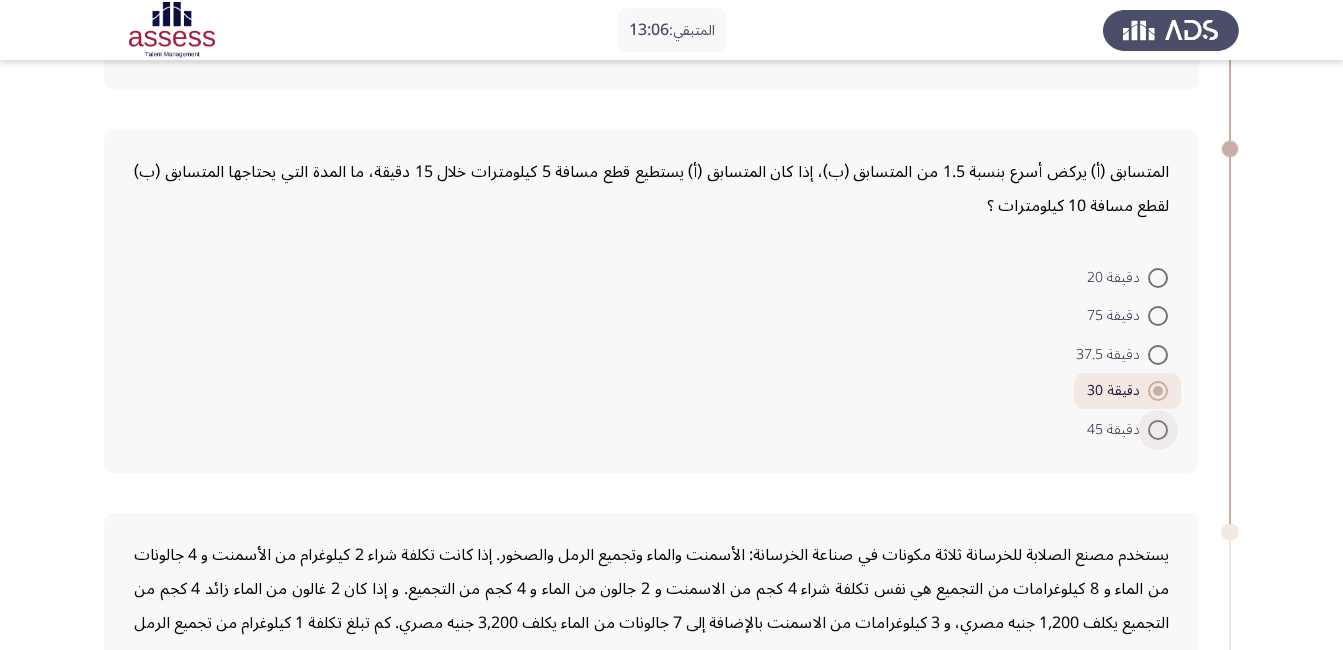 click at bounding box center (1158, 430) 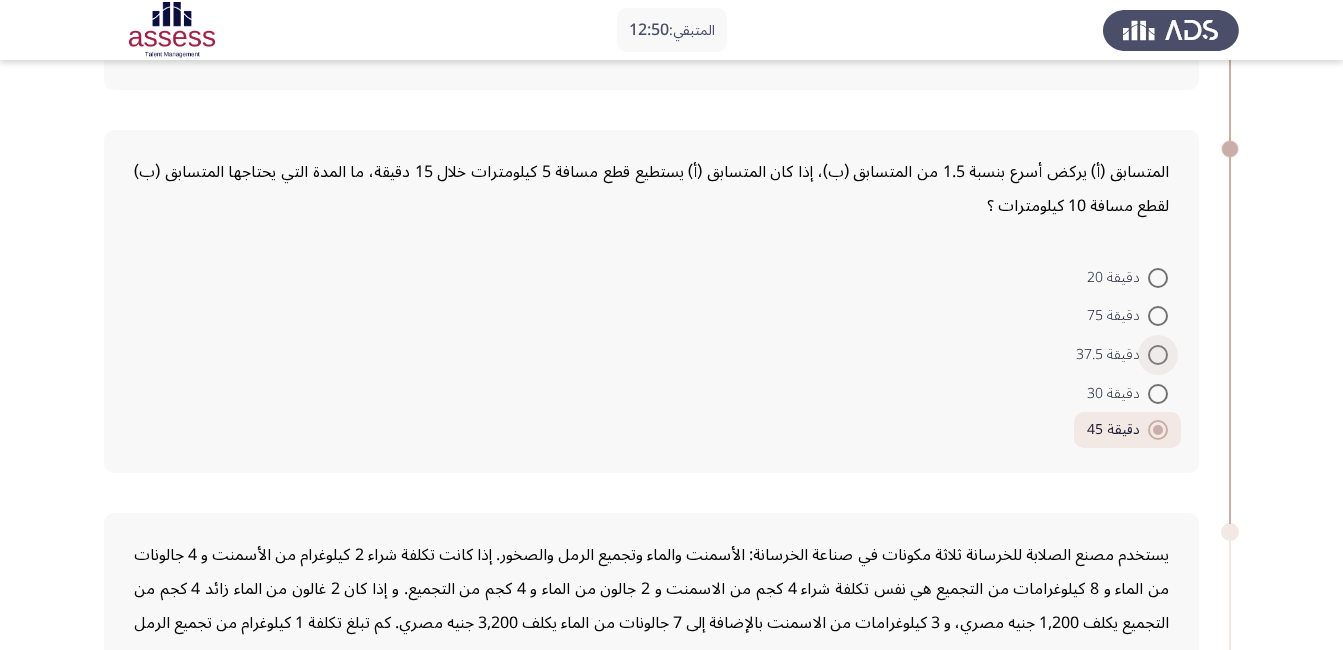 click on "دقيقة 37.5" at bounding box center [1122, 355] 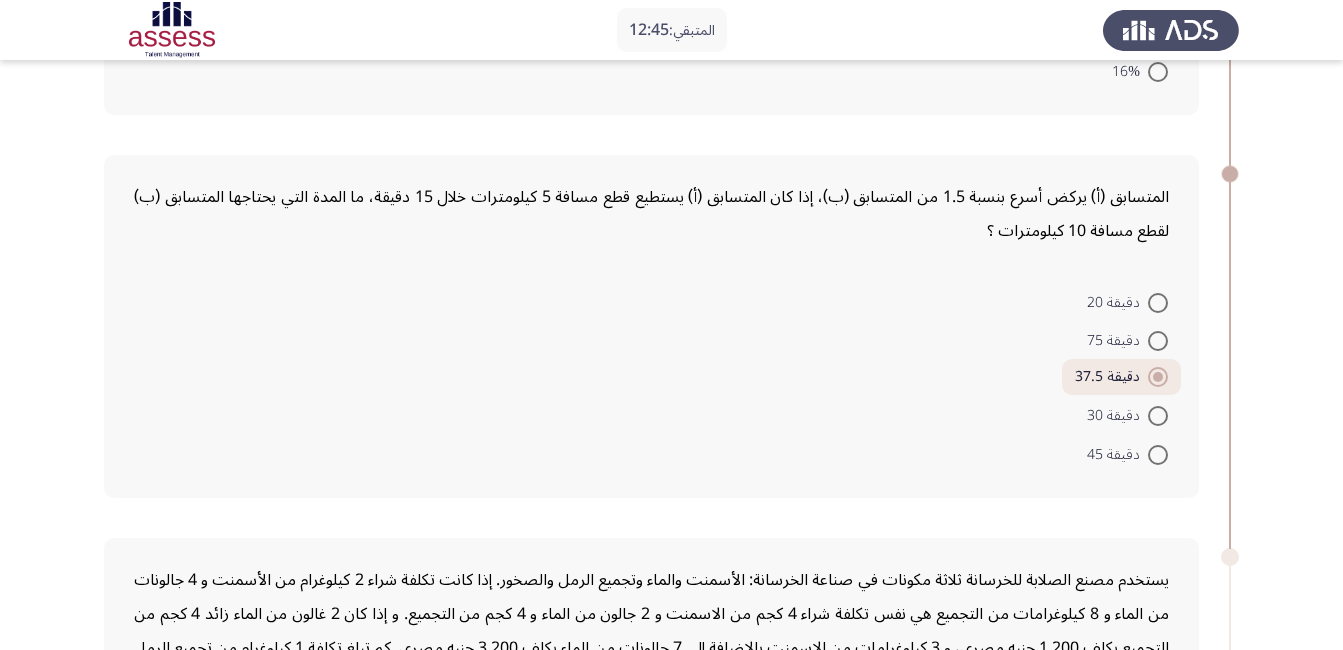 scroll, scrollTop: 807, scrollLeft: 0, axis: vertical 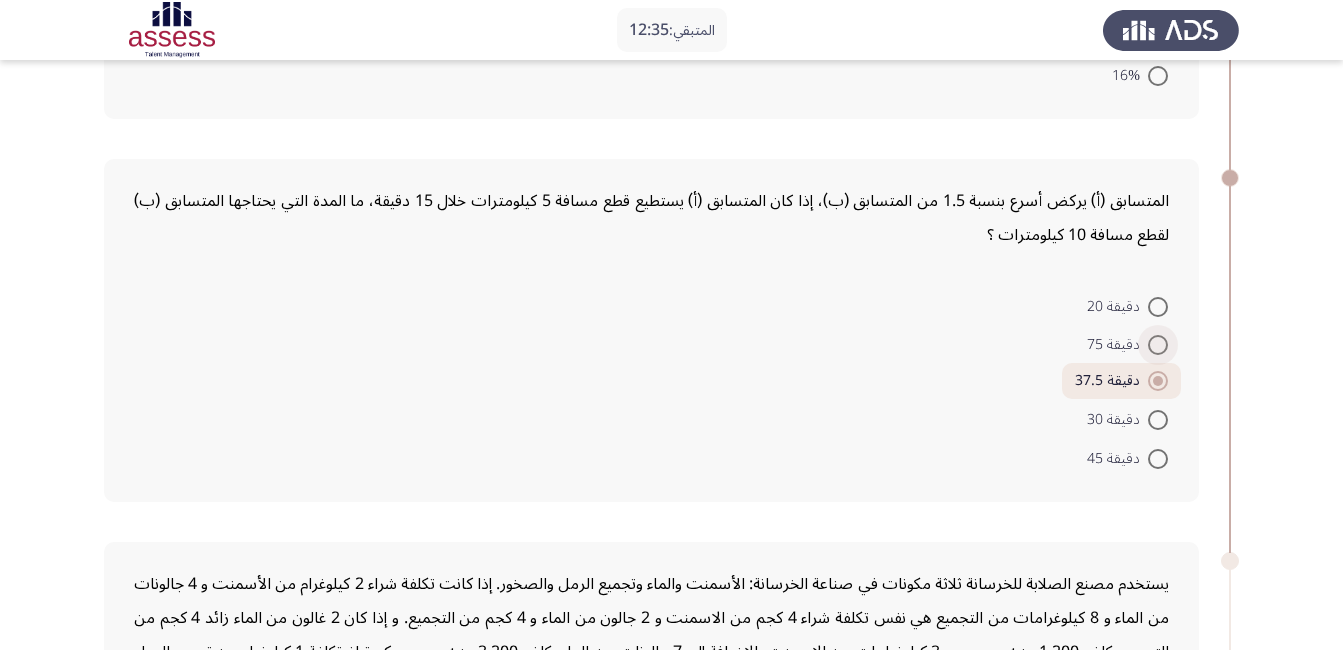 click on "دقيقة 75" at bounding box center [1127, 345] 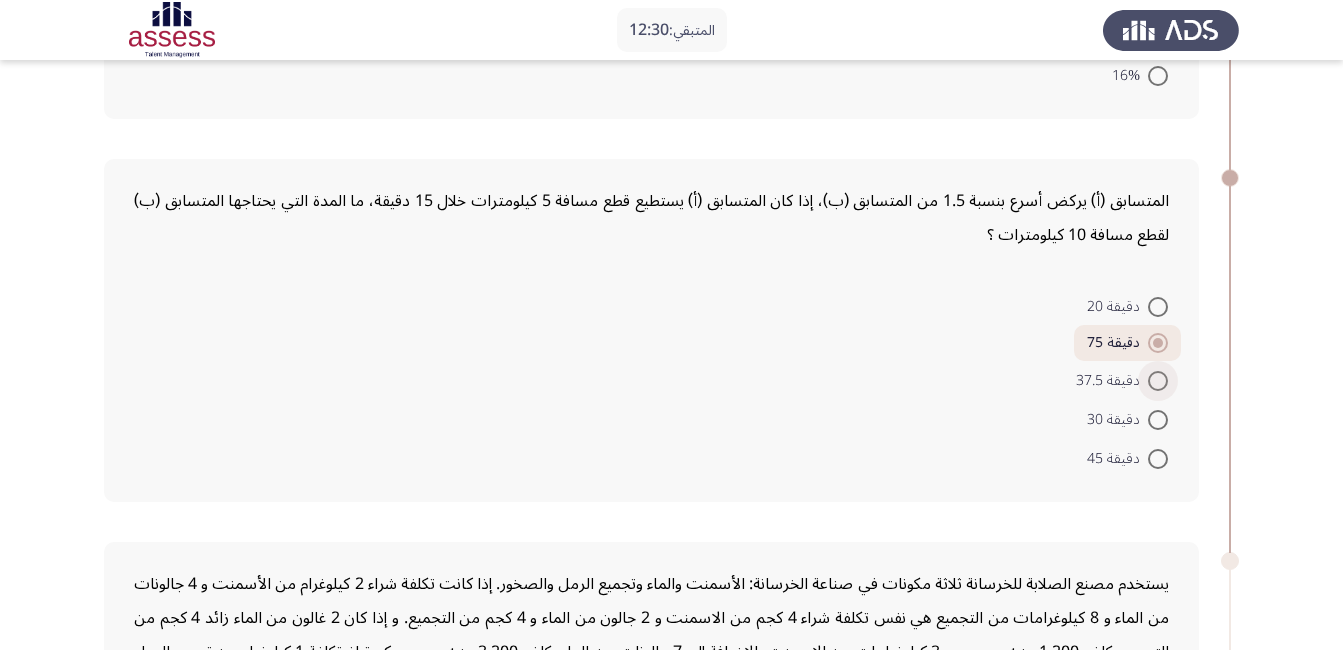 click at bounding box center (1158, 381) 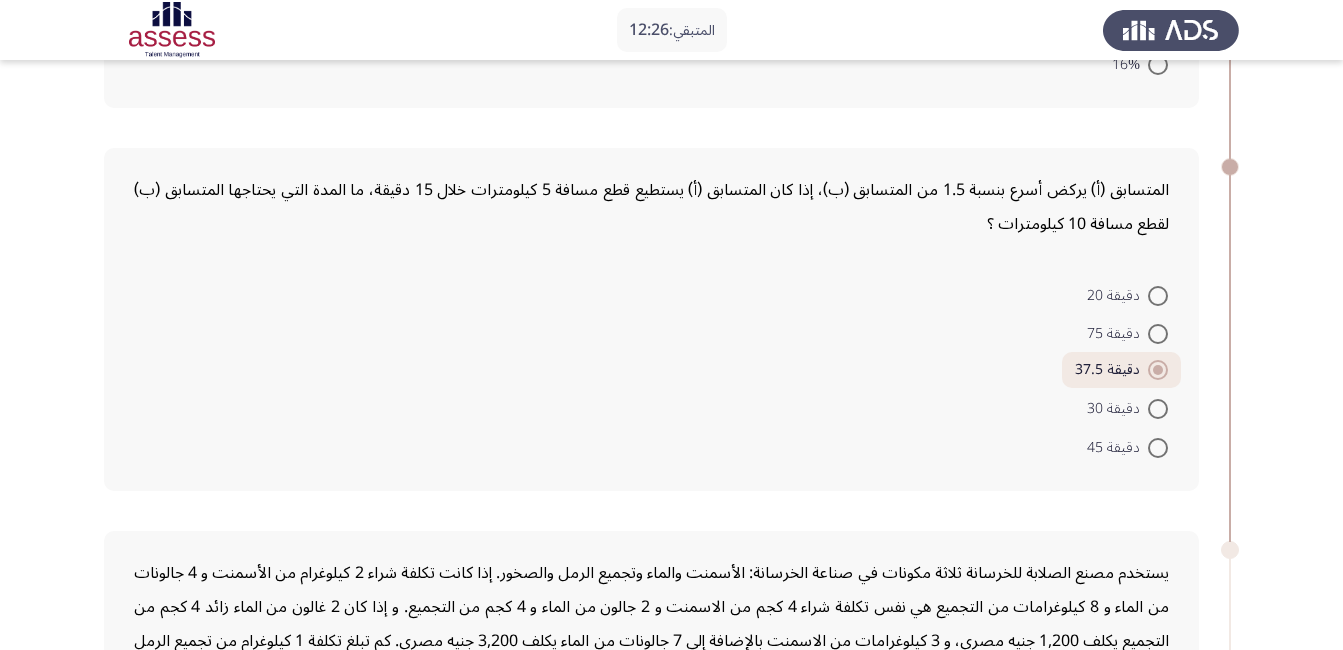 scroll, scrollTop: 825, scrollLeft: 0, axis: vertical 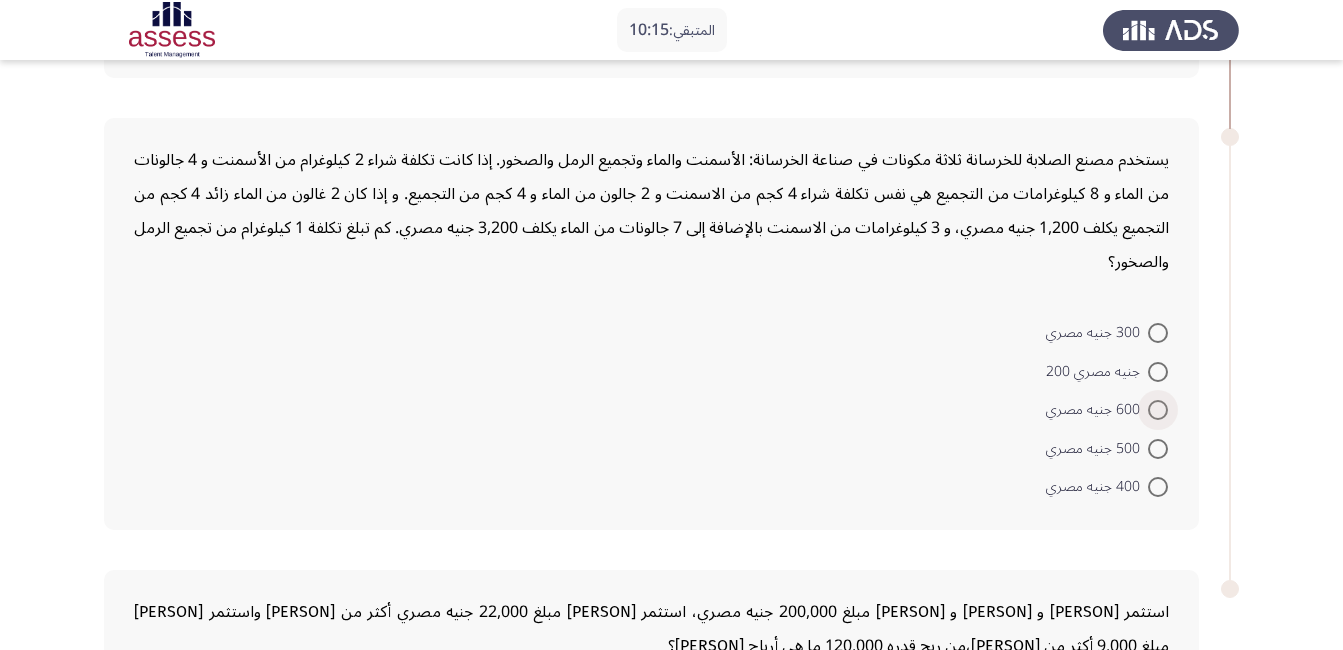 click at bounding box center (1158, 410) 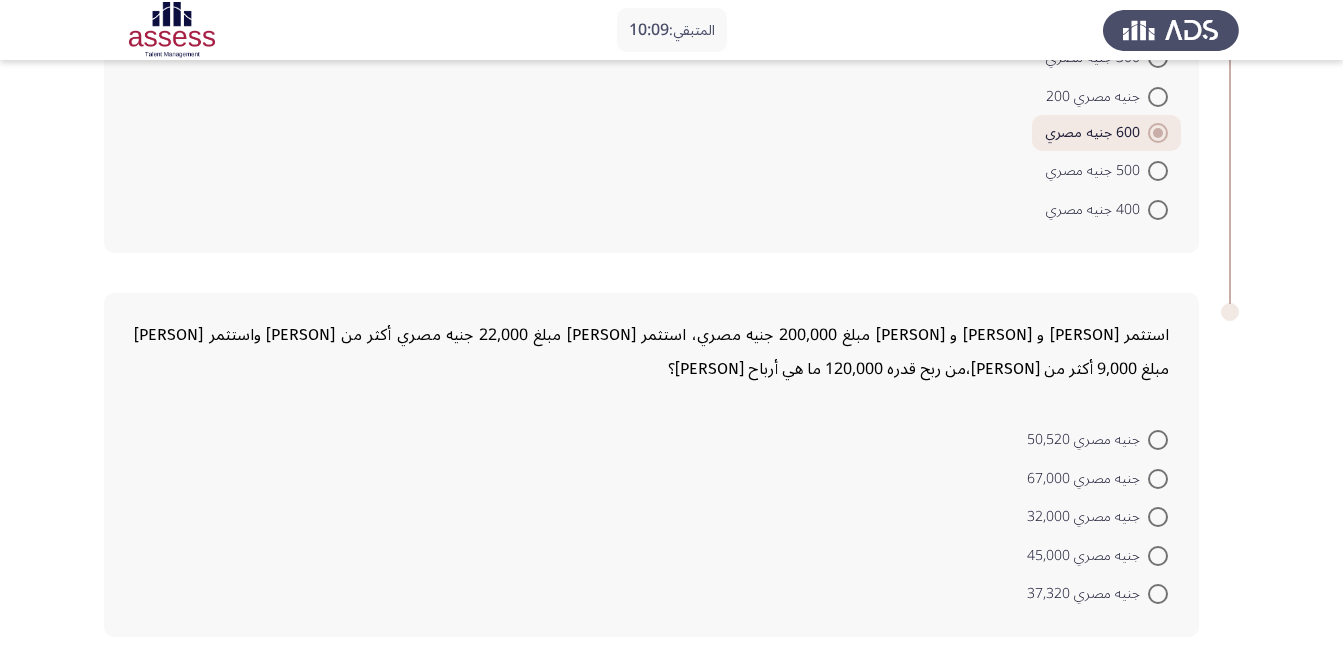 scroll, scrollTop: 1513, scrollLeft: 0, axis: vertical 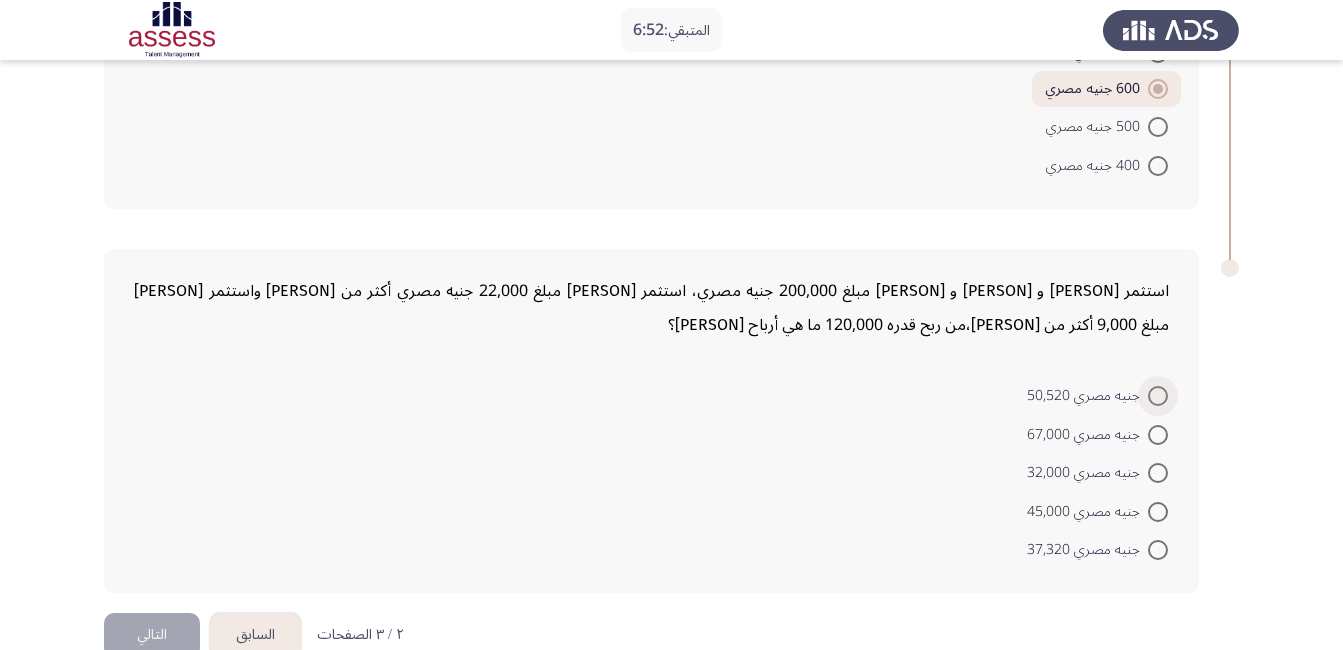 click at bounding box center (1158, 396) 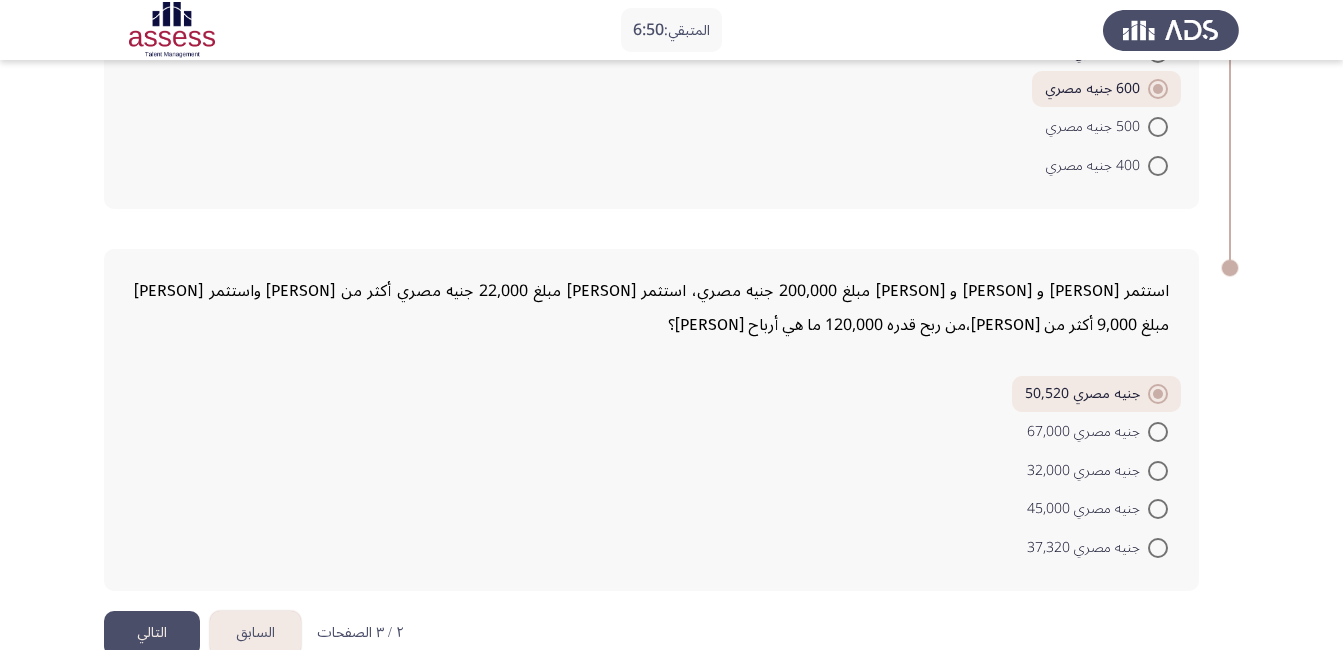 click on "التالي" 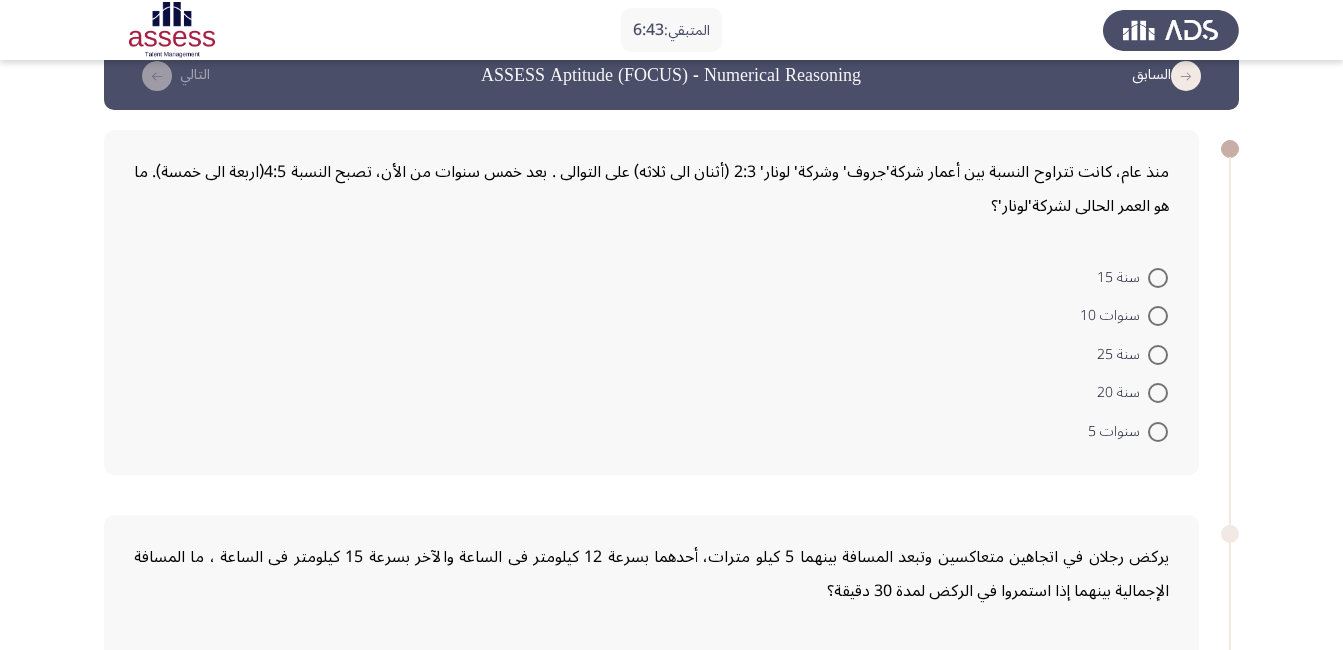 scroll, scrollTop: 41, scrollLeft: 0, axis: vertical 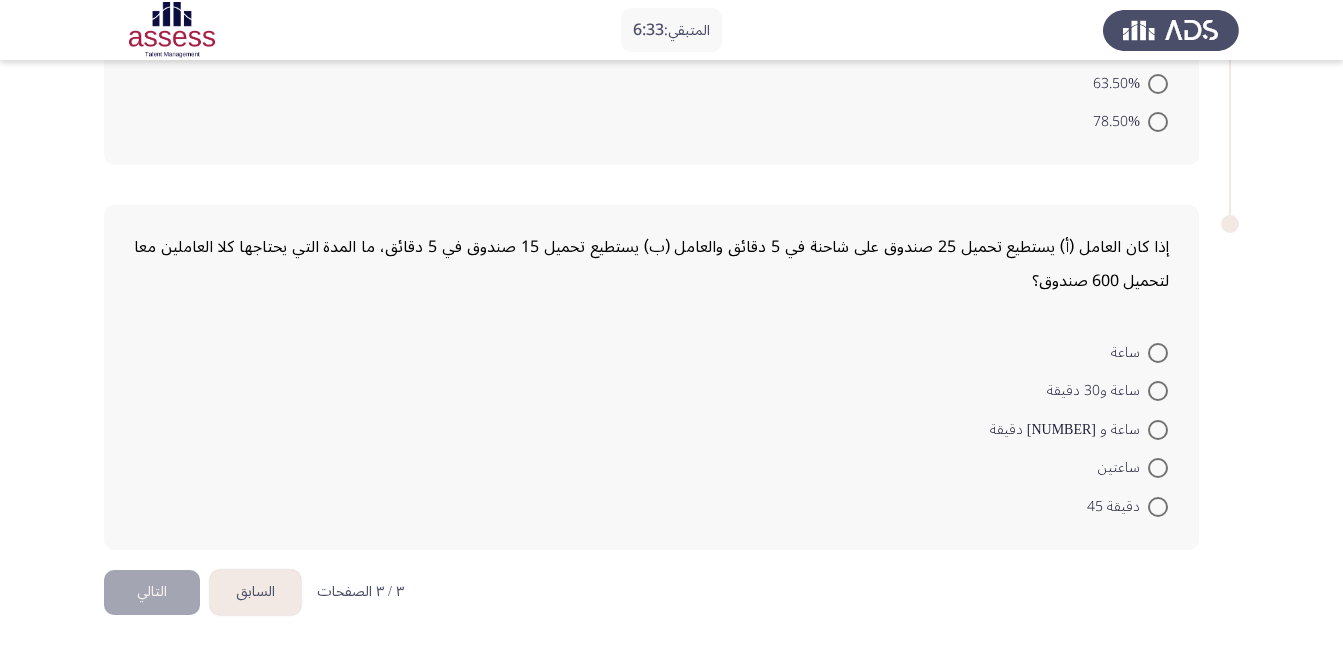 click on "السابق" 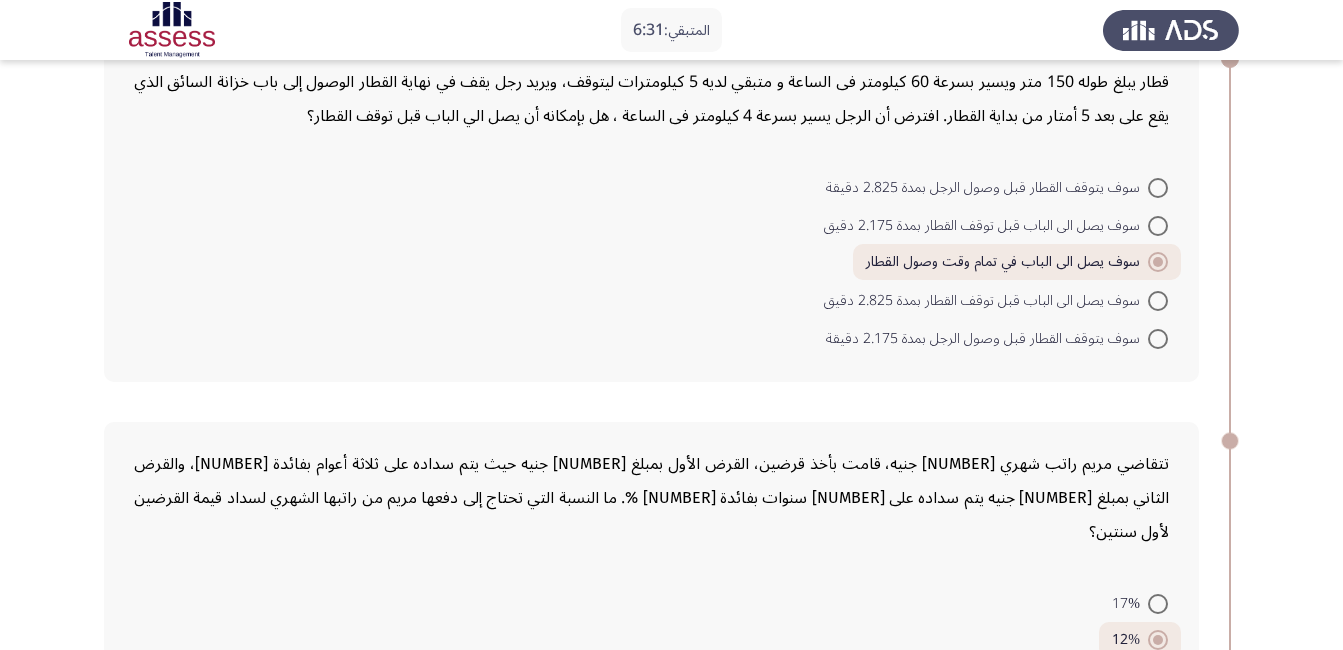 scroll, scrollTop: 135, scrollLeft: 0, axis: vertical 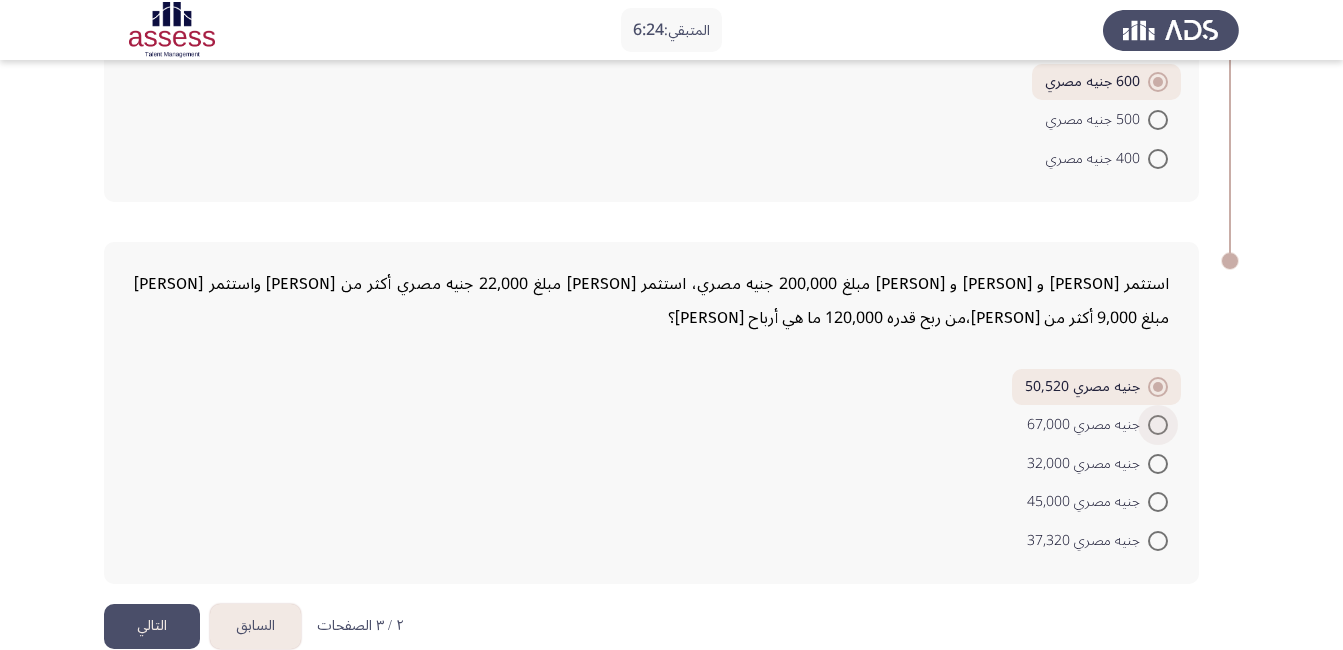 click at bounding box center [1158, 425] 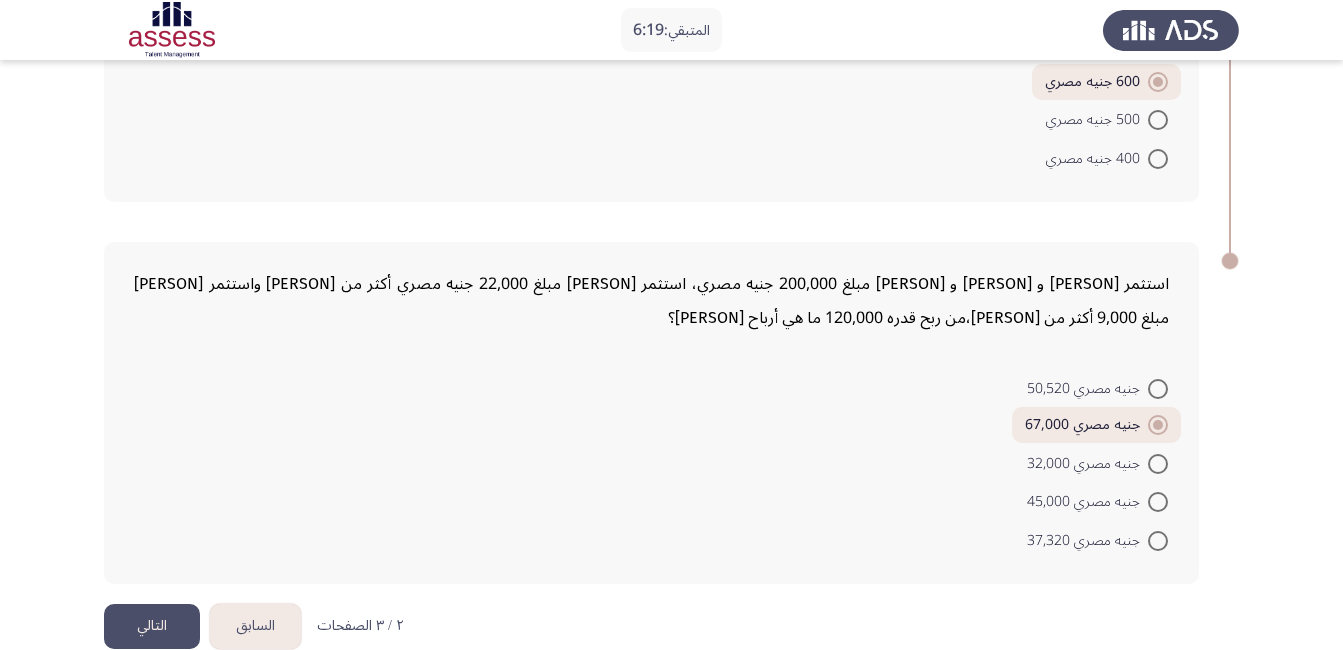 click on "التالي" 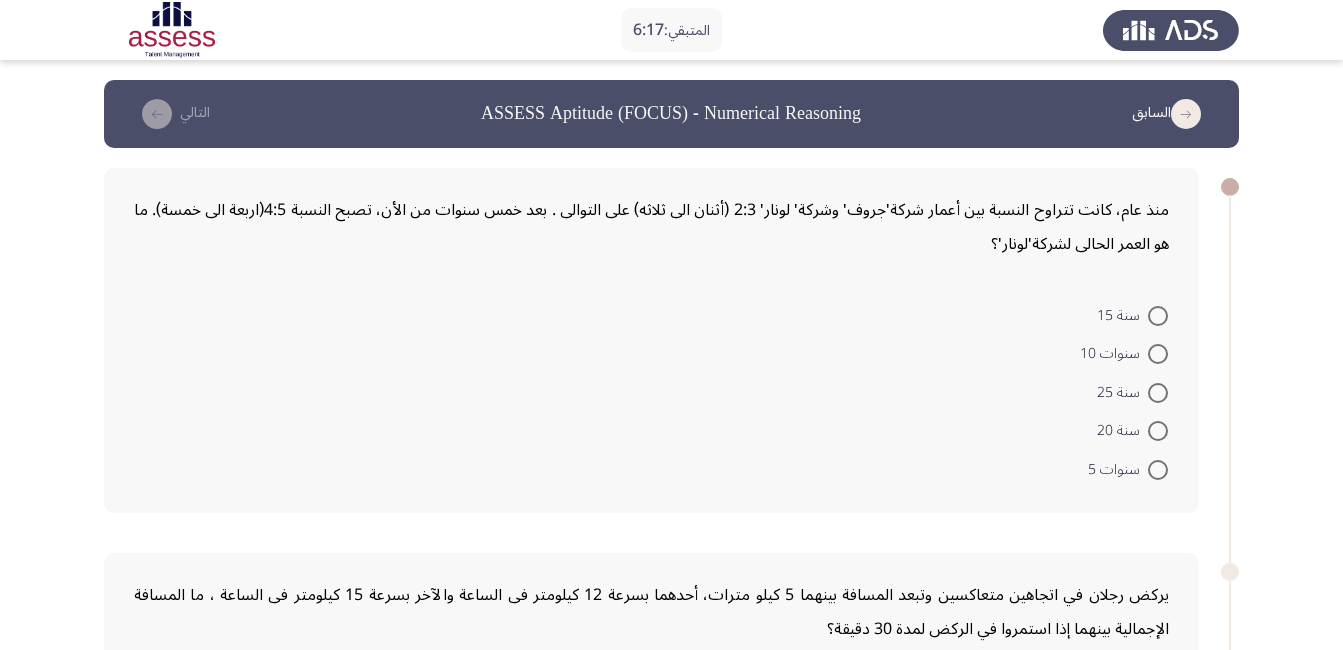 scroll, scrollTop: 6, scrollLeft: 0, axis: vertical 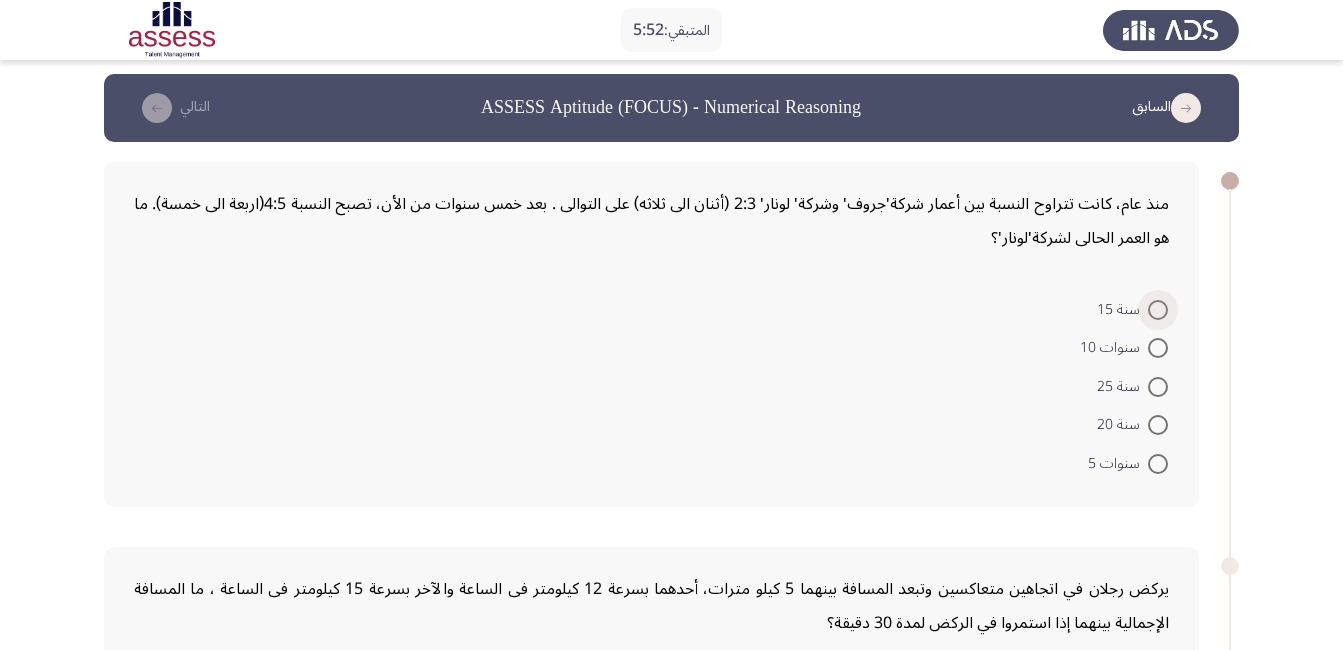 click at bounding box center (1158, 310) 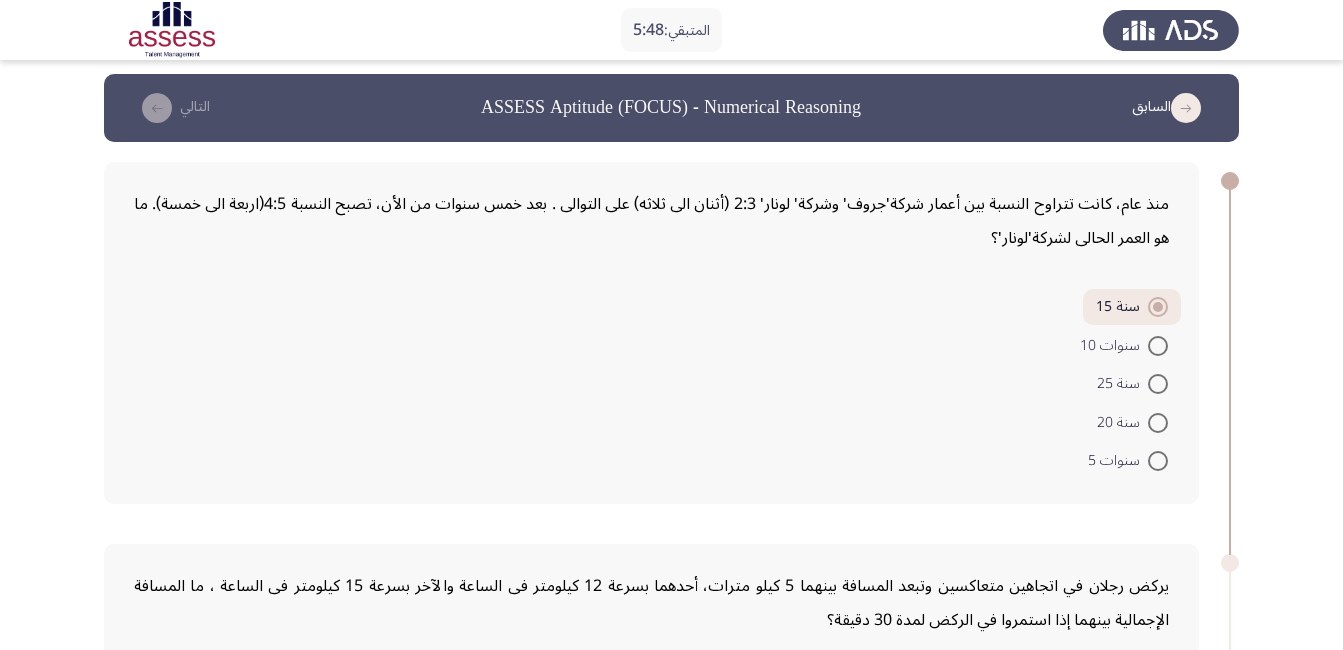 scroll, scrollTop: 29, scrollLeft: 0, axis: vertical 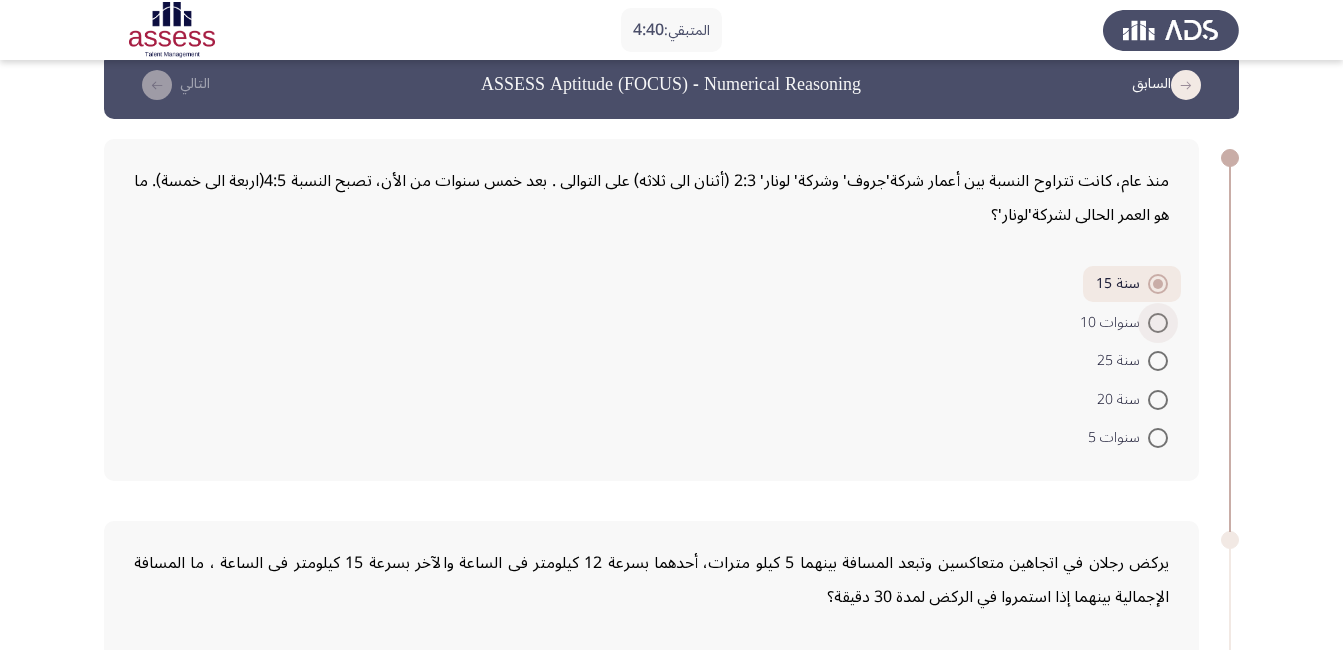 click at bounding box center (1158, 323) 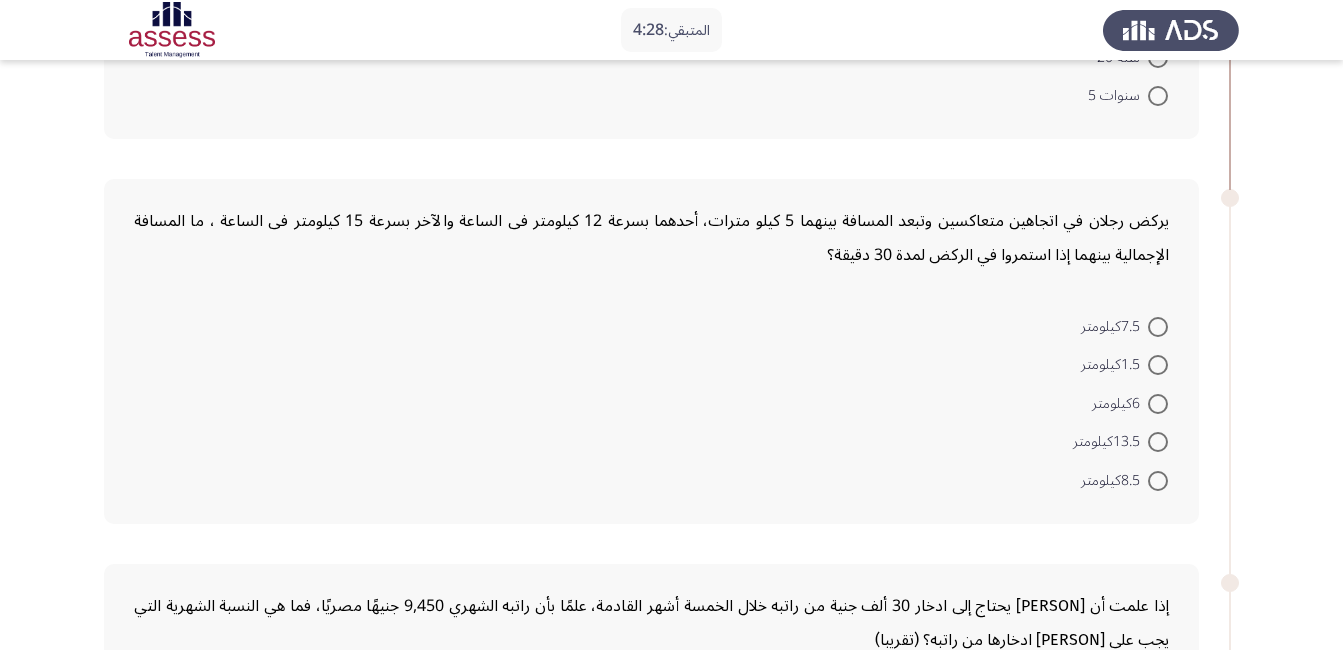 scroll, scrollTop: 374, scrollLeft: 0, axis: vertical 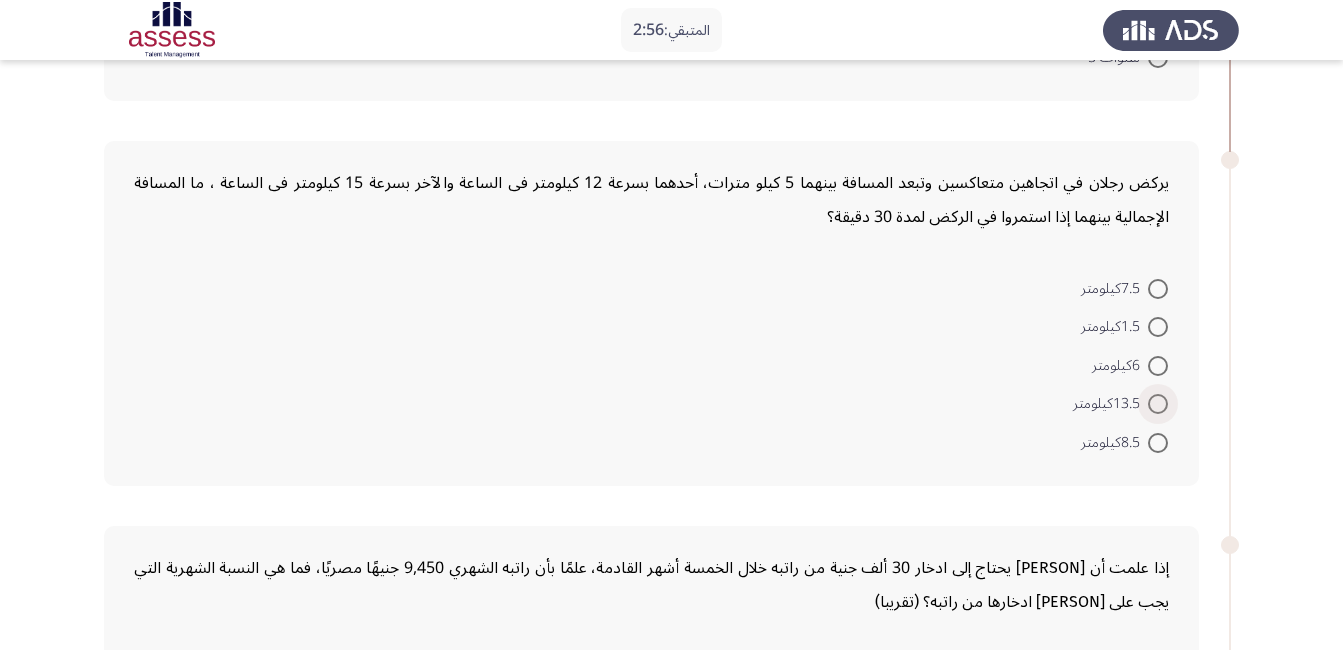 click at bounding box center (1158, 404) 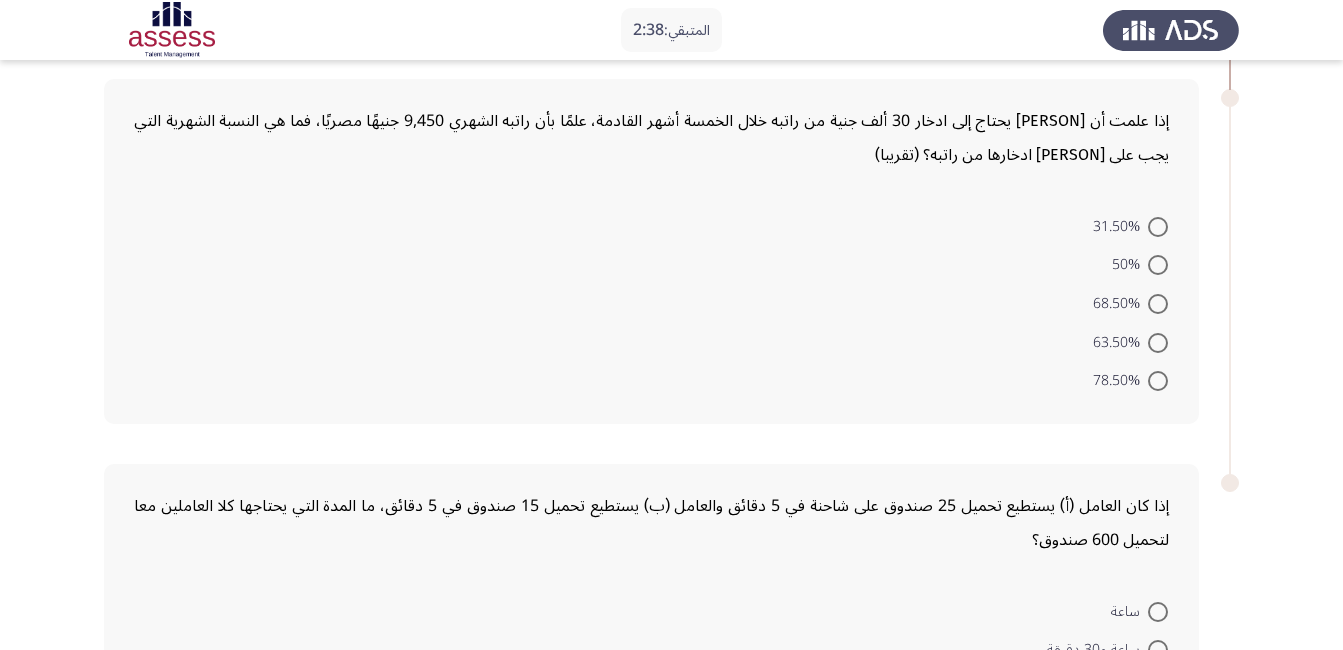 scroll, scrollTop: 856, scrollLeft: 0, axis: vertical 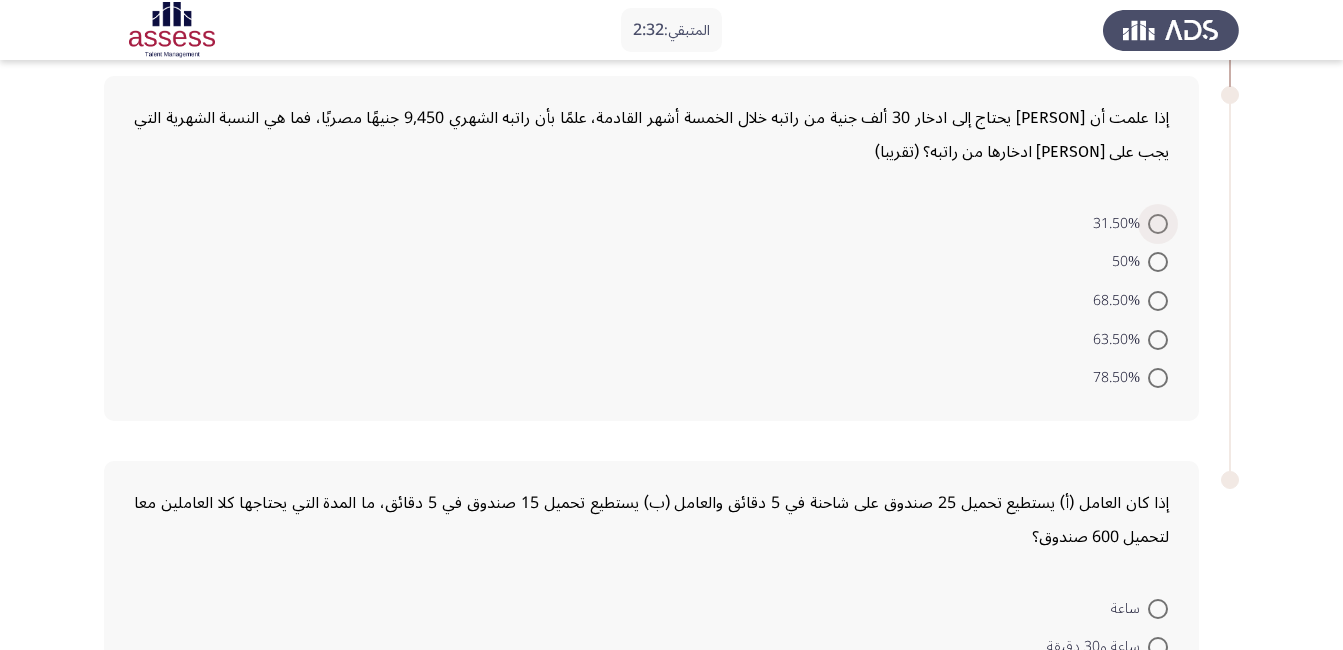 click at bounding box center (1158, 224) 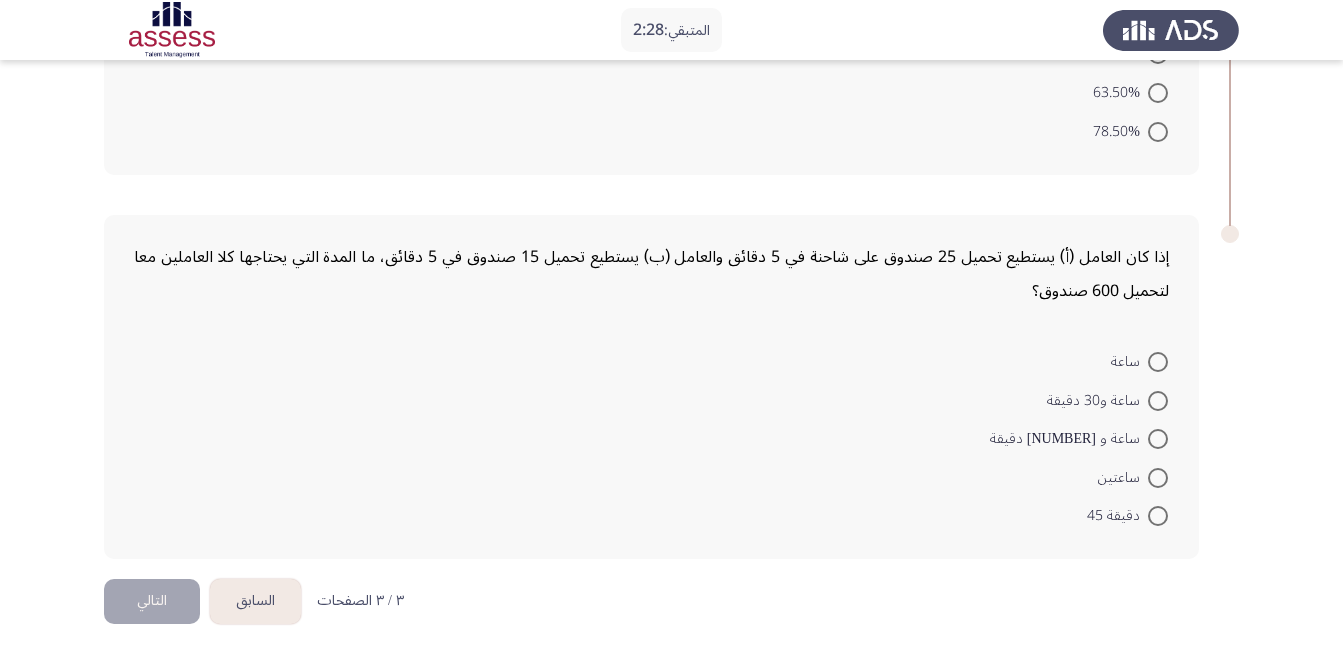 scroll, scrollTop: 1109, scrollLeft: 0, axis: vertical 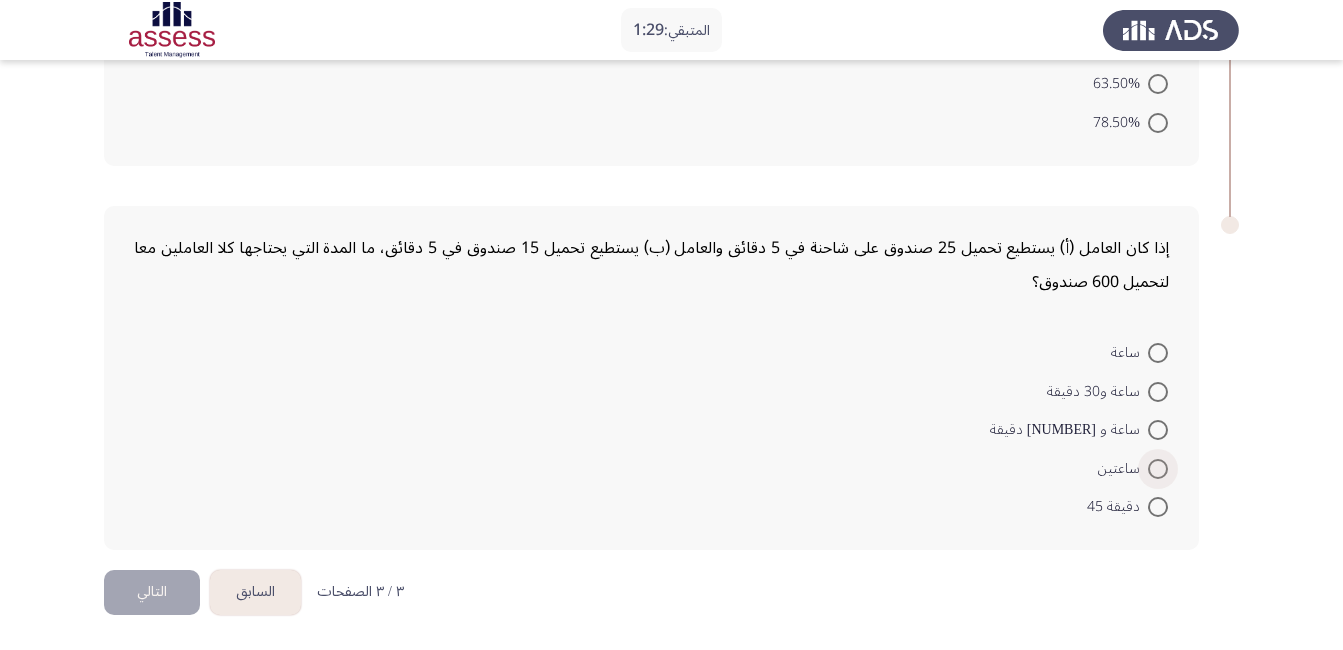 click at bounding box center [1158, 469] 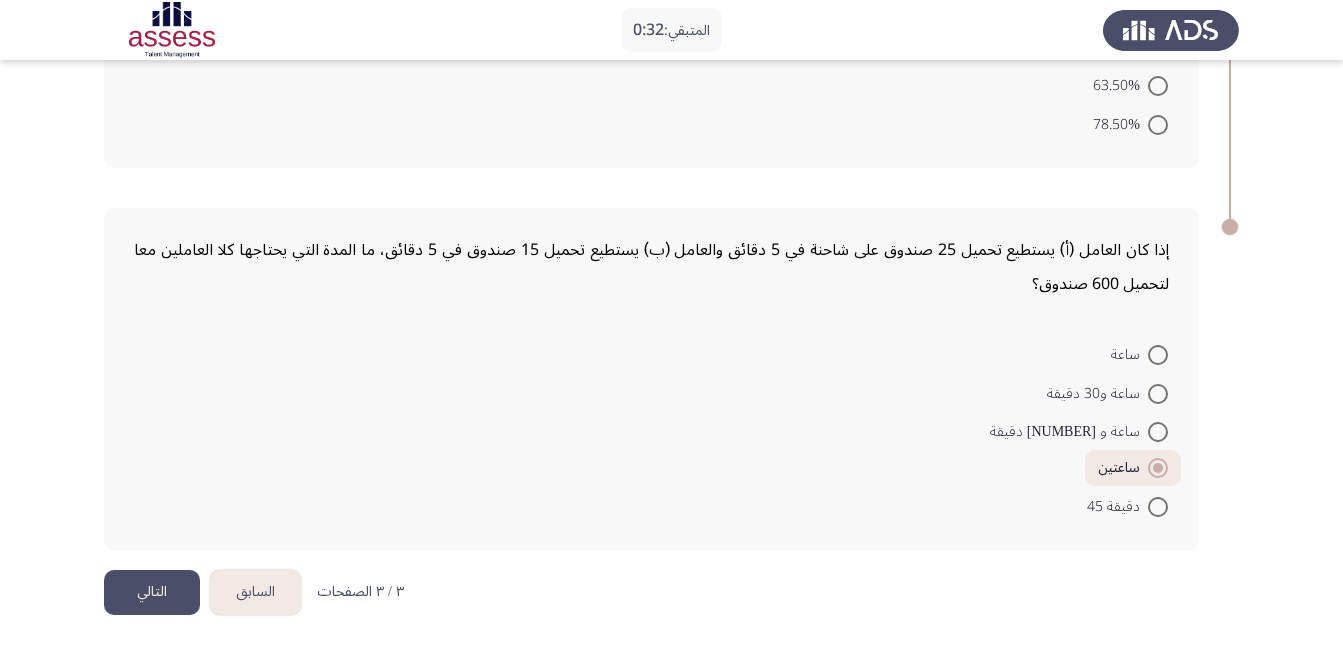 click on "التالي" 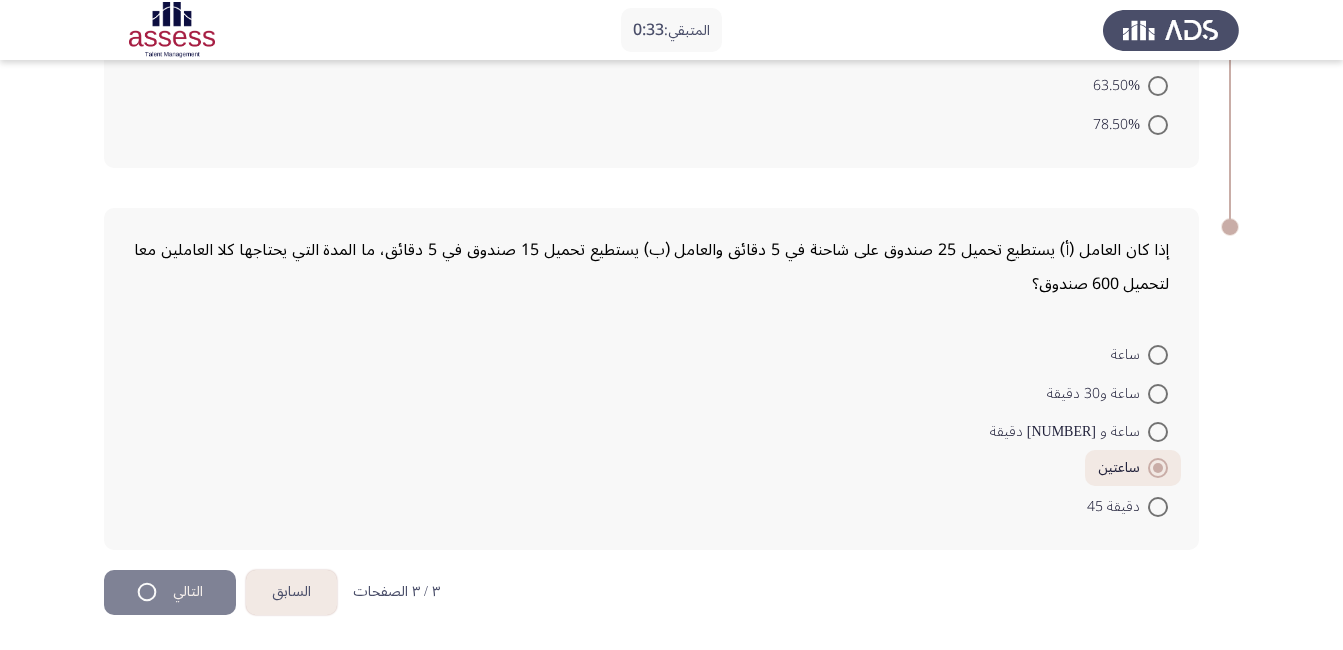 scroll, scrollTop: 0, scrollLeft: 0, axis: both 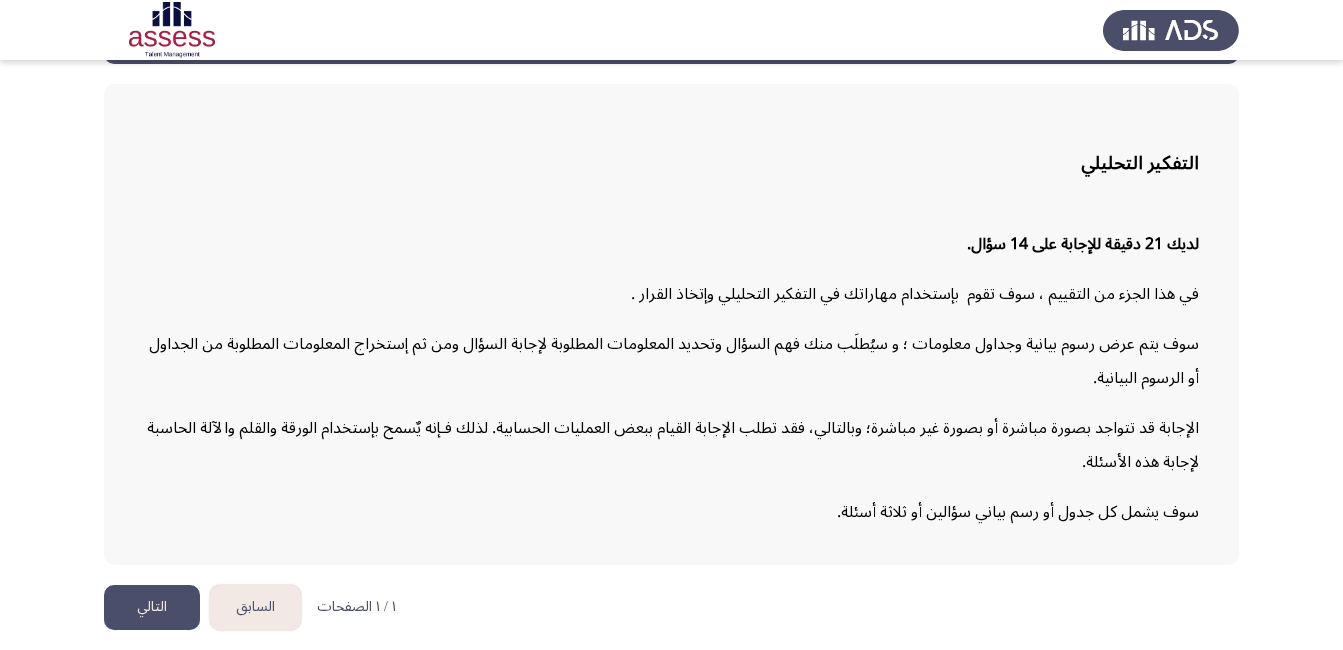 click on "التالي" 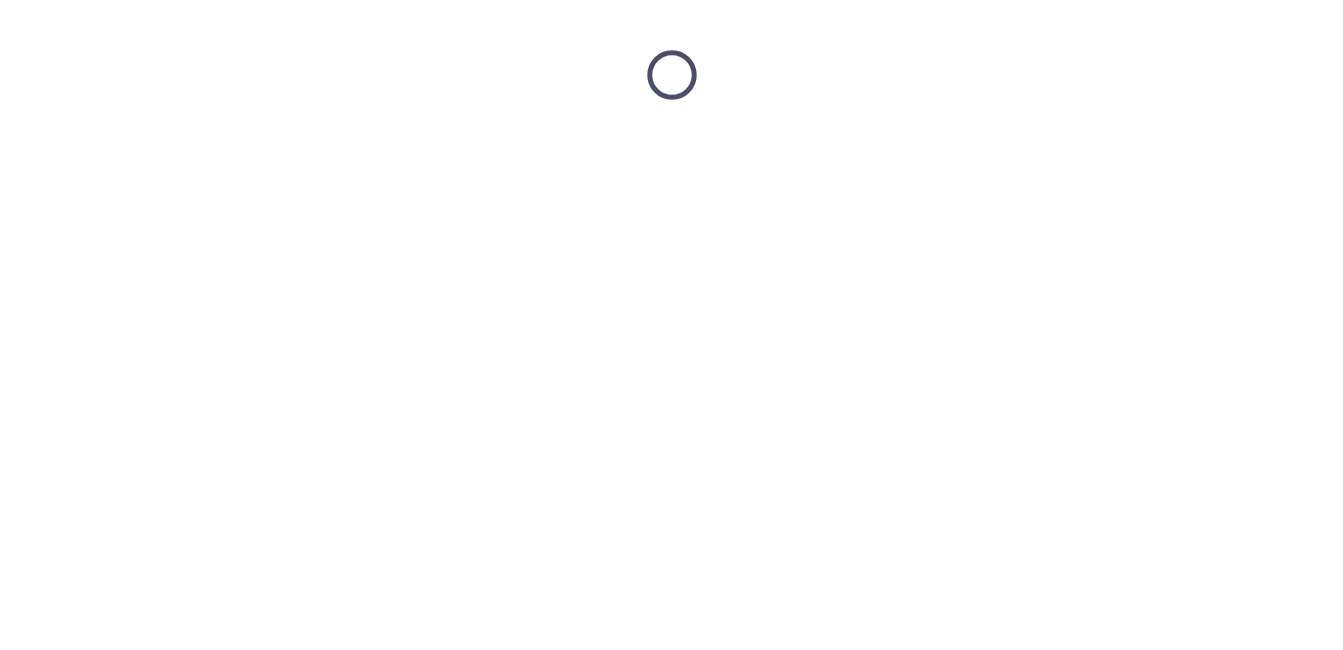 scroll, scrollTop: 0, scrollLeft: 0, axis: both 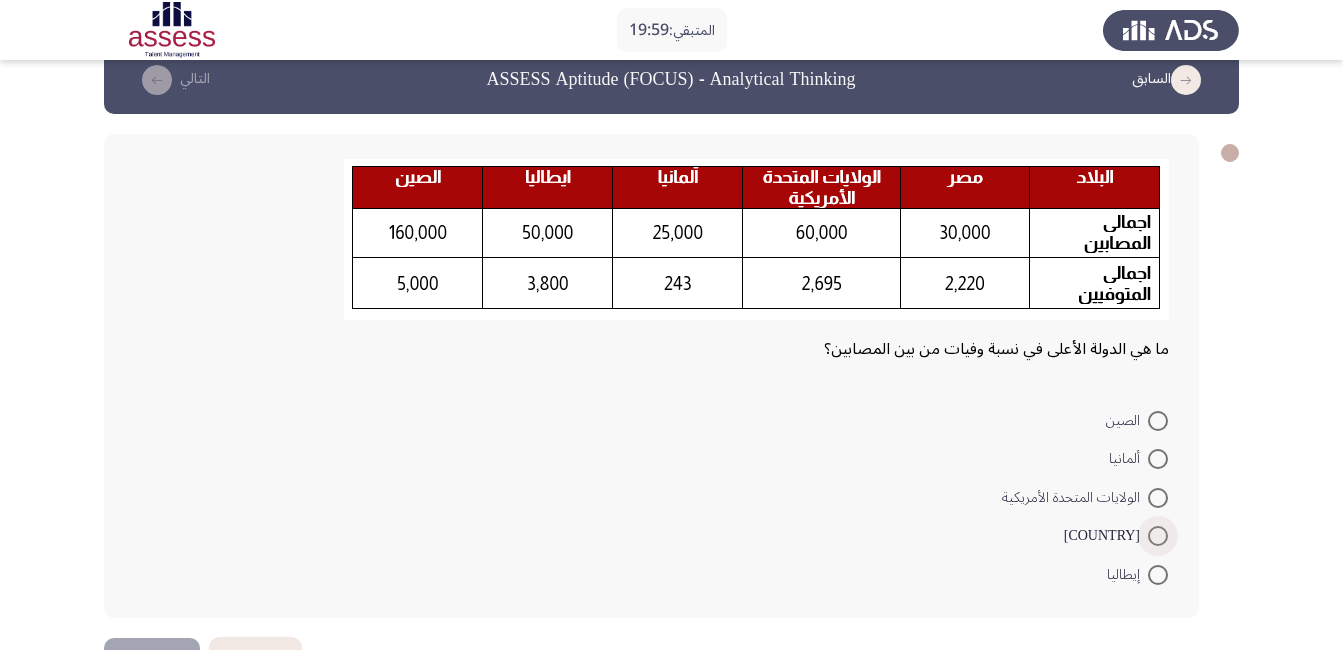 click at bounding box center [1158, 536] 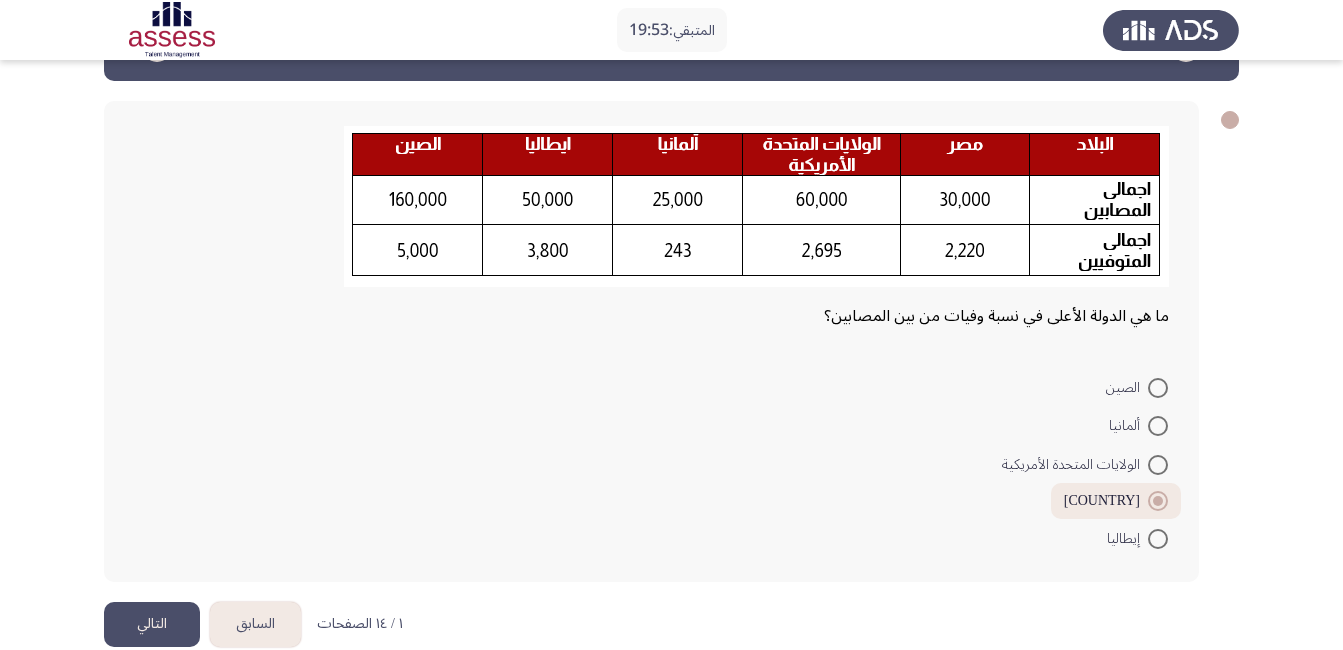 scroll, scrollTop: 99, scrollLeft: 0, axis: vertical 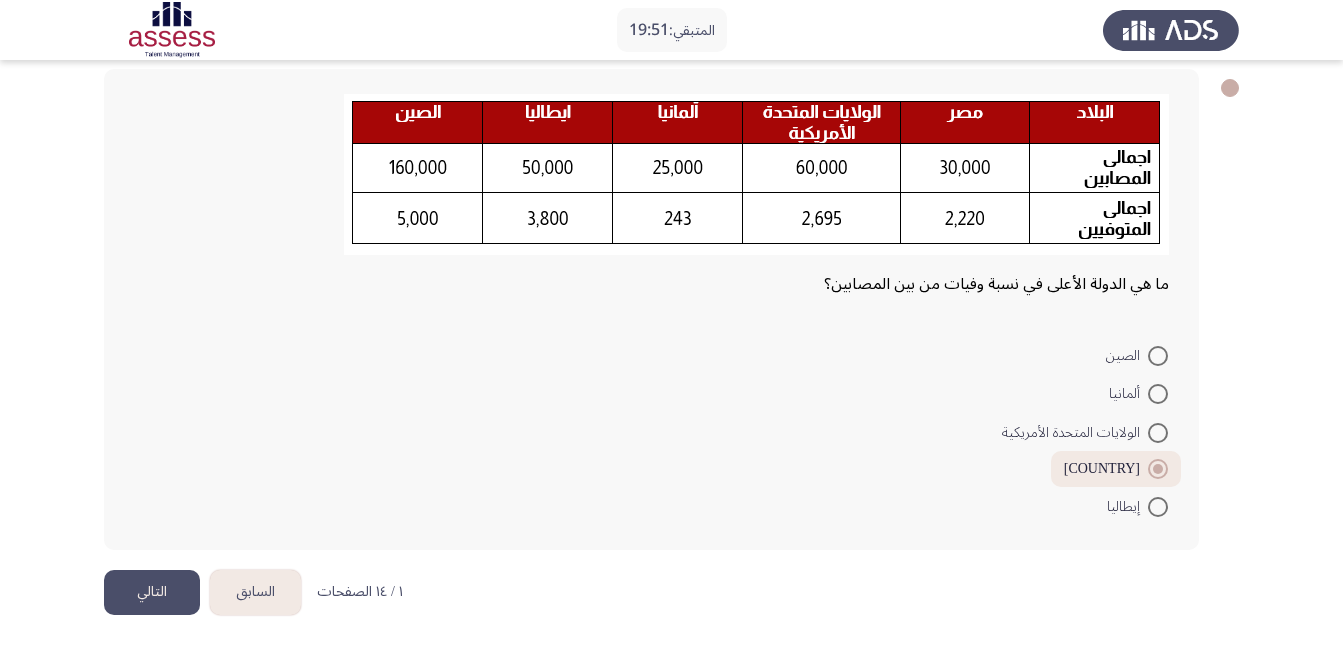 click on "التالي" 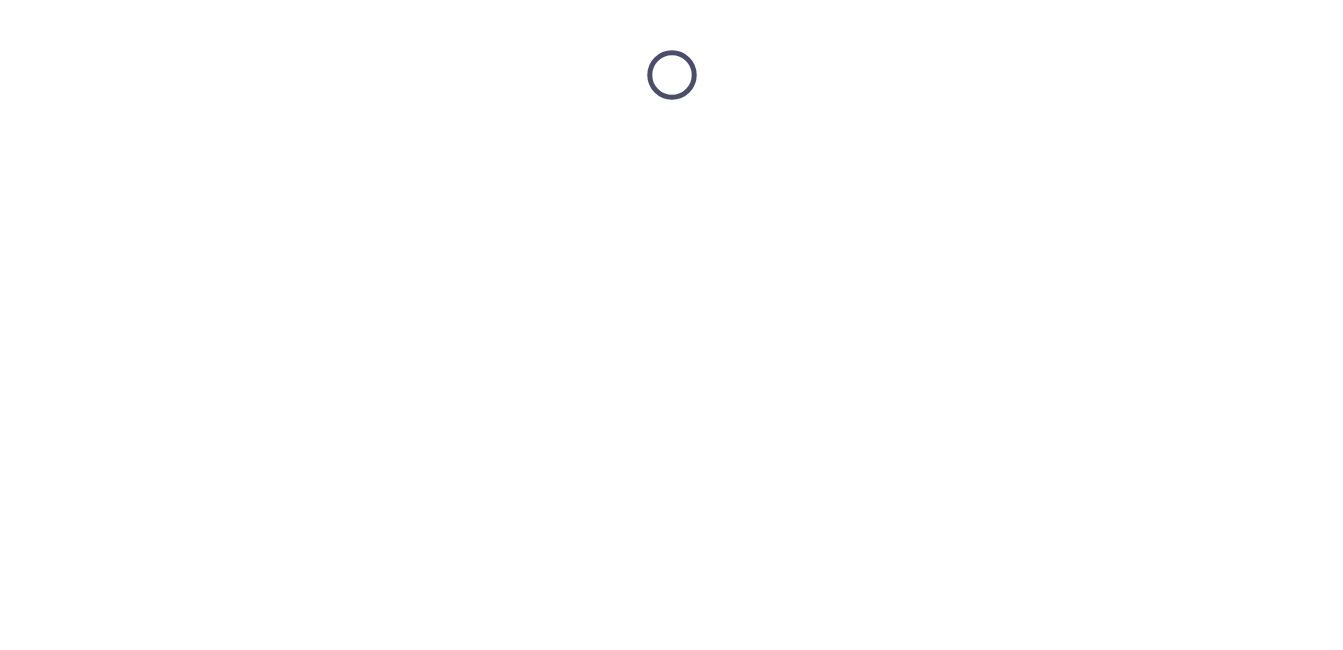 scroll, scrollTop: 0, scrollLeft: 0, axis: both 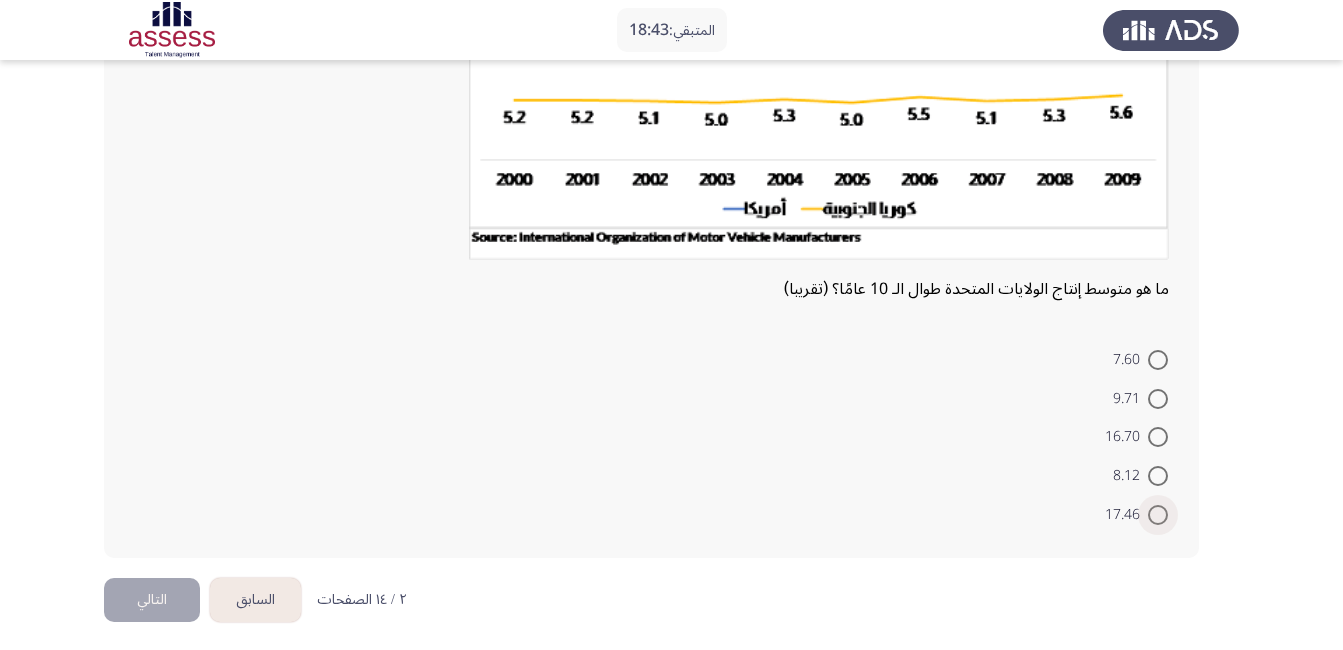 click at bounding box center (1158, 515) 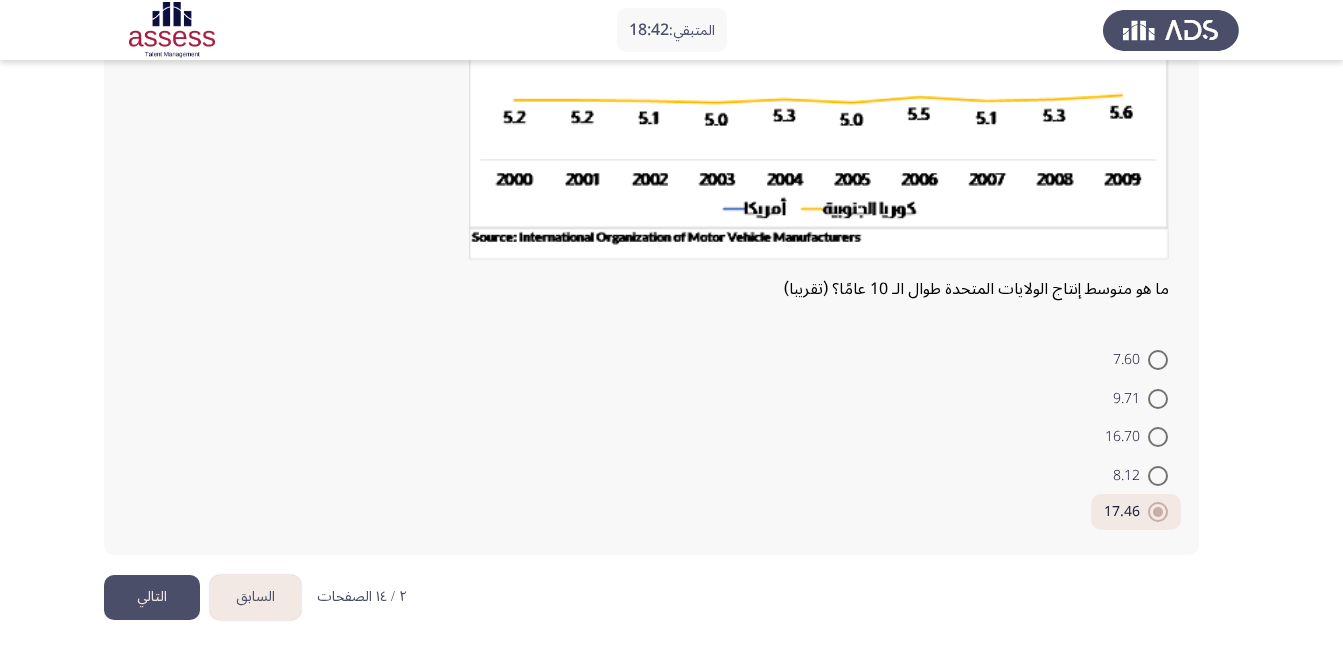 click on "التالي" 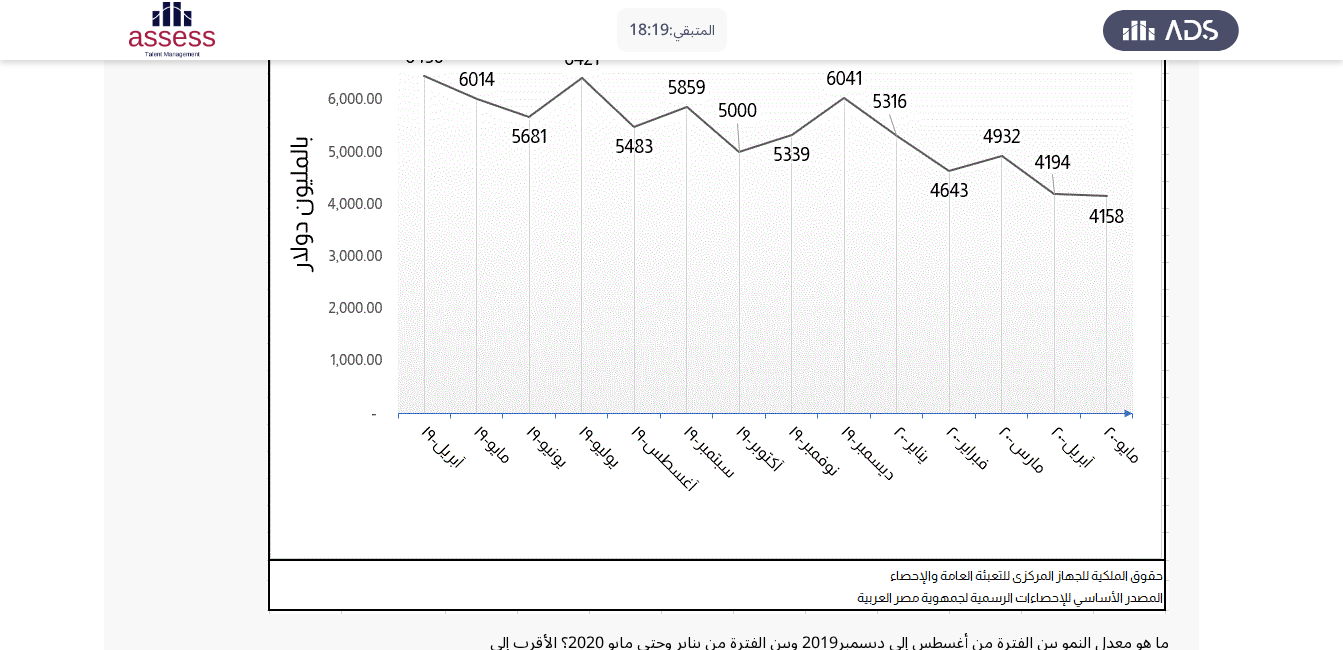 scroll, scrollTop: 265, scrollLeft: 0, axis: vertical 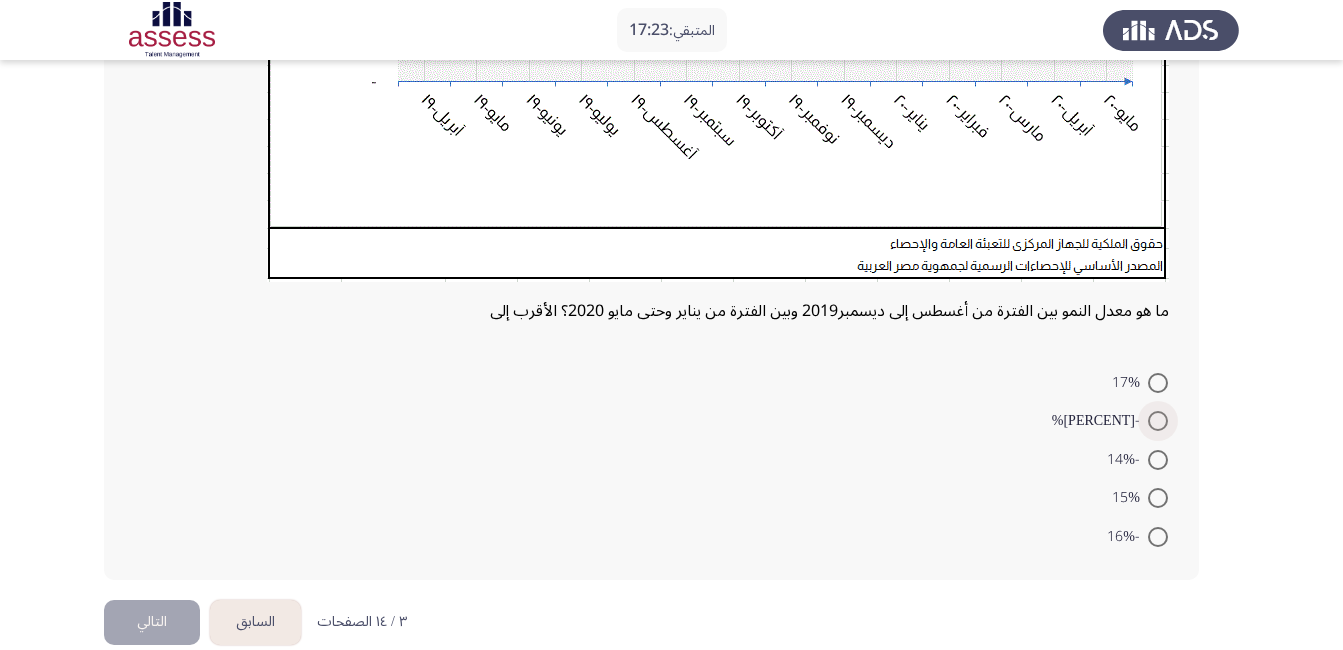 click at bounding box center [1158, 421] 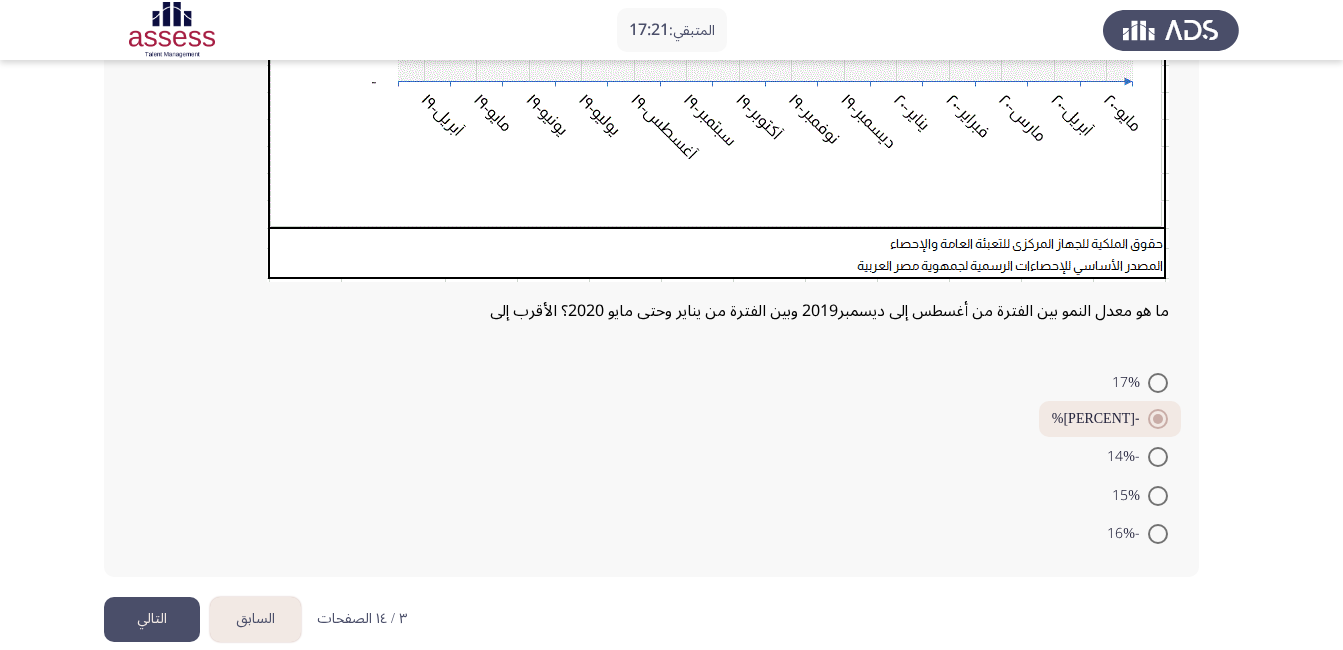 click on "التالي" 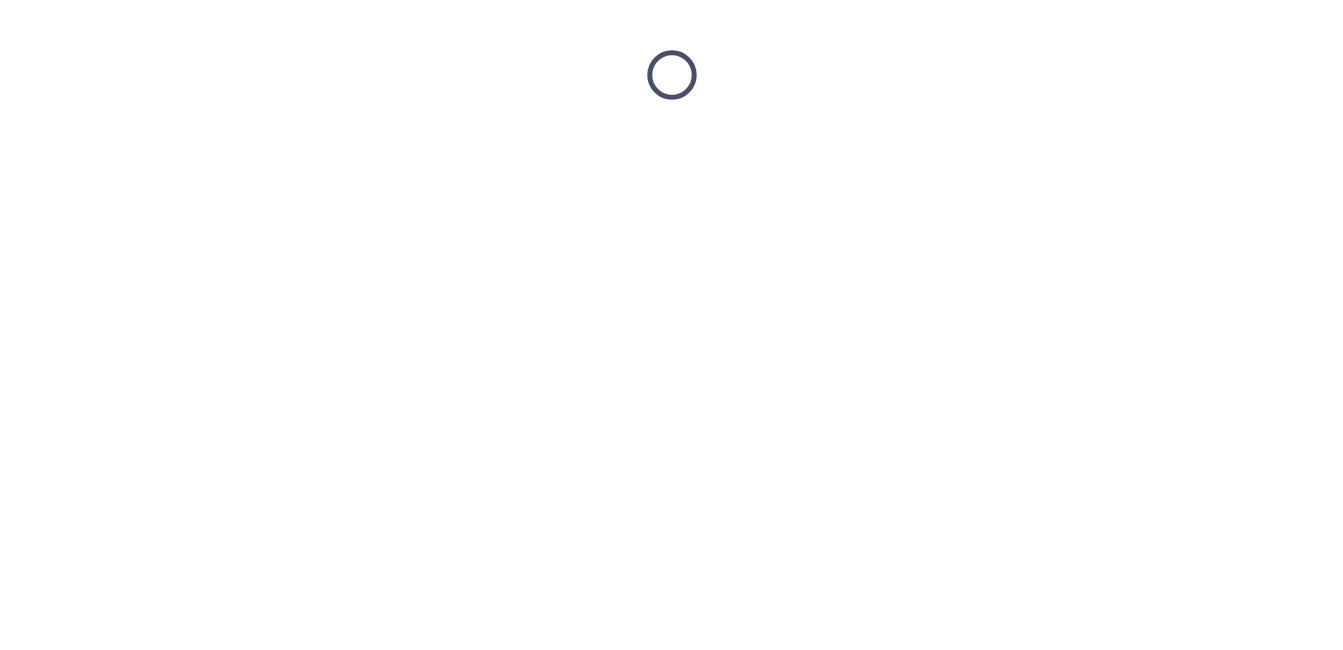 scroll, scrollTop: 0, scrollLeft: 0, axis: both 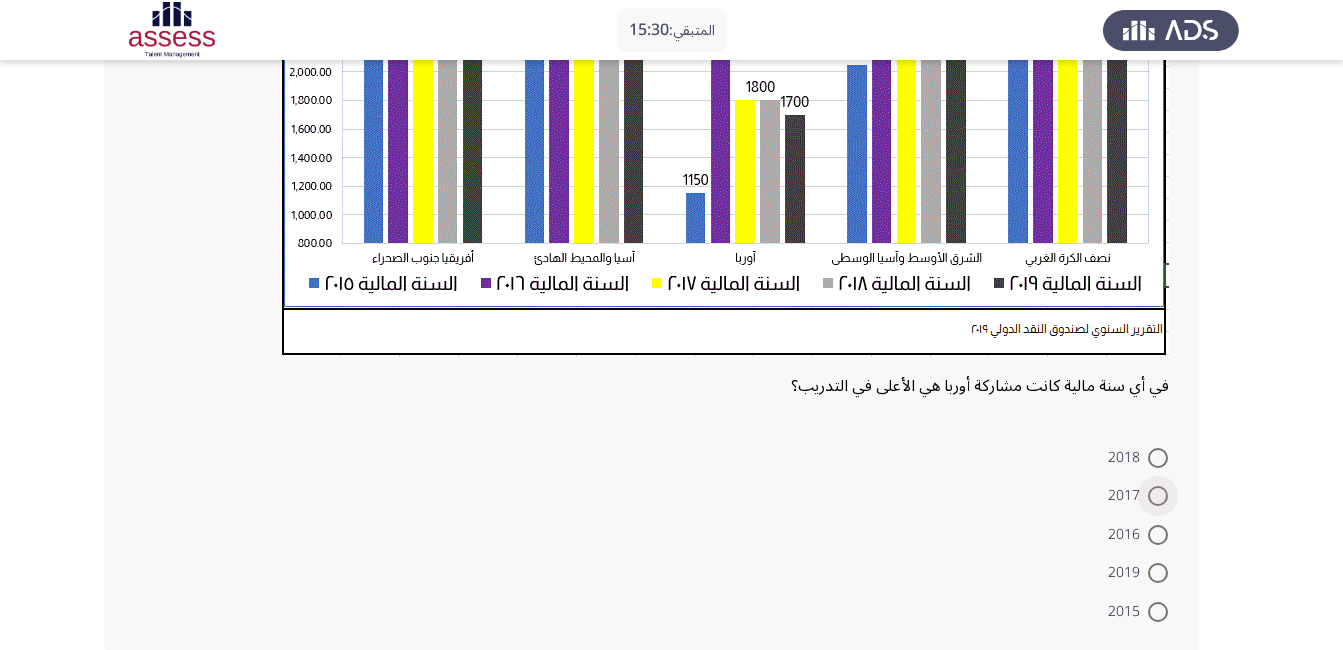 click at bounding box center (1158, 496) 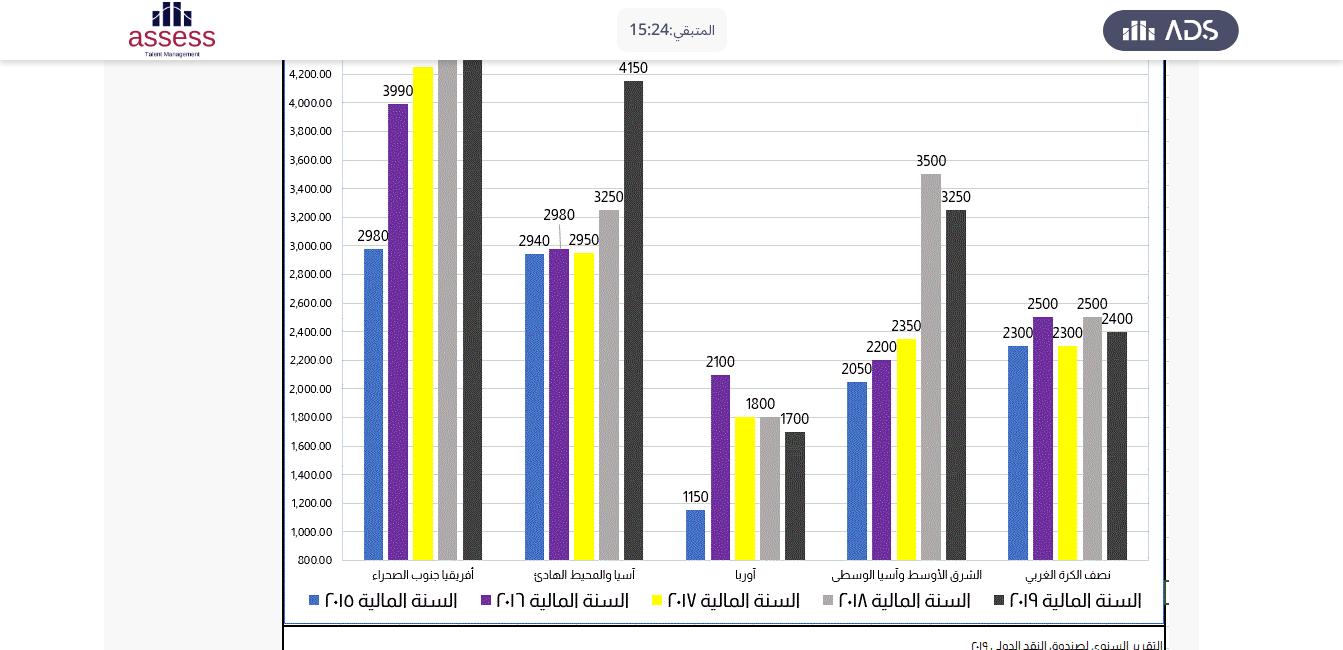 scroll, scrollTop: 671, scrollLeft: 0, axis: vertical 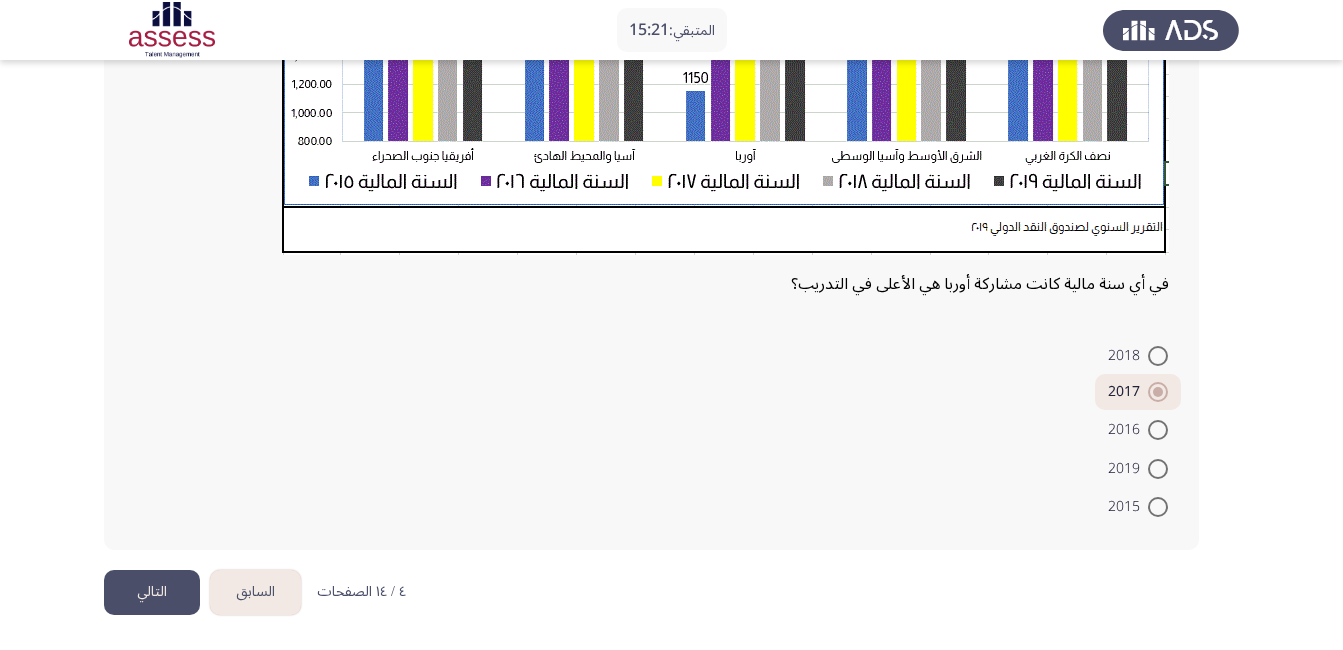 click on "التالي" 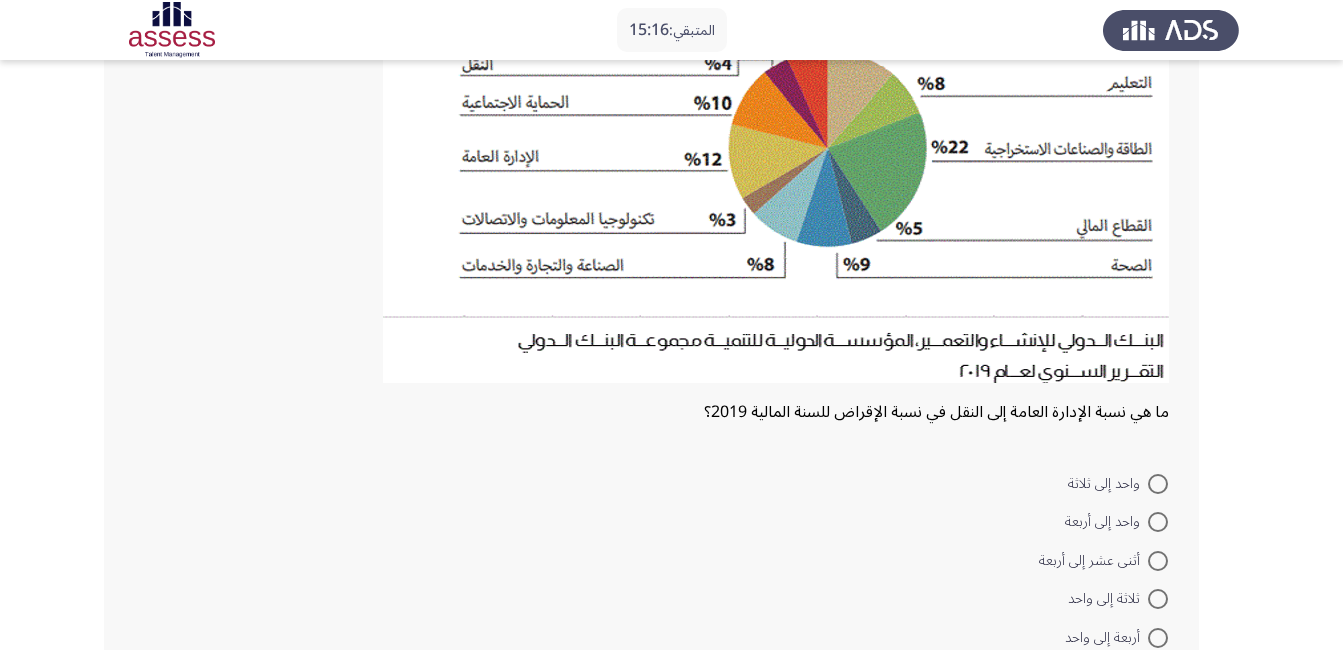 scroll, scrollTop: 314, scrollLeft: 0, axis: vertical 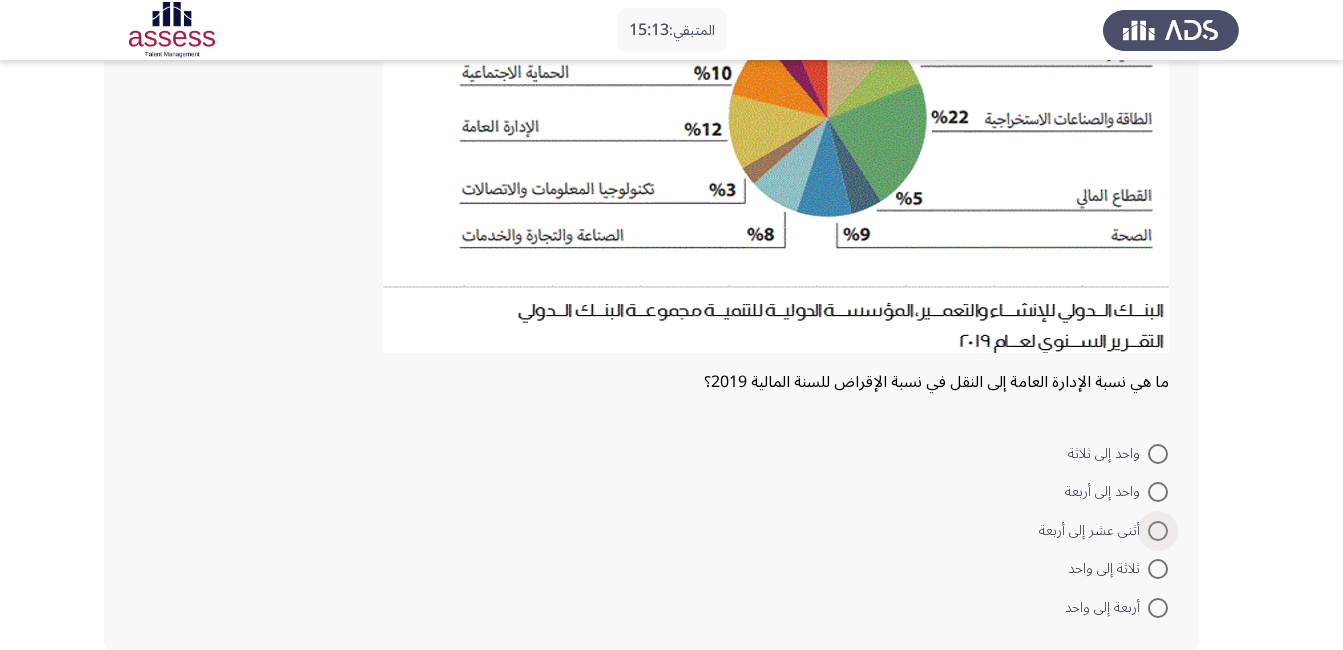 click at bounding box center (1158, 531) 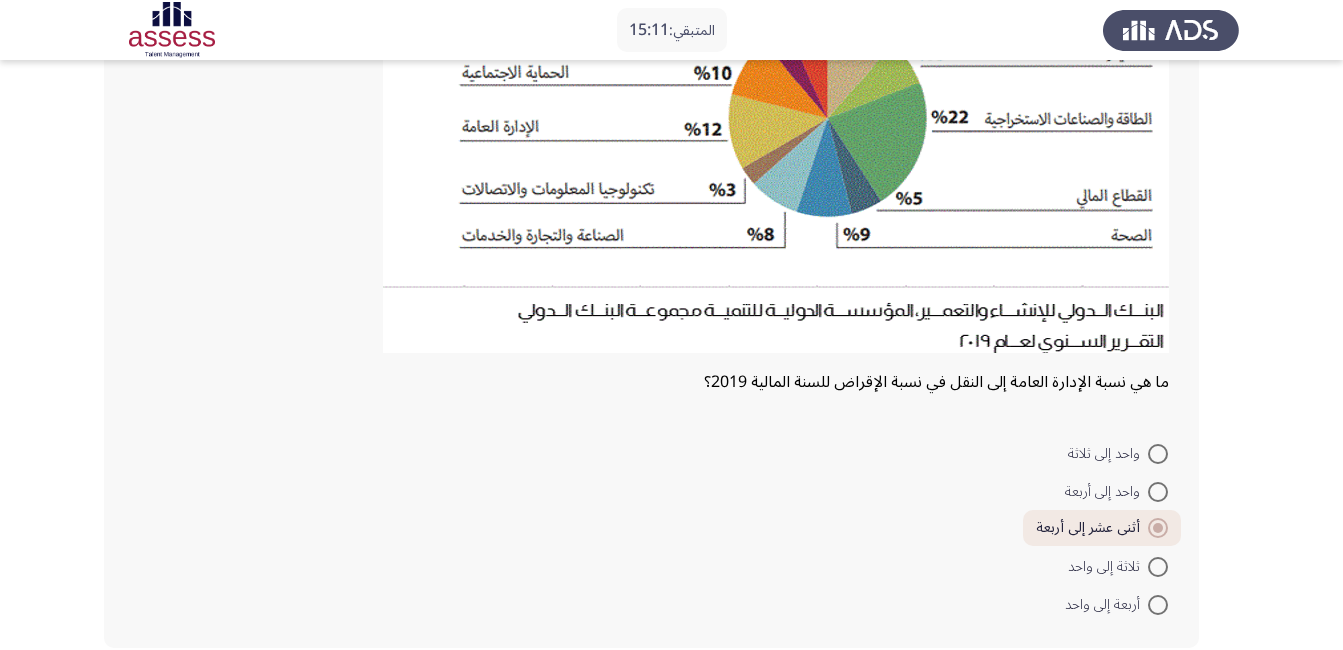 scroll, scrollTop: 412, scrollLeft: 0, axis: vertical 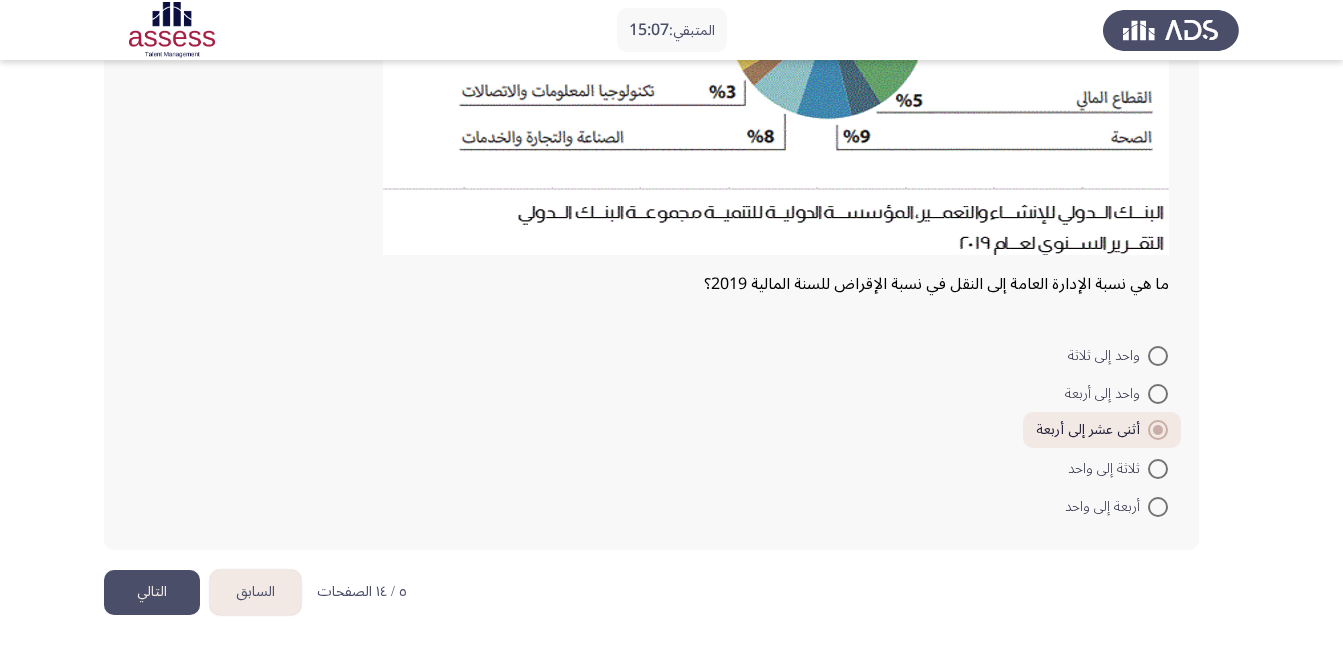 click on "التالي" 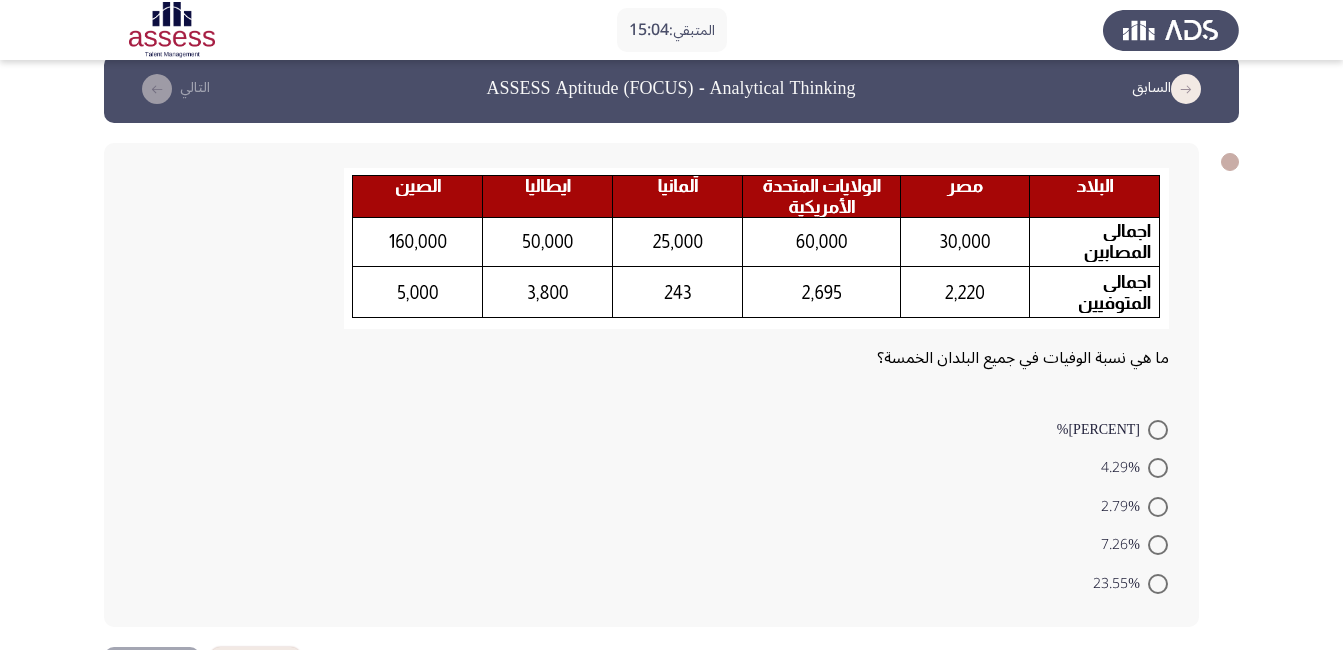 scroll, scrollTop: 26, scrollLeft: 0, axis: vertical 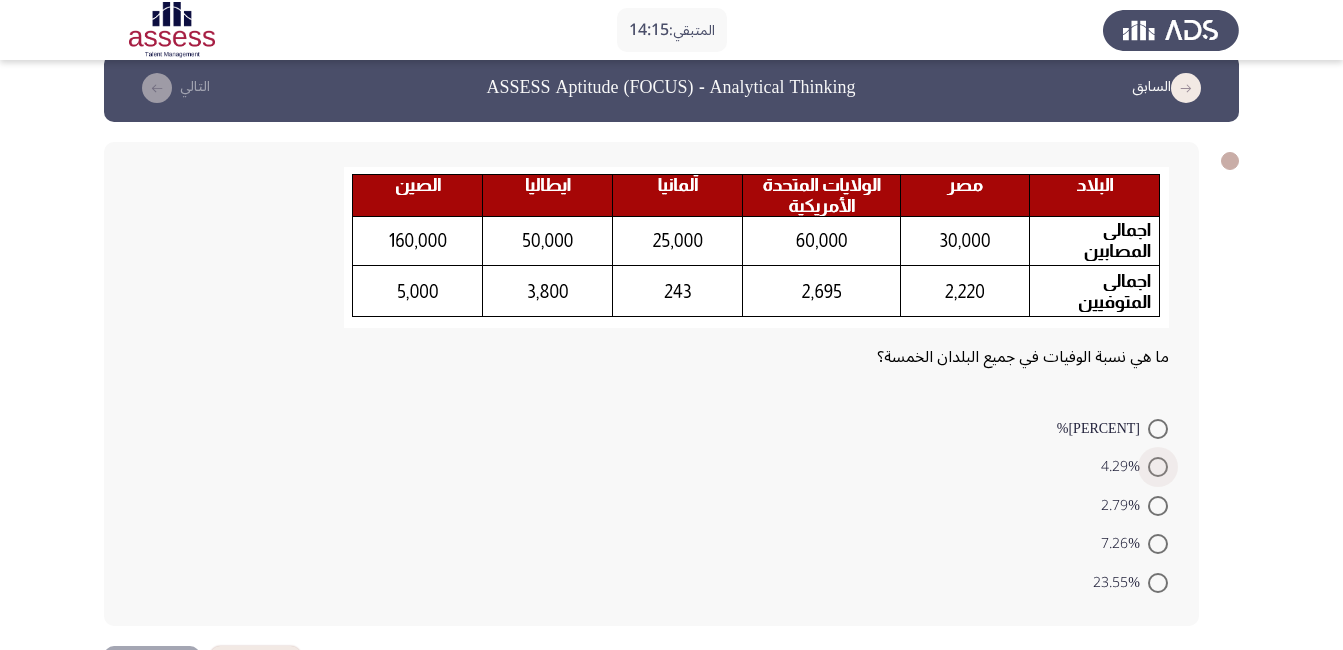 click at bounding box center (1158, 467) 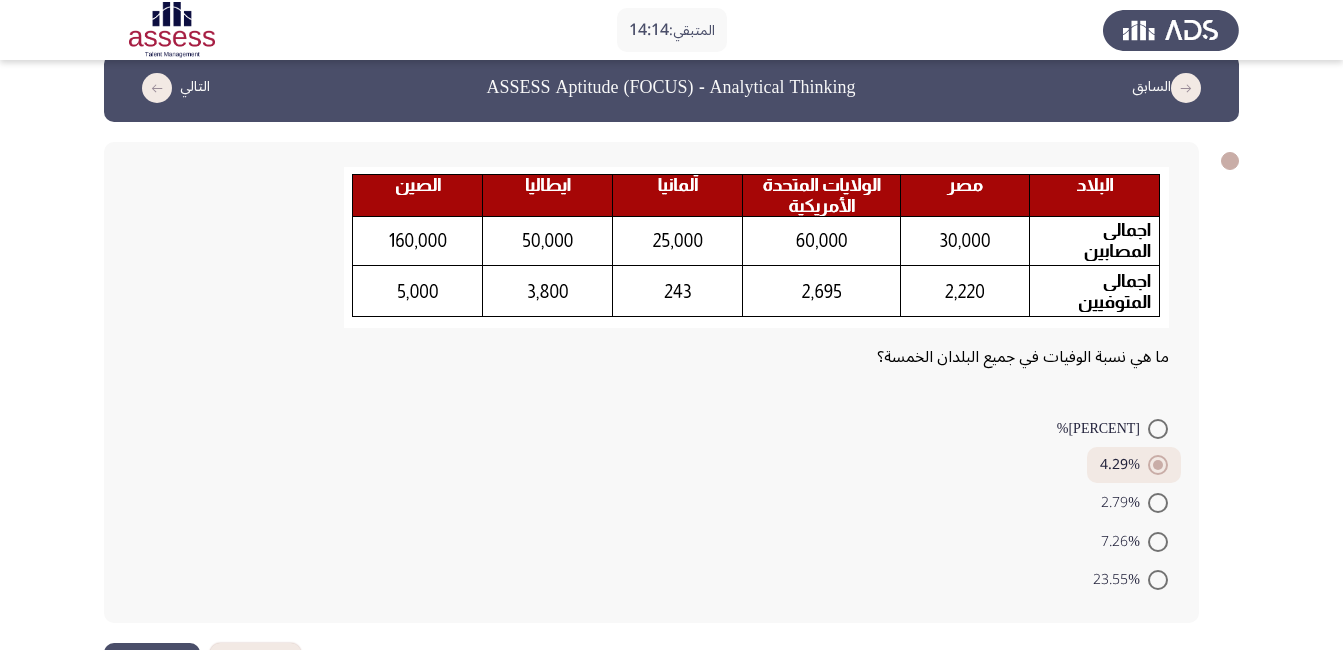 scroll, scrollTop: 99, scrollLeft: 0, axis: vertical 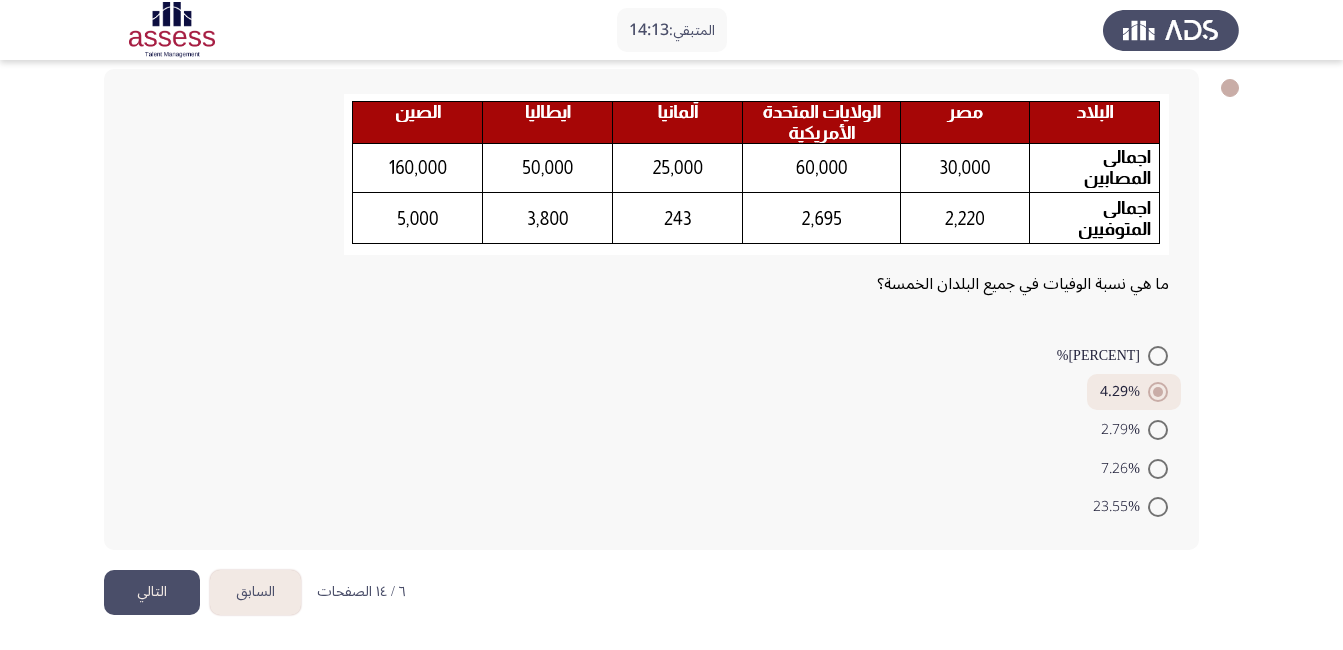 click on "التالي" 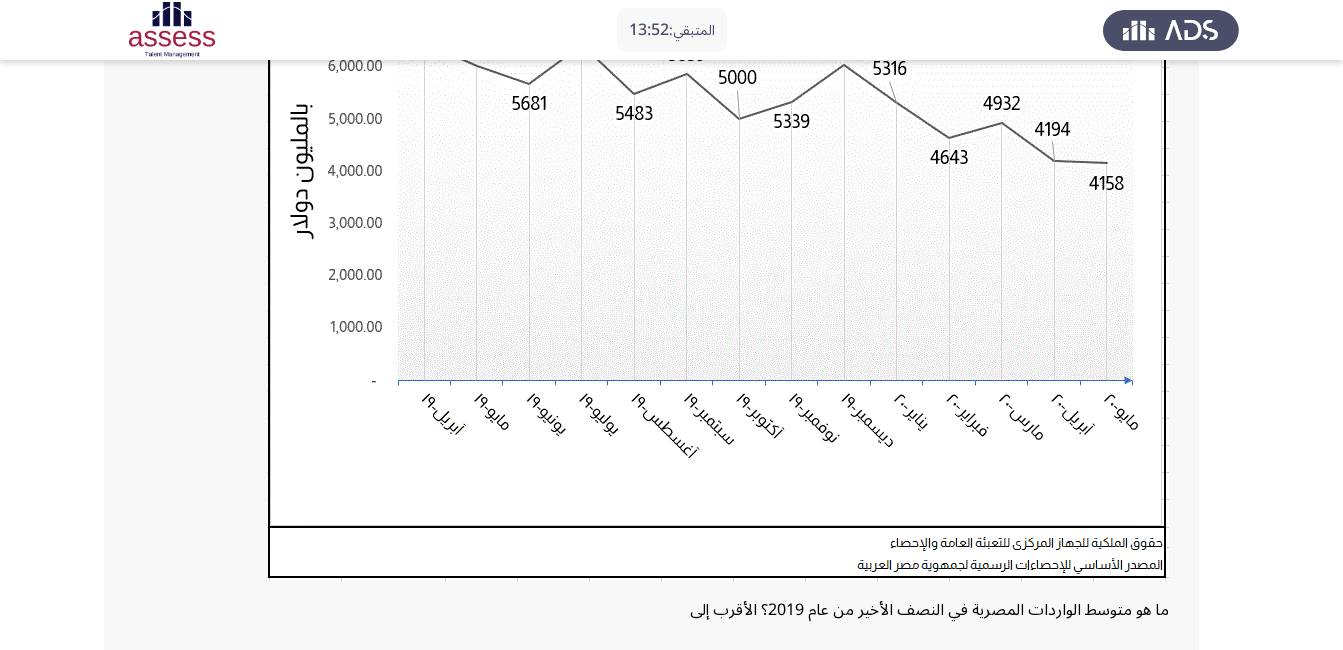 scroll, scrollTop: 314, scrollLeft: 0, axis: vertical 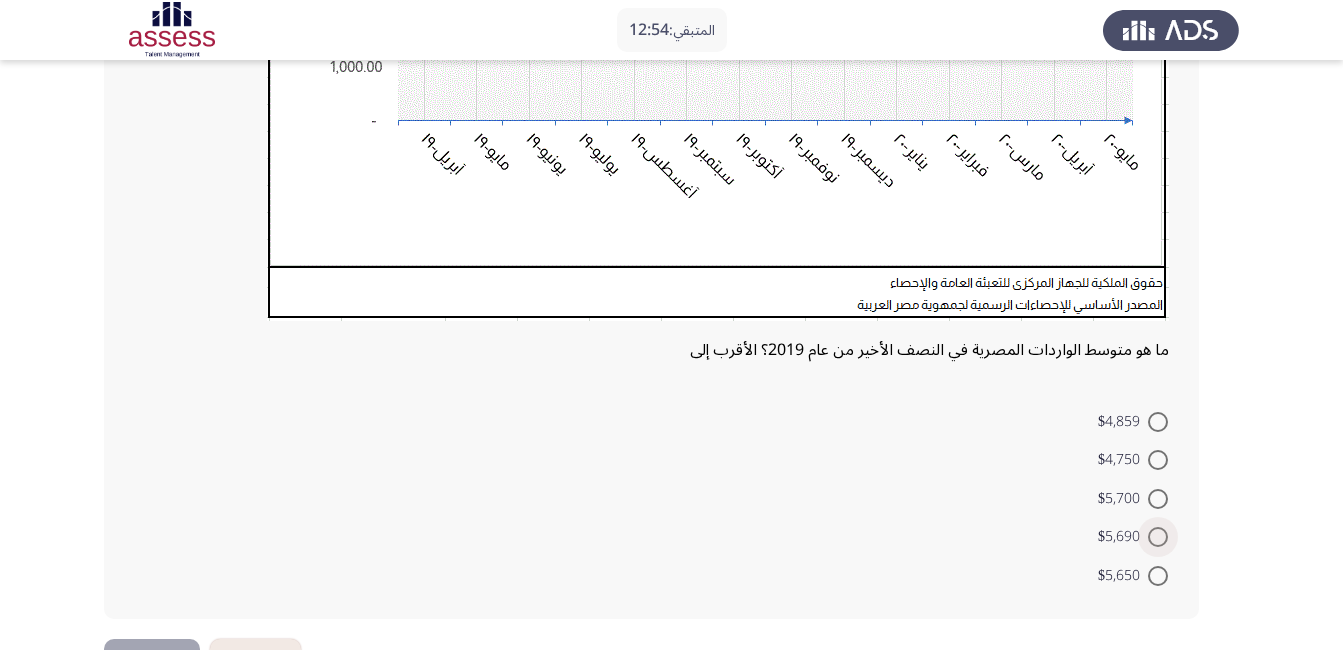 click at bounding box center (1158, 537) 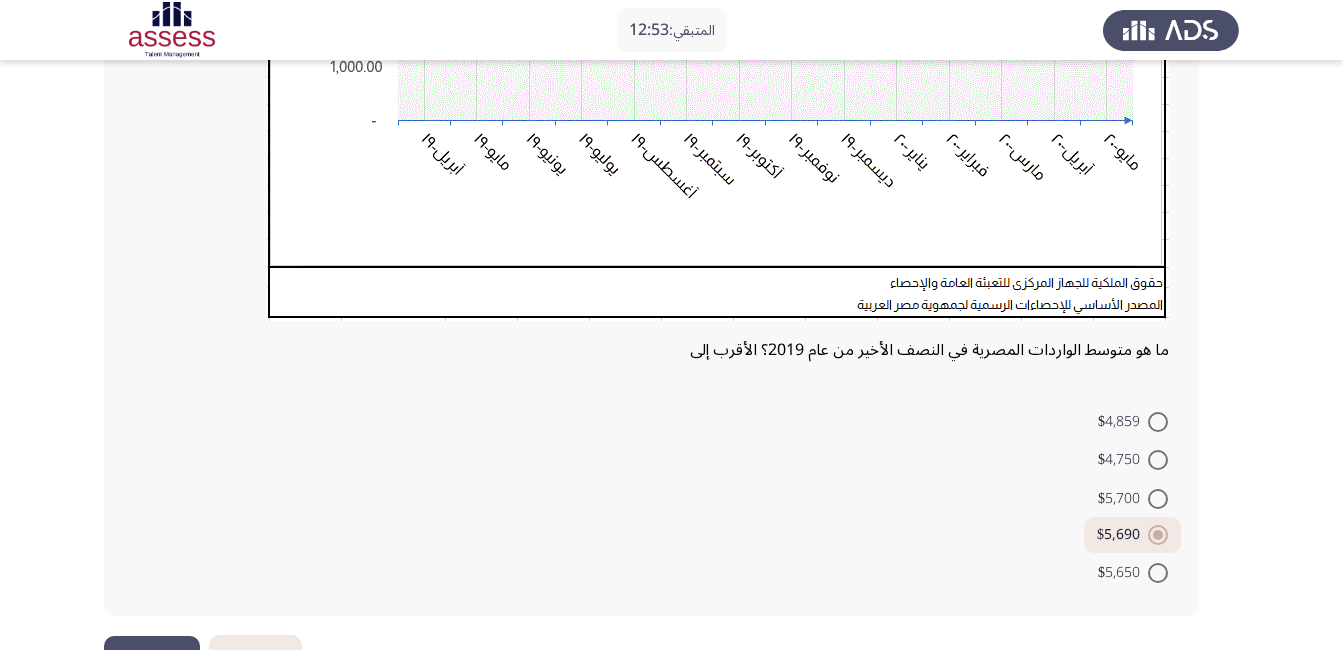 drag, startPoint x: 1333, startPoint y: 413, endPoint x: 1333, endPoint y: 460, distance: 47 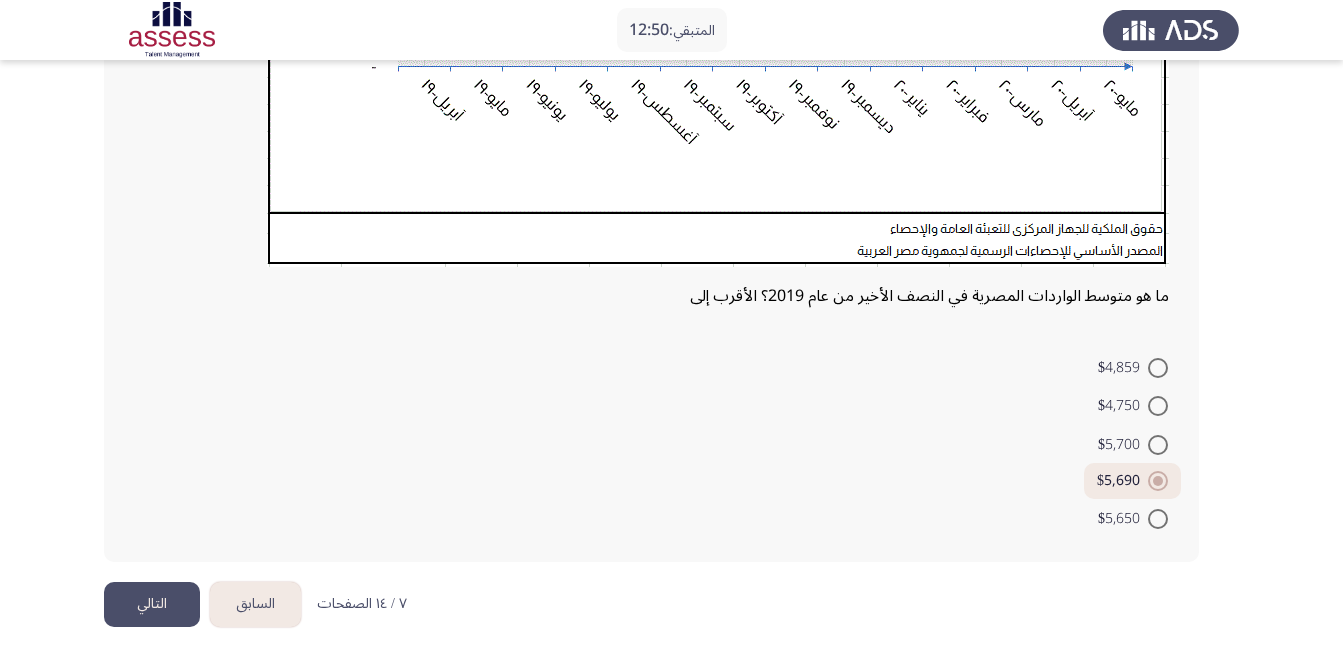scroll, scrollTop: 639, scrollLeft: 0, axis: vertical 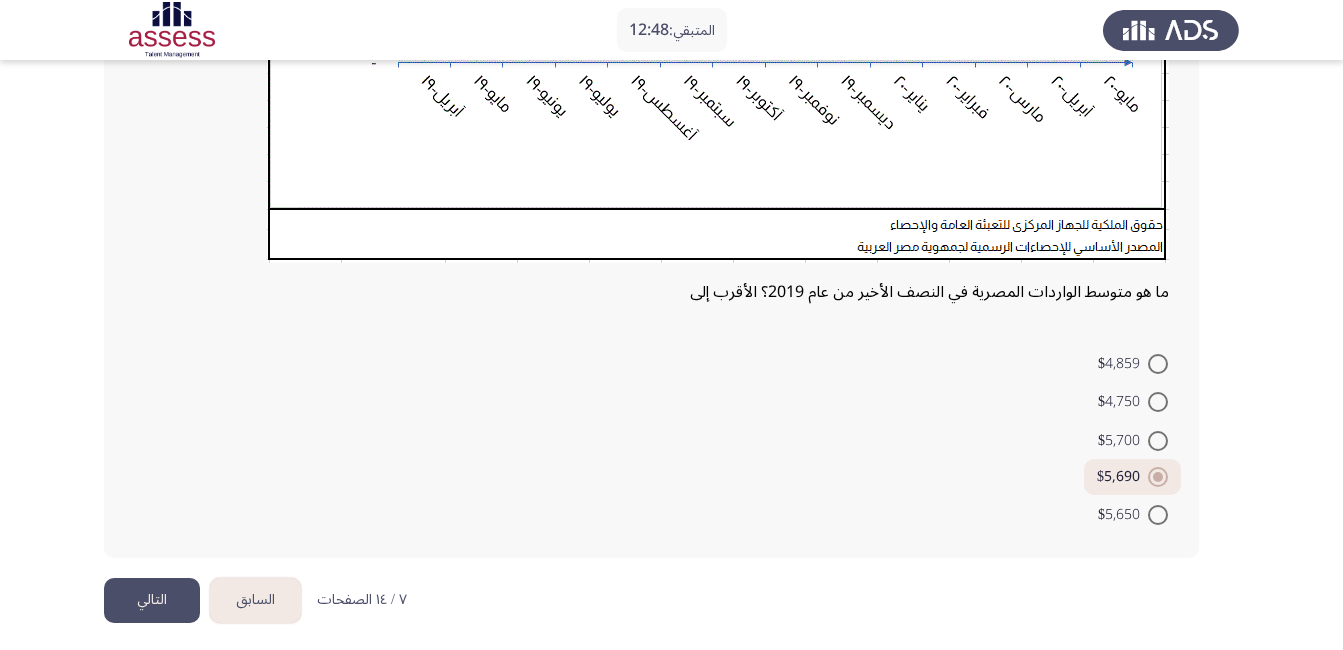 click on "التالي" 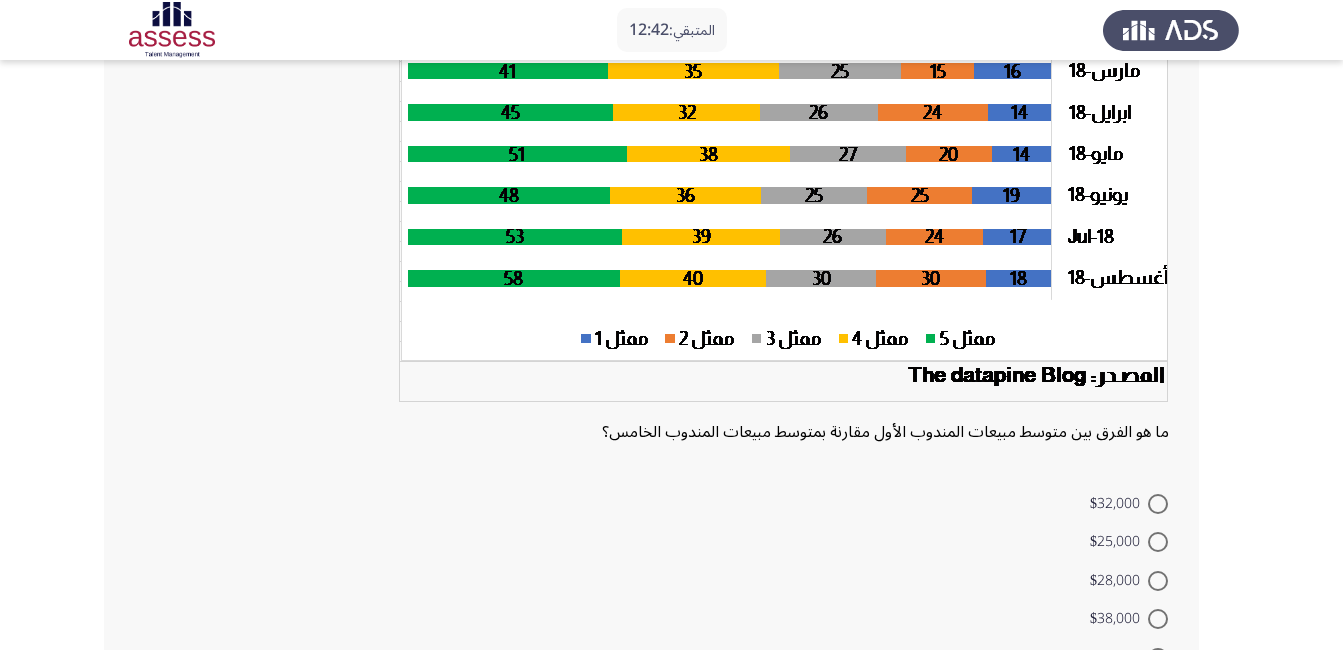 scroll, scrollTop: 277, scrollLeft: 0, axis: vertical 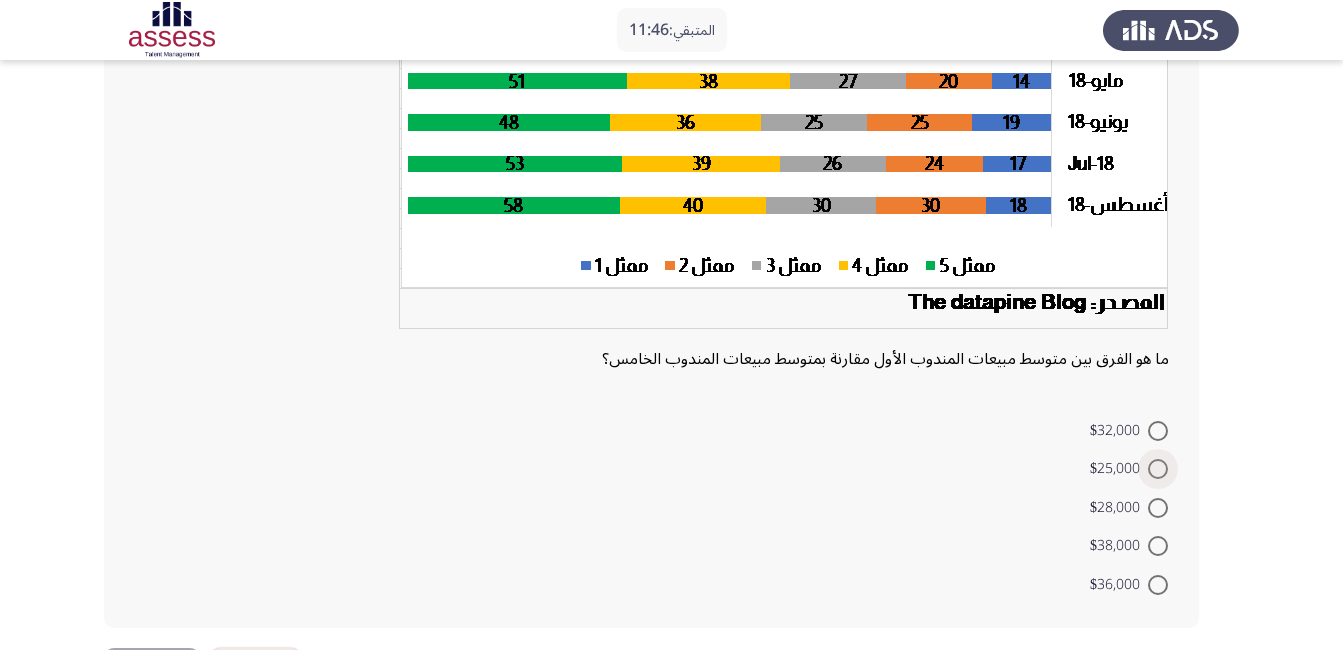 click at bounding box center [1158, 469] 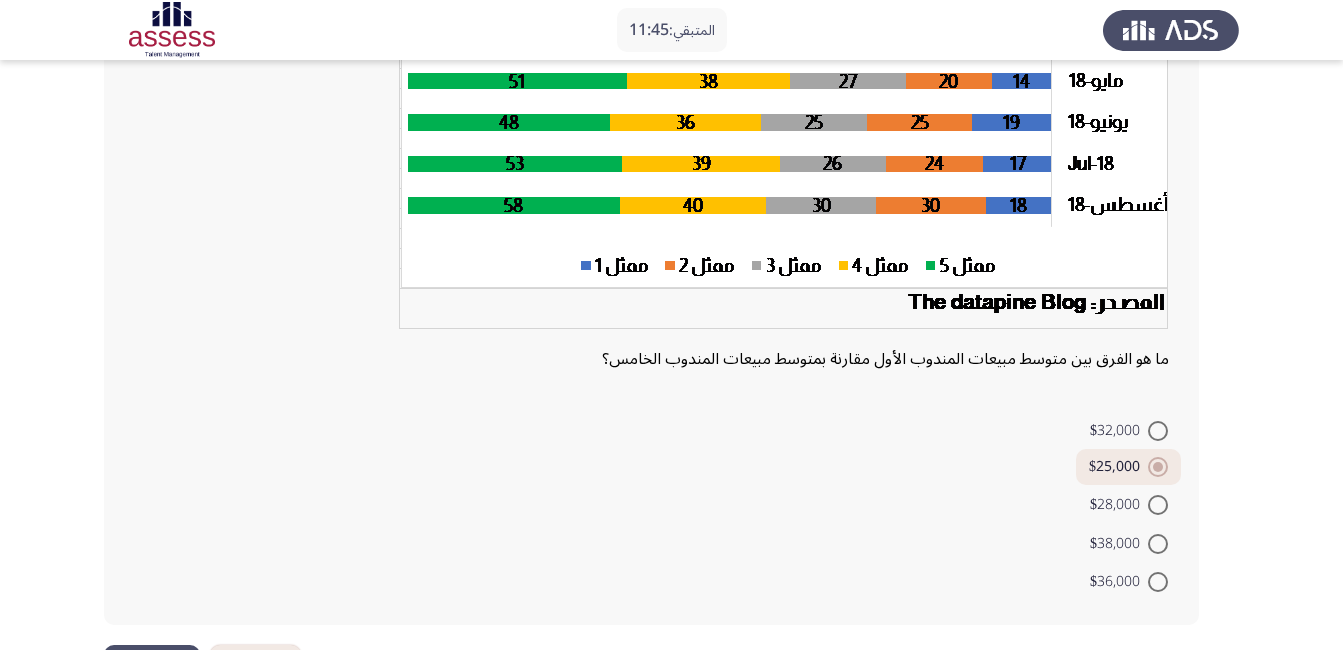 scroll, scrollTop: 420, scrollLeft: 0, axis: vertical 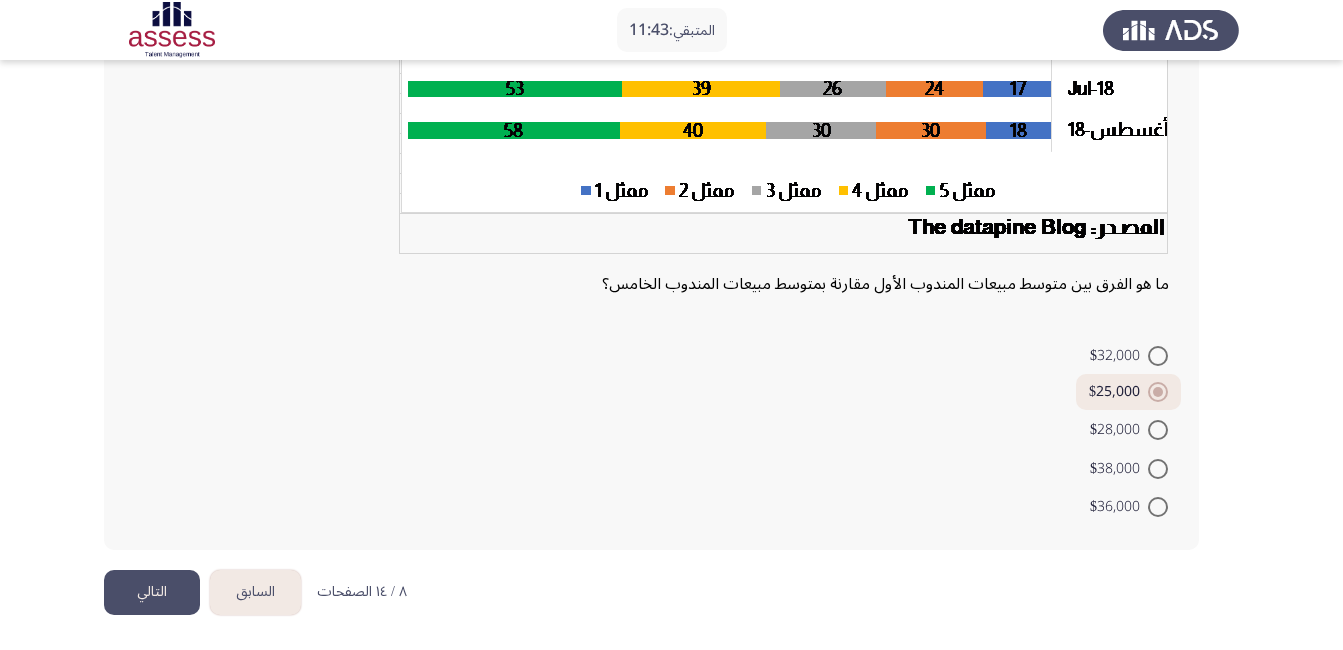 click on "التالي" 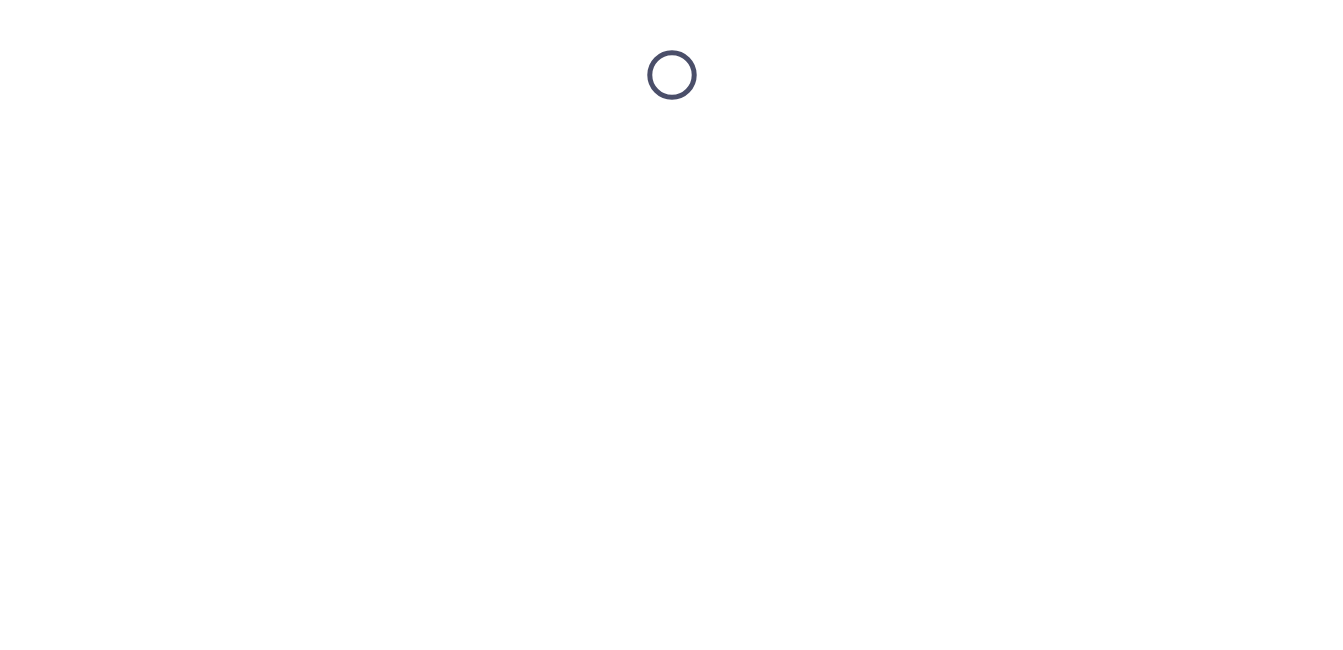 scroll, scrollTop: 0, scrollLeft: 0, axis: both 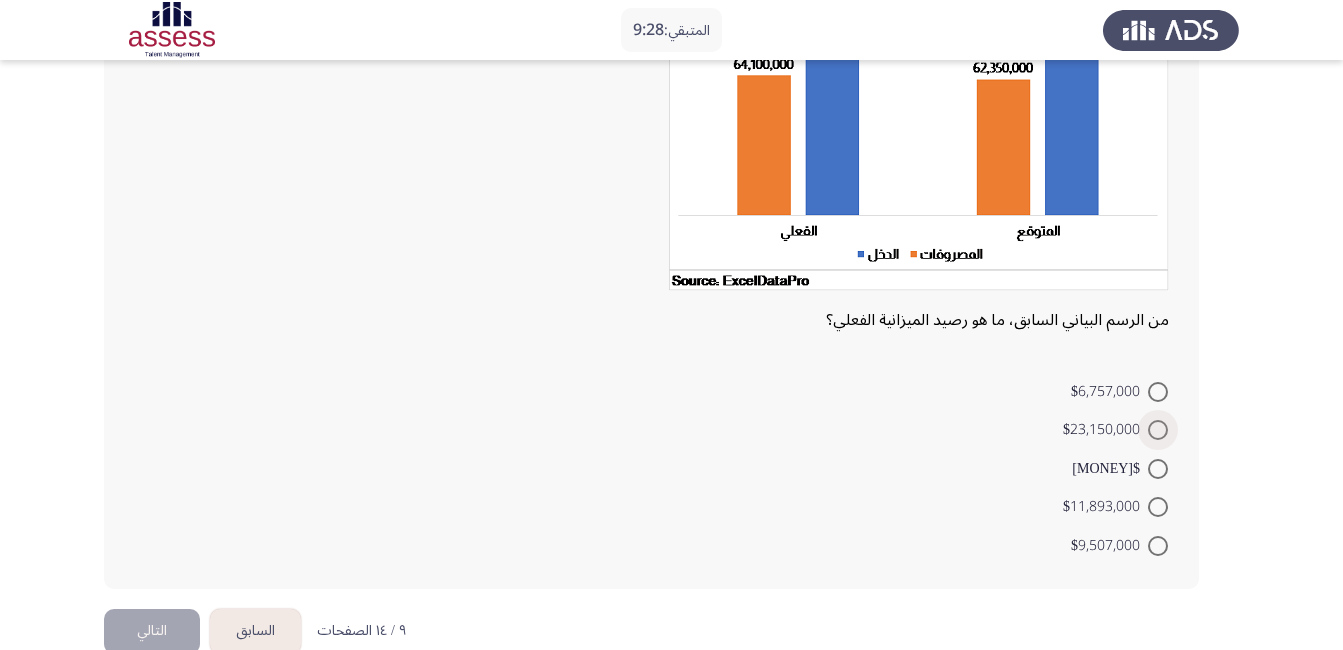 click at bounding box center (1158, 430) 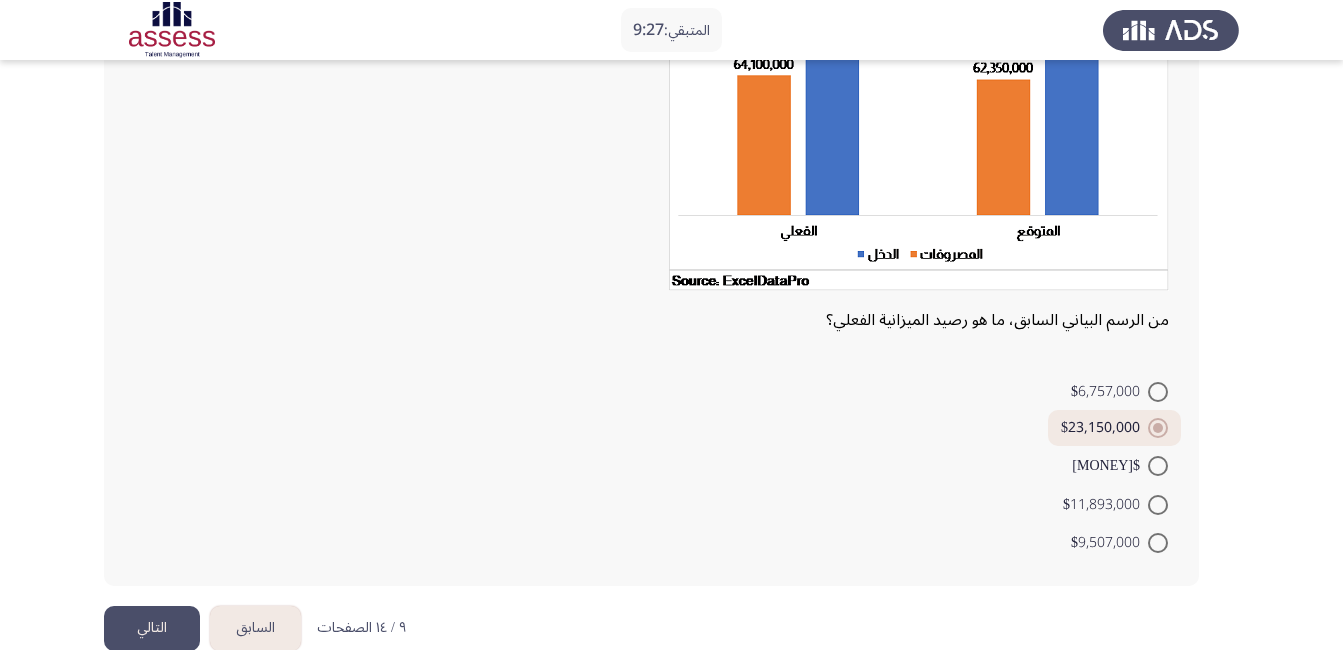 click on "التالي" 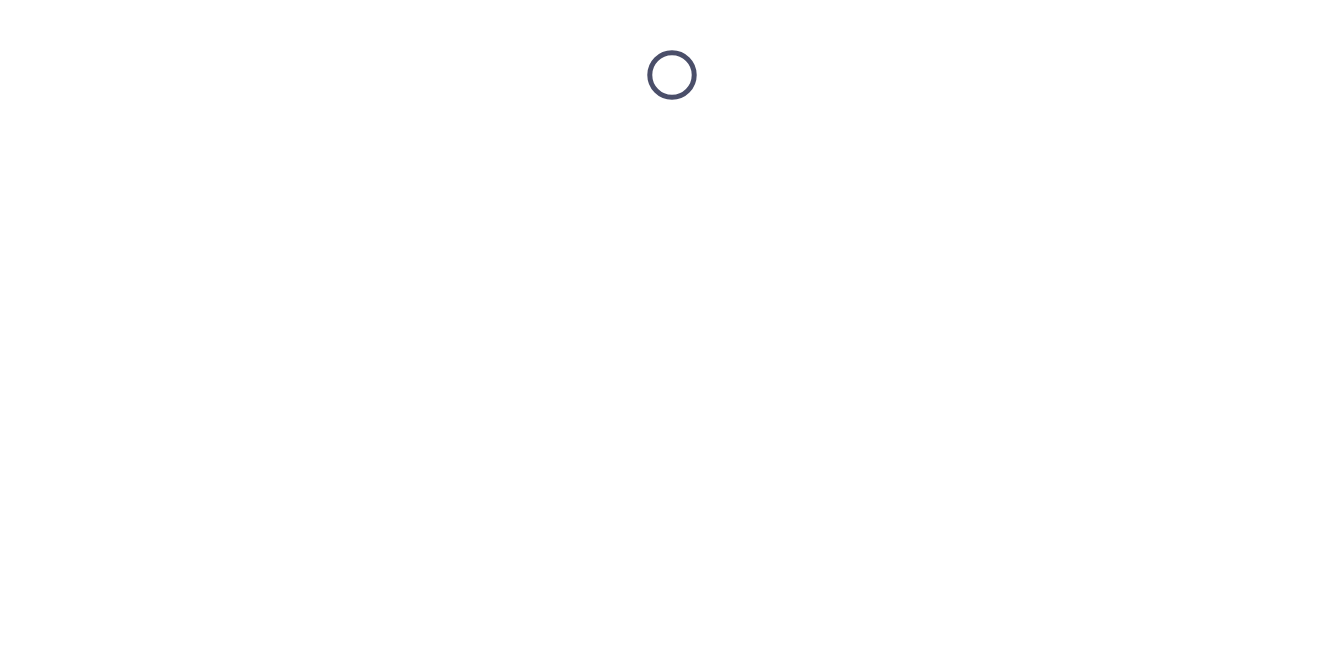 scroll, scrollTop: 0, scrollLeft: 0, axis: both 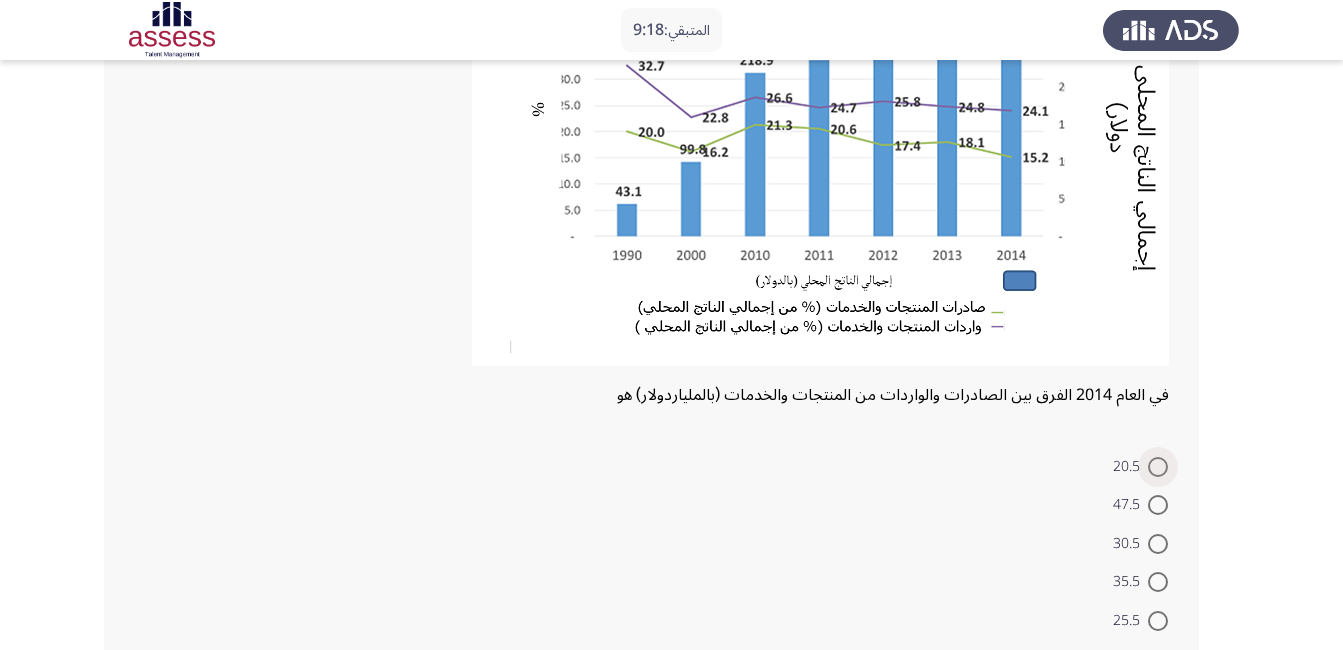 click at bounding box center (1158, 467) 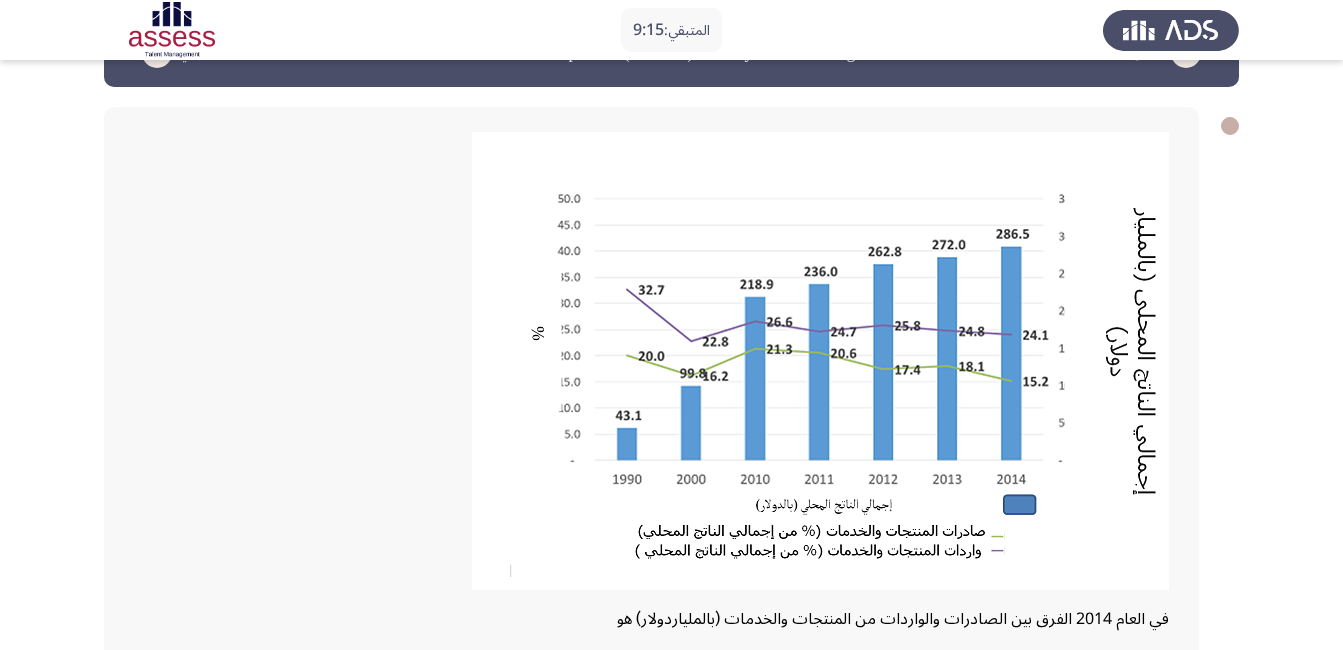 scroll, scrollTop: 396, scrollLeft: 0, axis: vertical 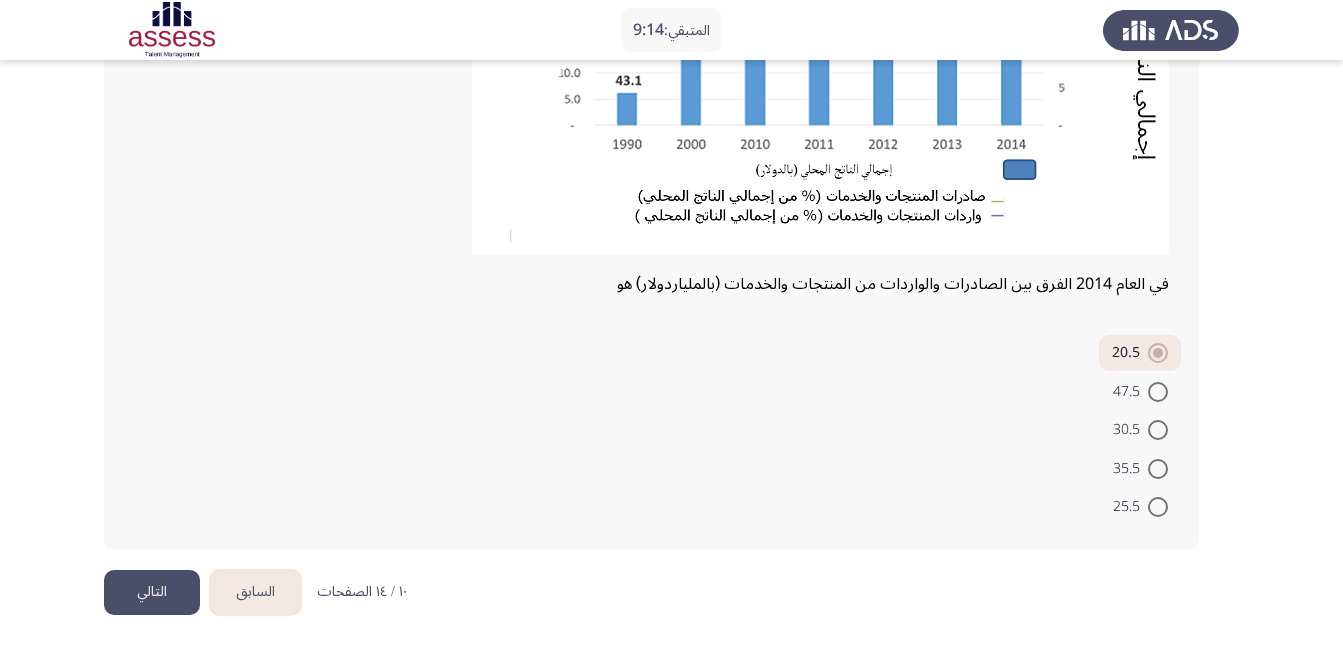 click on "التالي" 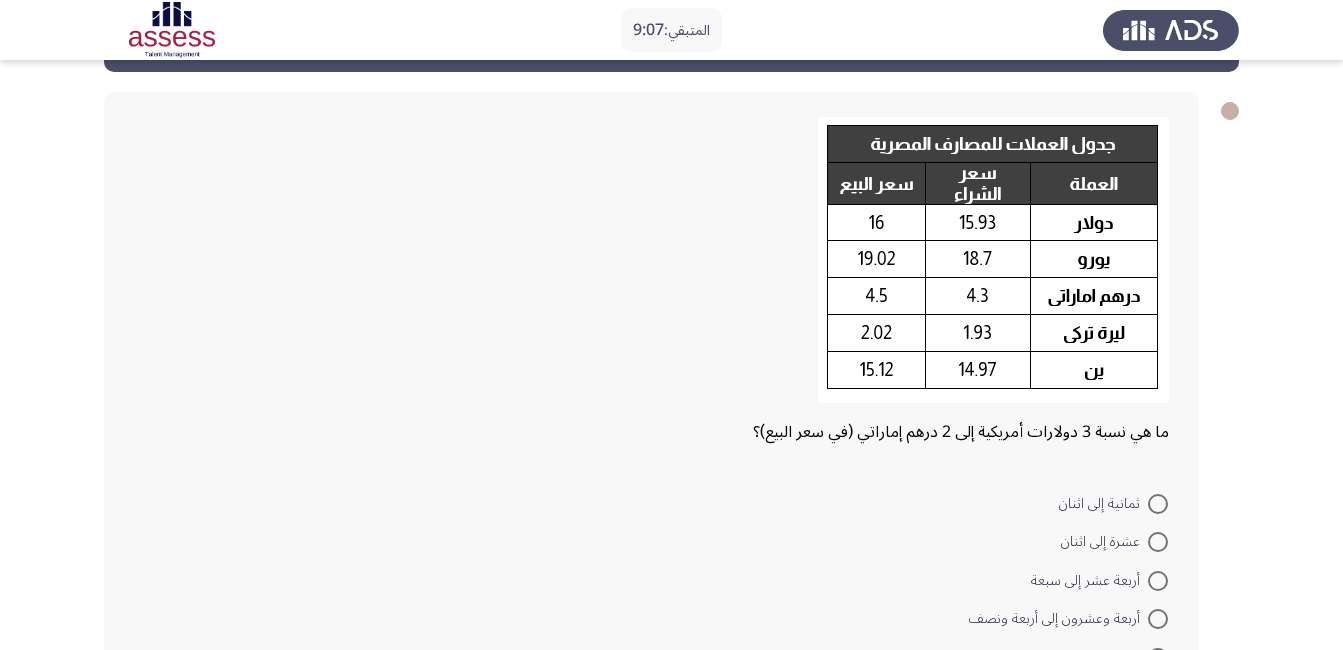 scroll, scrollTop: 79, scrollLeft: 0, axis: vertical 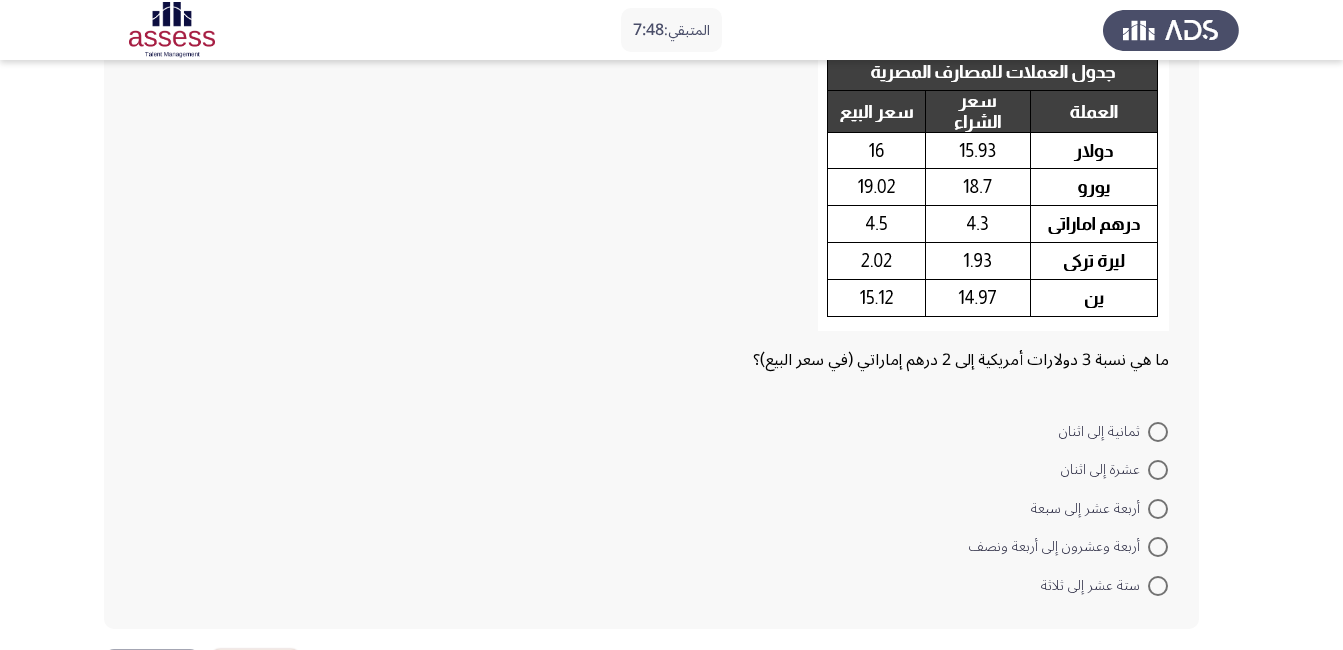 click at bounding box center (1158, 432) 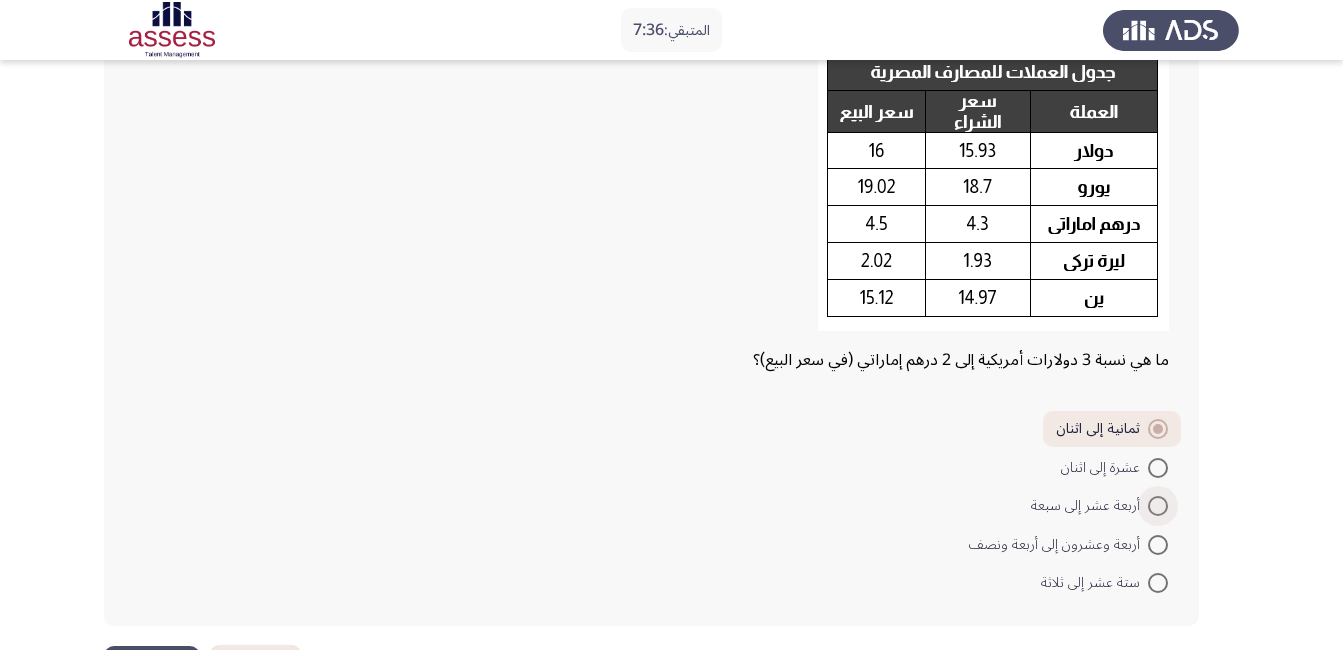 click on "أربعة عشر إلى سبعة" at bounding box center [1089, 506] 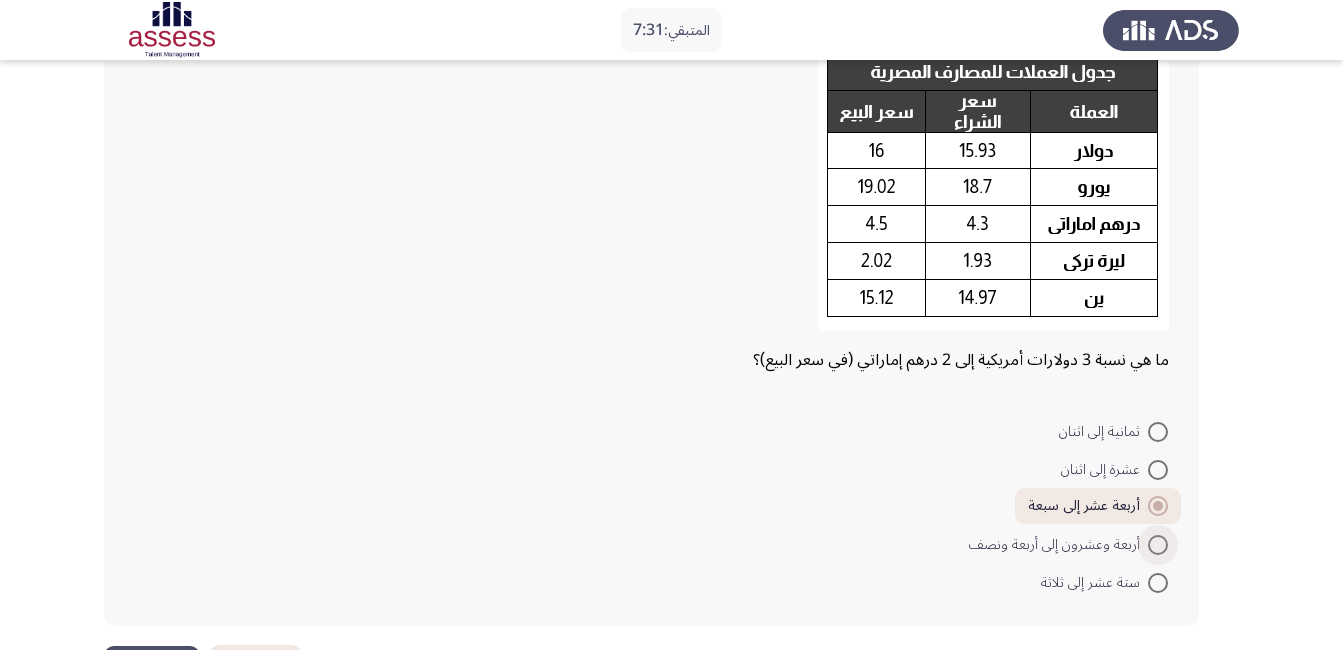 click at bounding box center [1158, 545] 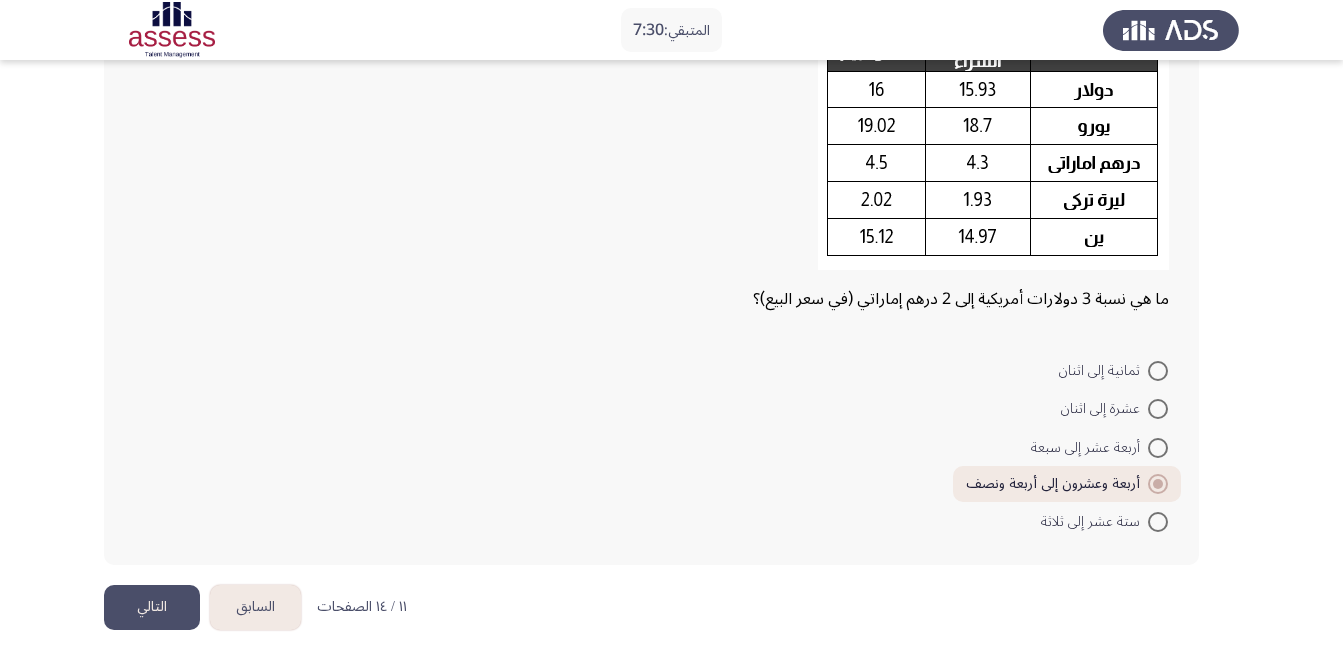 scroll, scrollTop: 224, scrollLeft: 0, axis: vertical 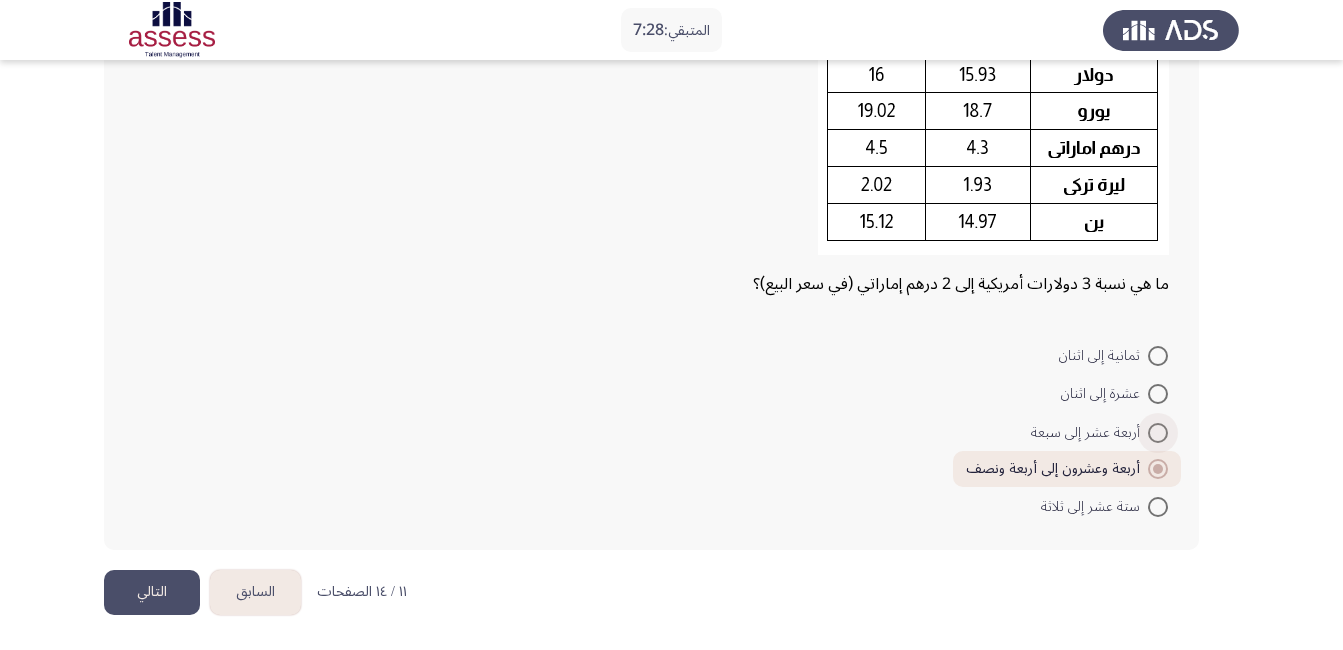click at bounding box center (1158, 433) 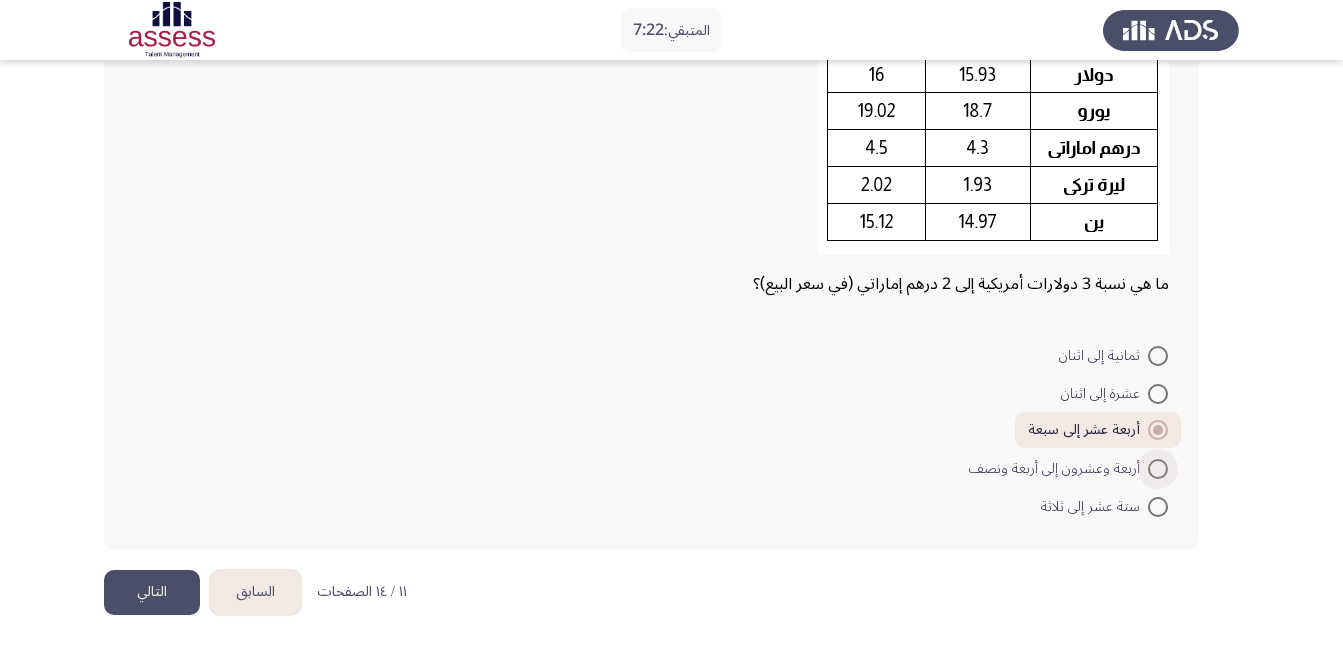 click at bounding box center (1158, 469) 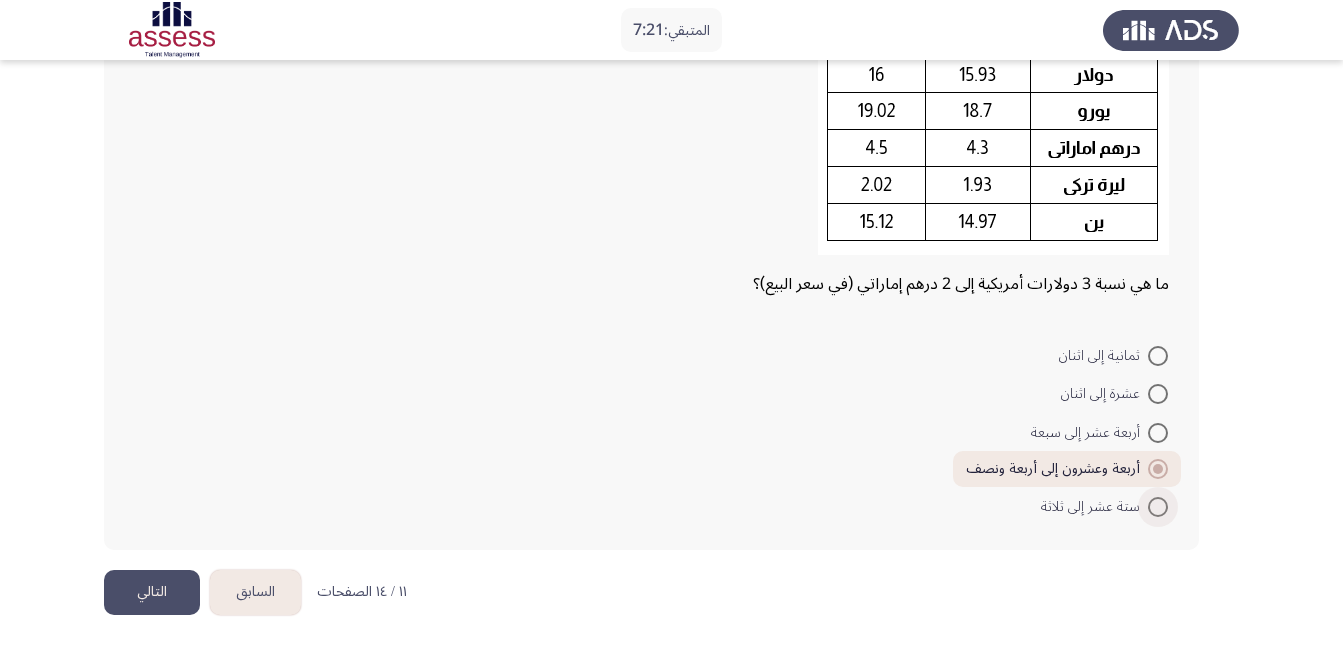 click at bounding box center [1158, 507] 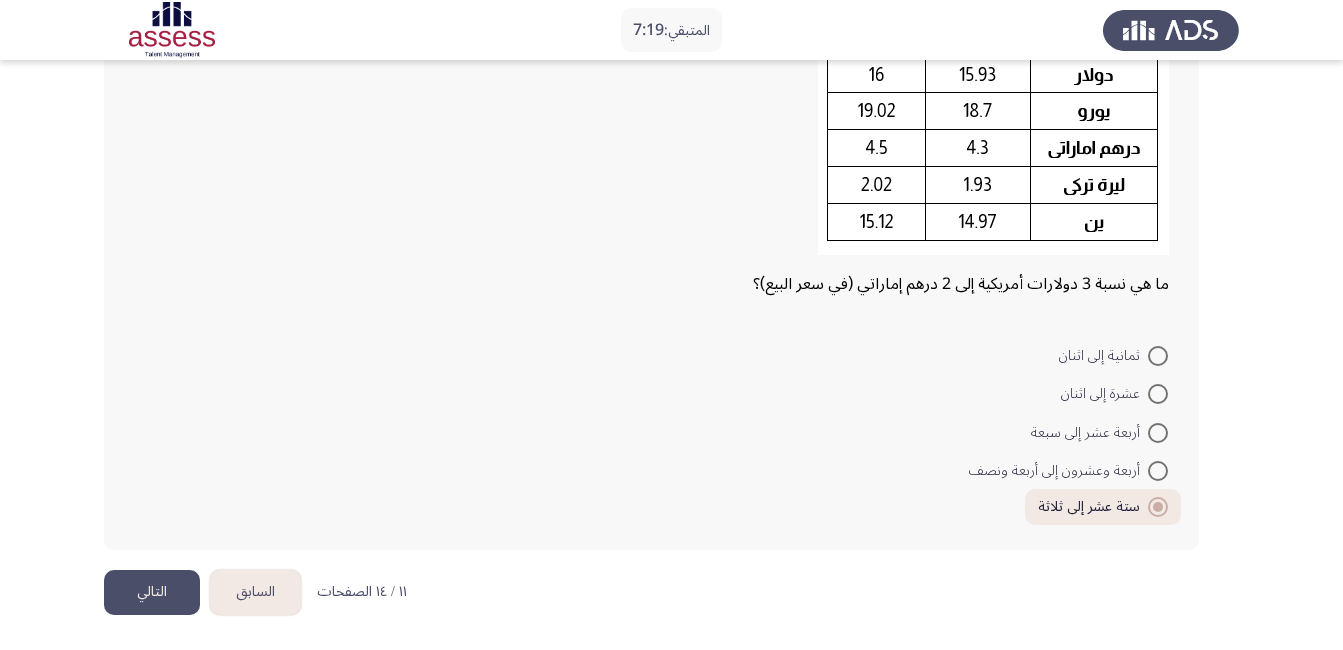 click on "التالي" 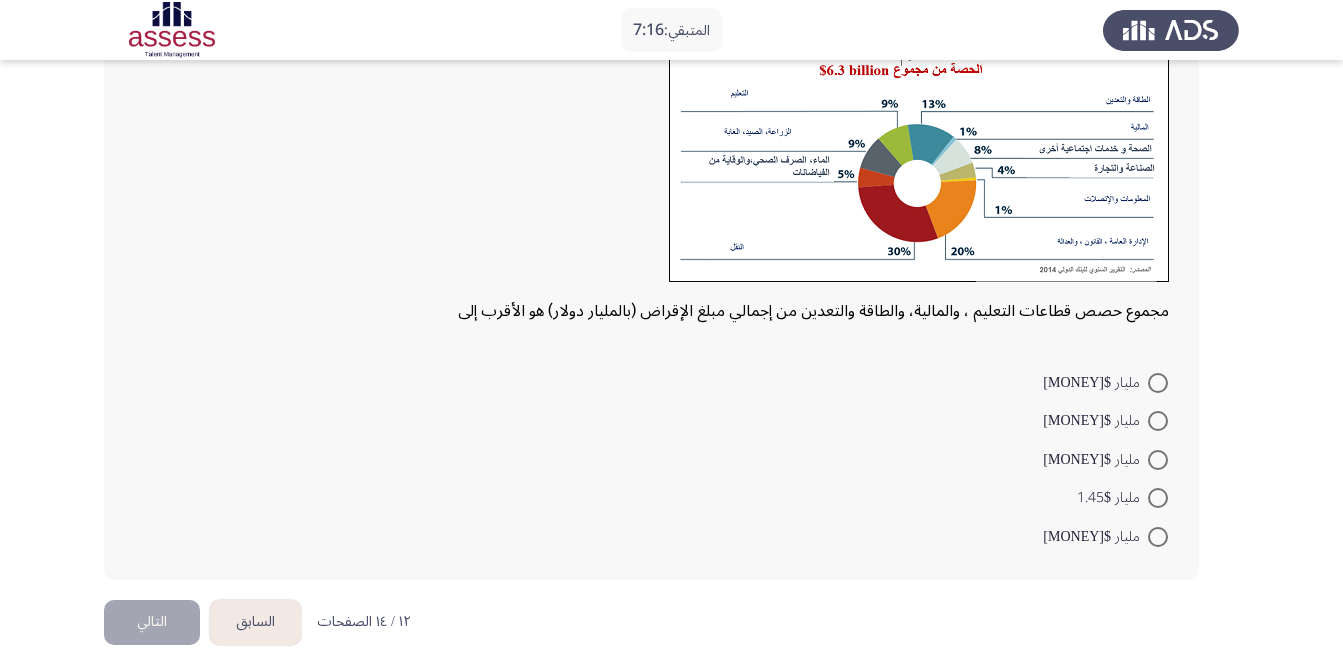 scroll, scrollTop: 170, scrollLeft: 0, axis: vertical 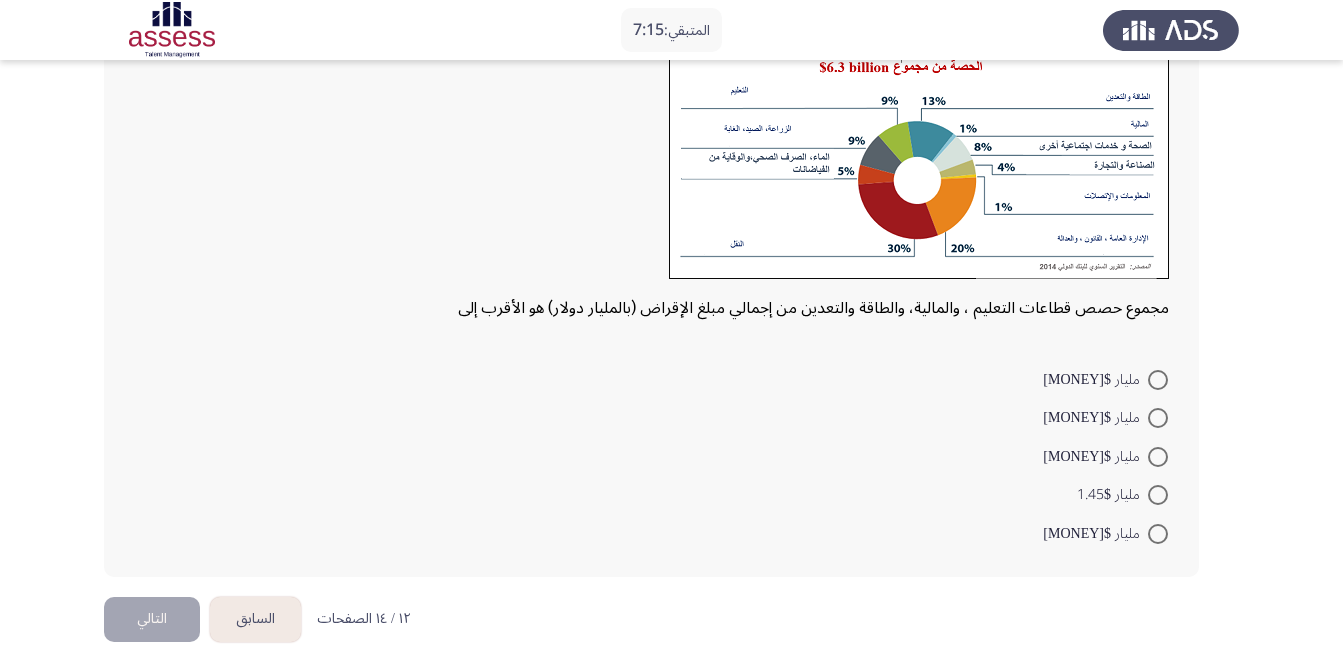click on "مليار $[MONEY]" at bounding box center (1095, 457) 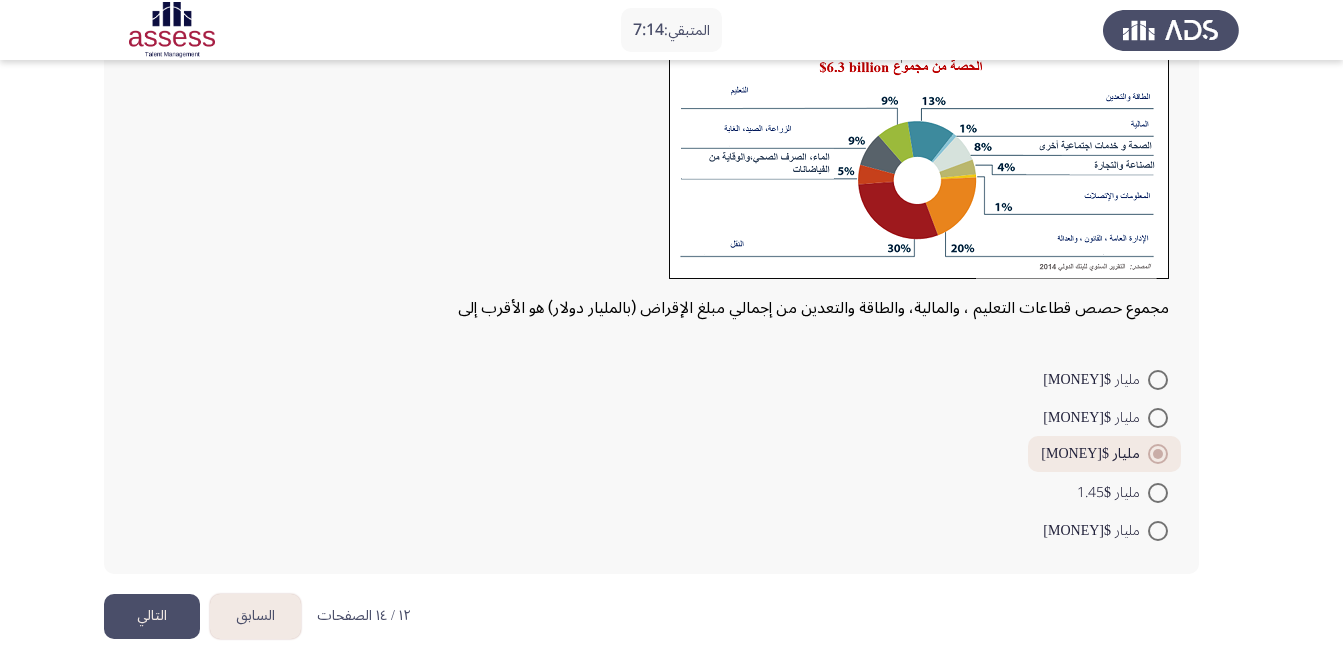 click on "التالي" 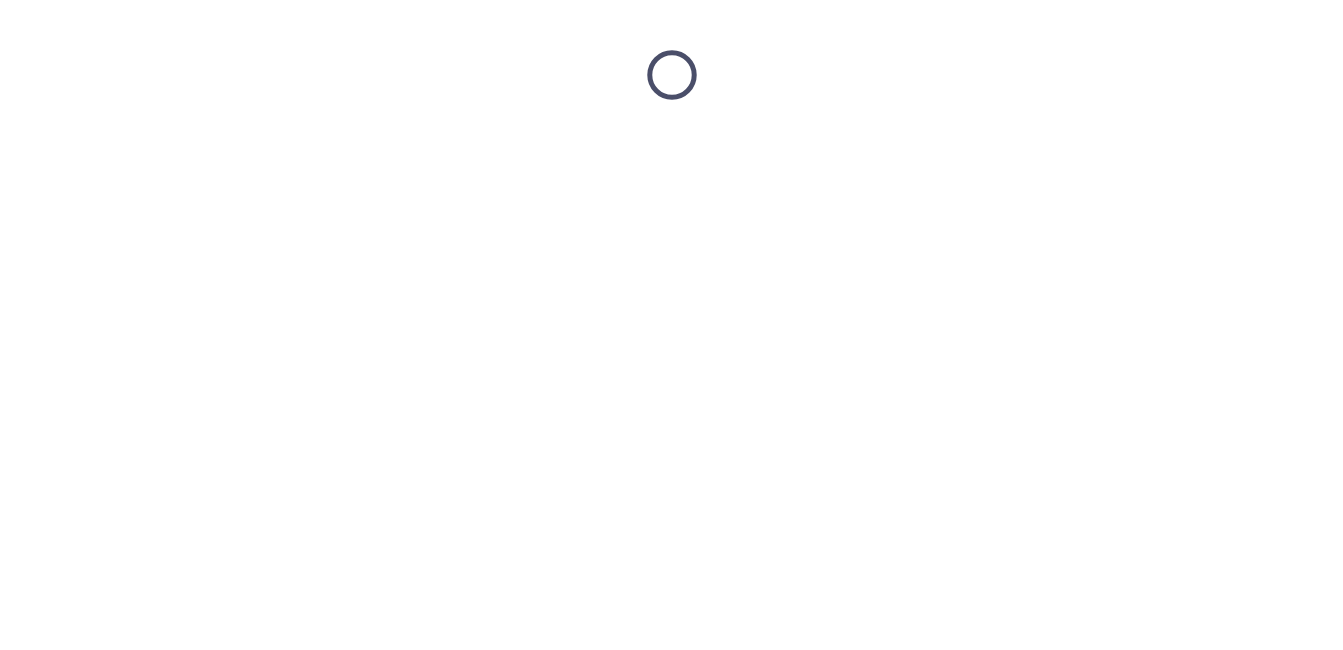 scroll, scrollTop: 0, scrollLeft: 0, axis: both 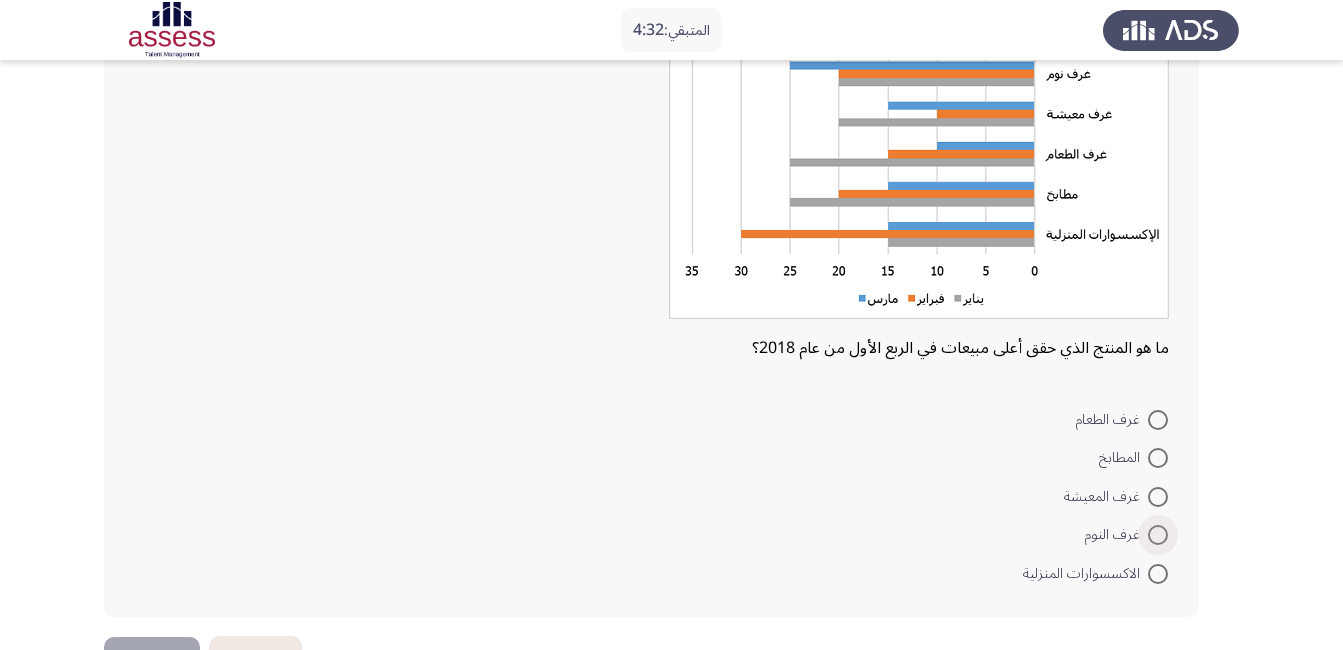 click at bounding box center (1158, 535) 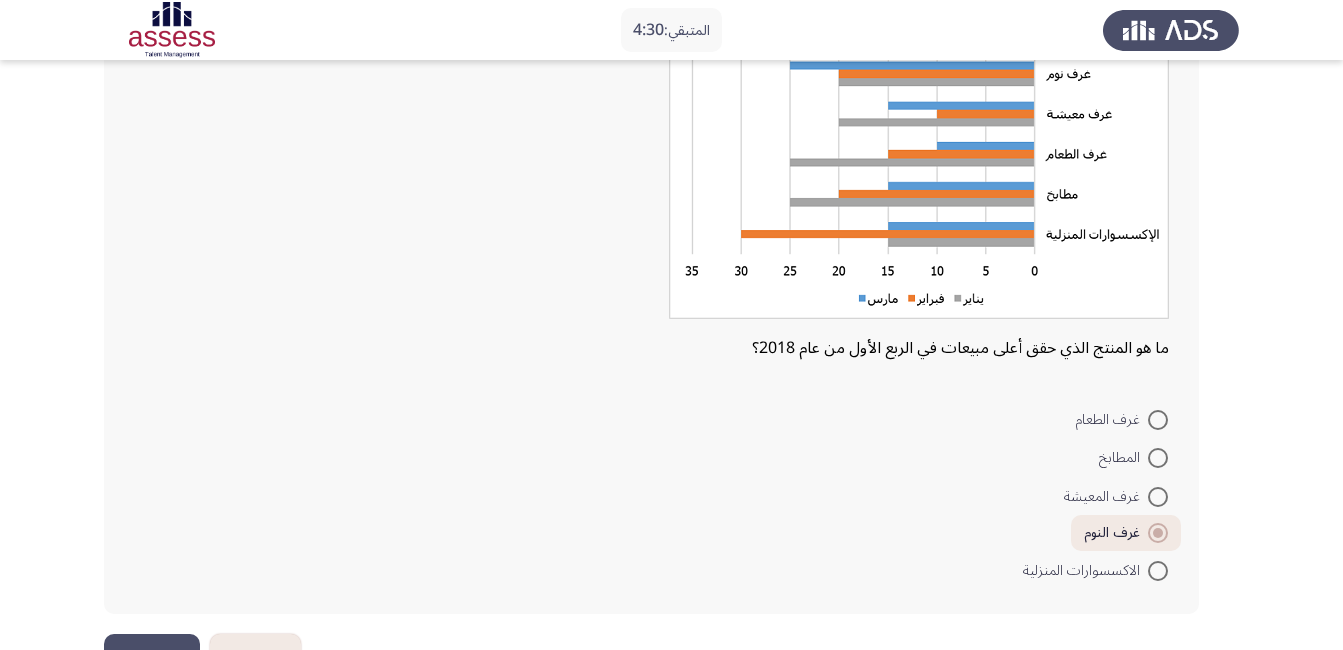 scroll, scrollTop: 255, scrollLeft: 0, axis: vertical 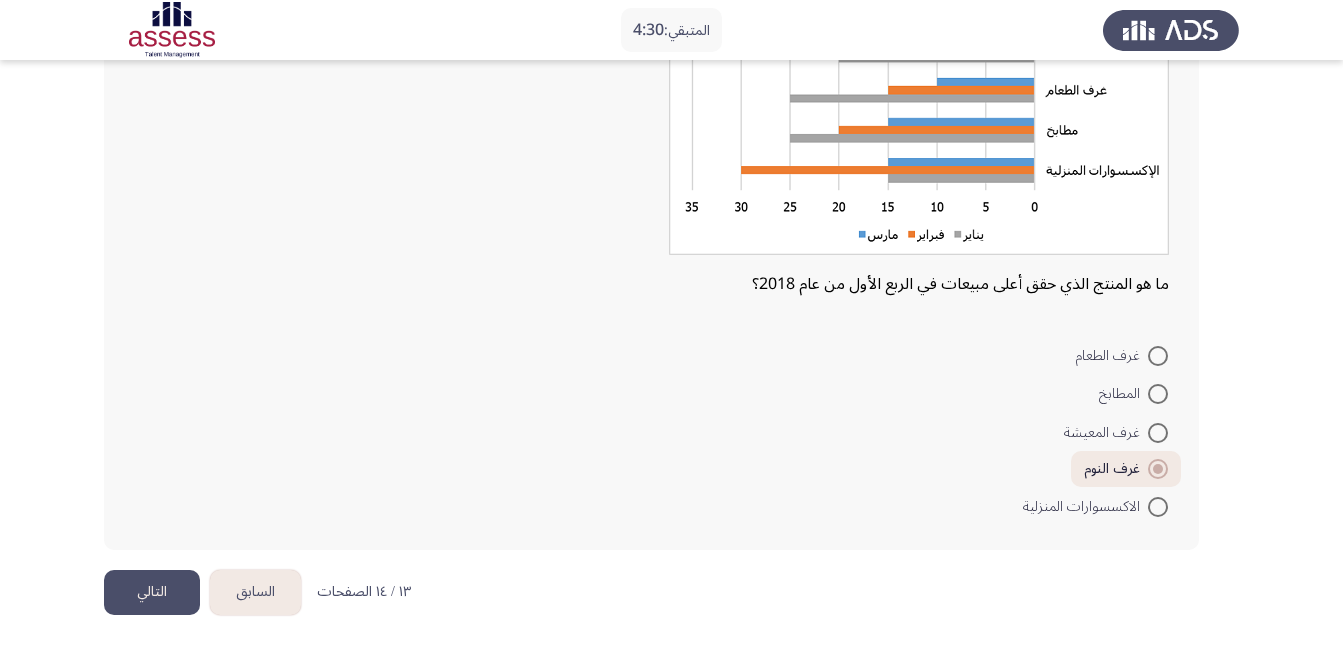click on "غرف الطعام     المطابخ     غرف المعيشة     غرف النوم     الاكسسوارات المنزلية" 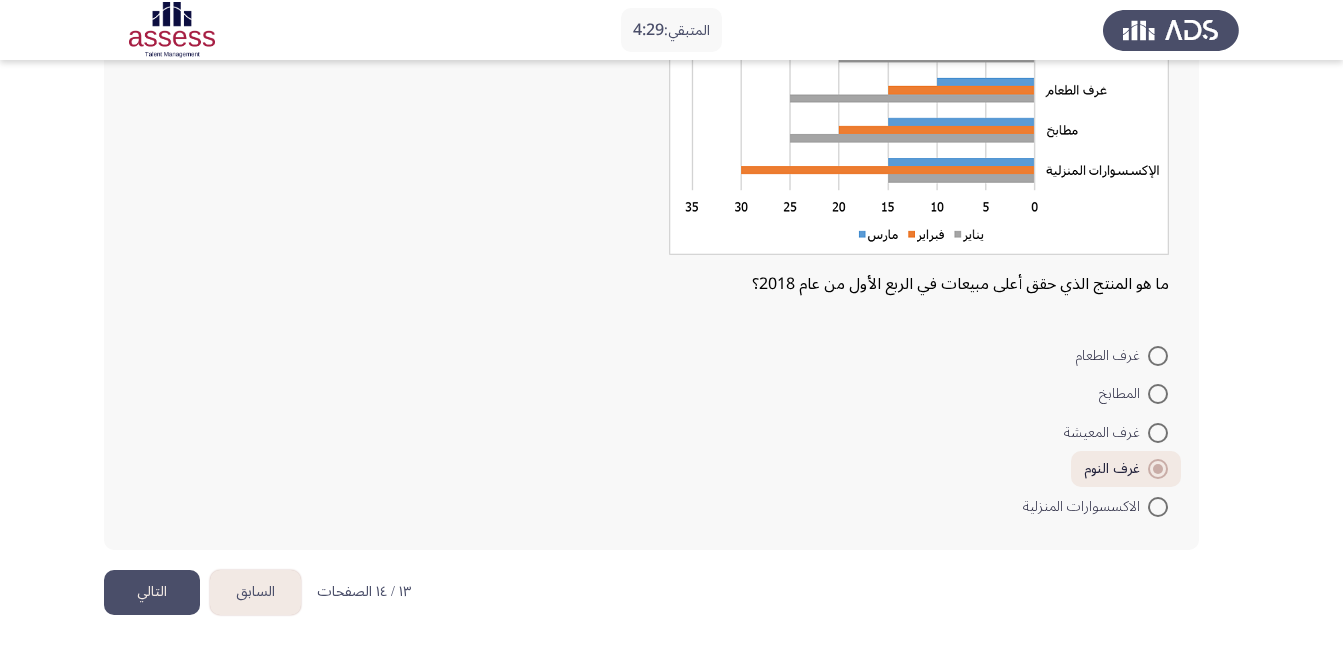 click on "التالي" 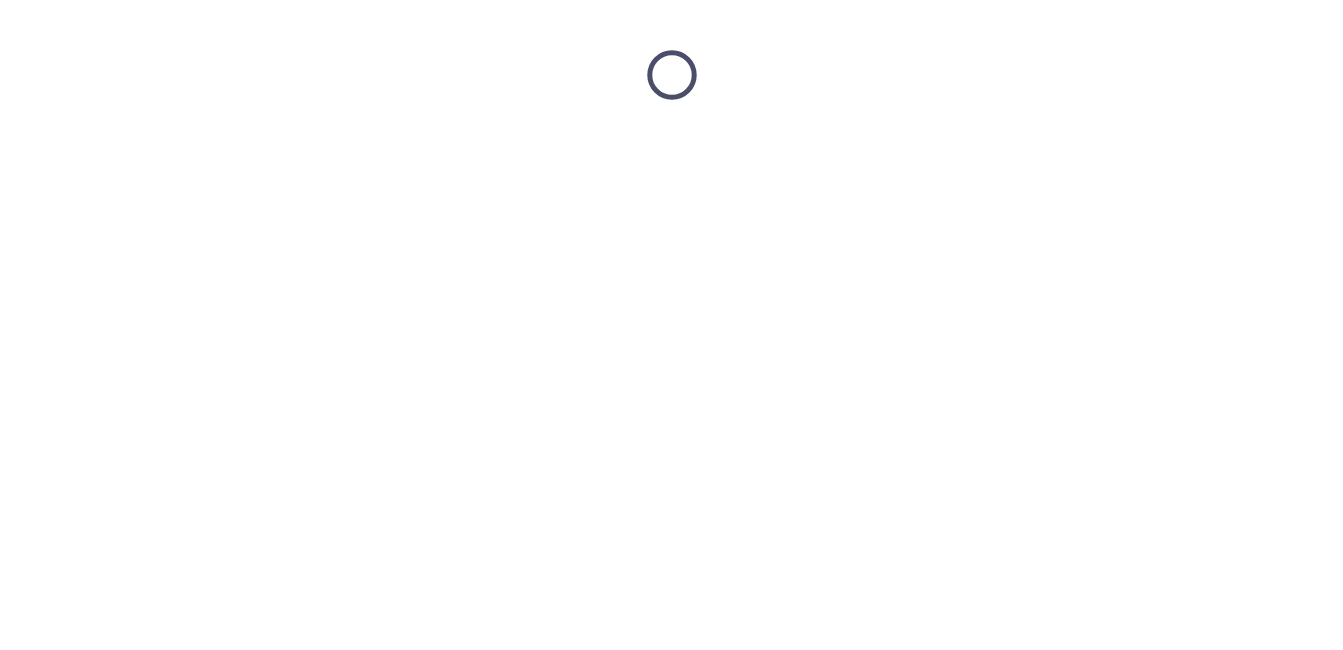 scroll, scrollTop: 0, scrollLeft: 0, axis: both 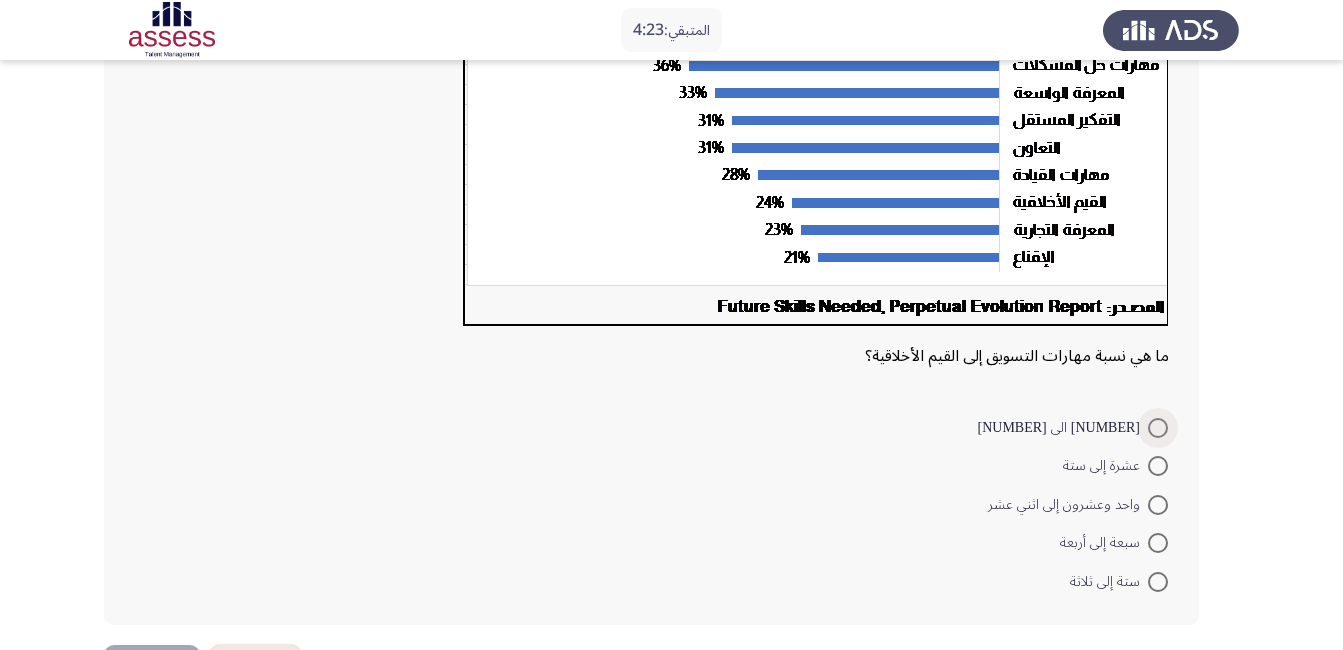 click on "[NUMBER] الى [NUMBER]" at bounding box center (1063, 428) 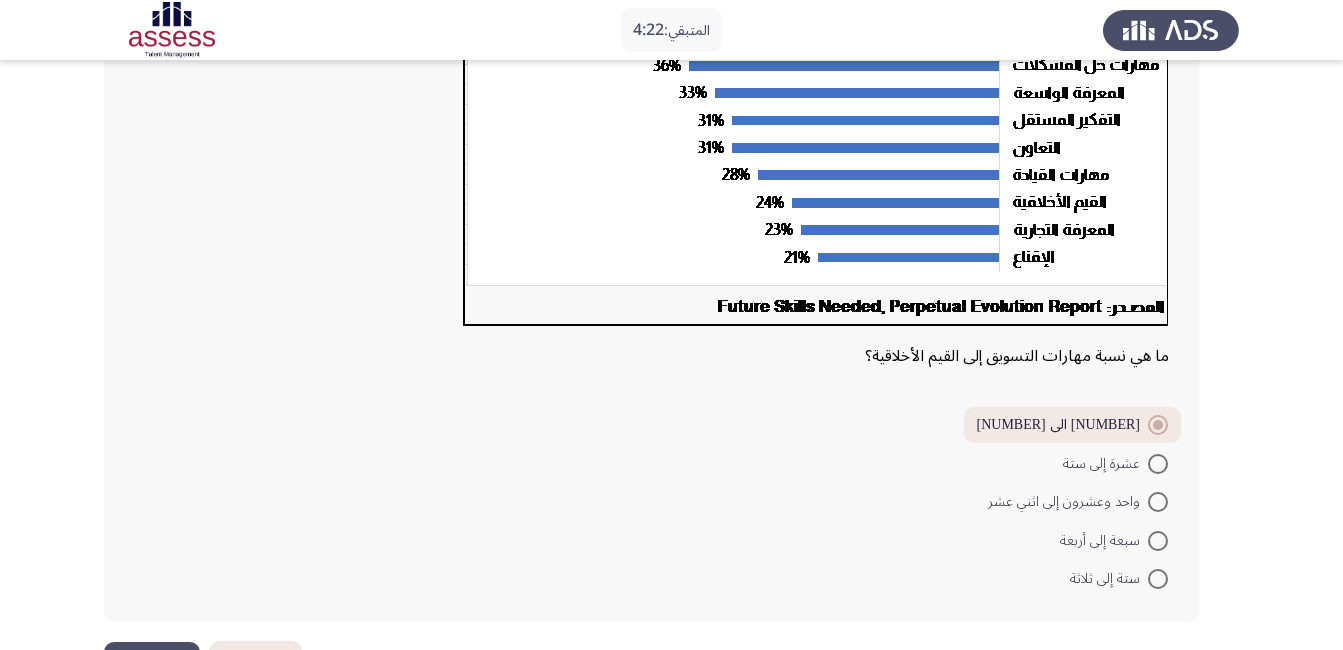 scroll, scrollTop: 461, scrollLeft: 0, axis: vertical 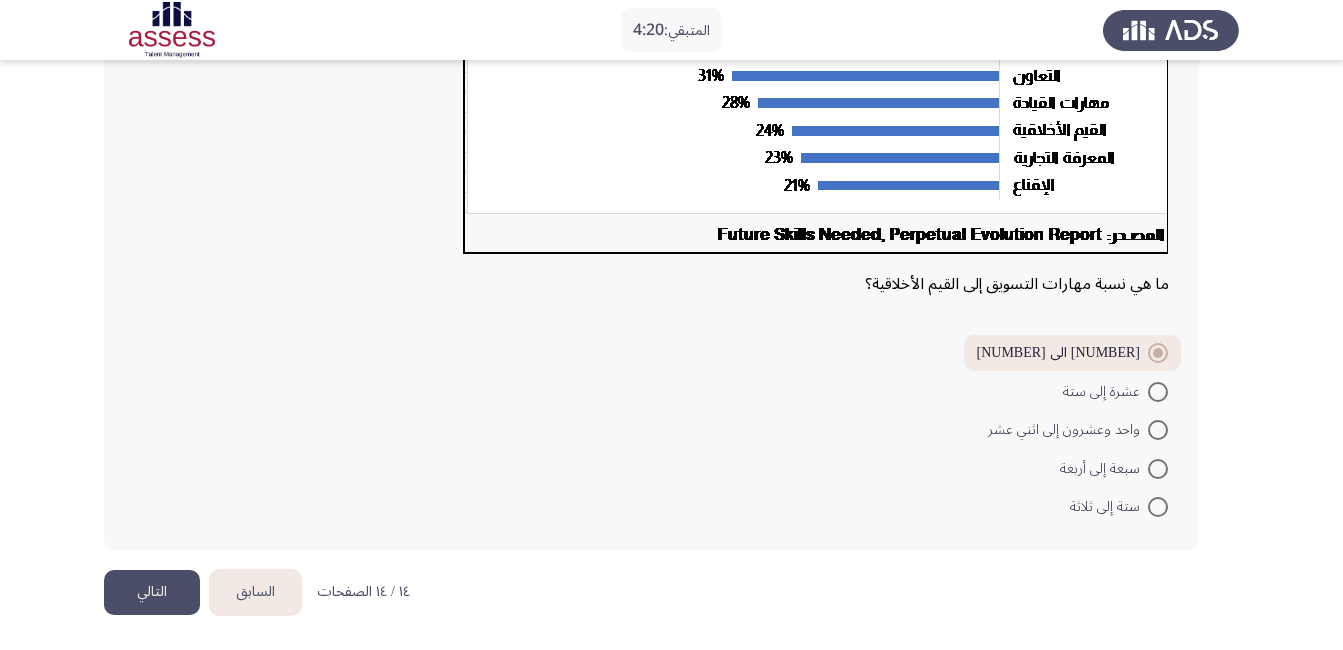 click on "التالي" 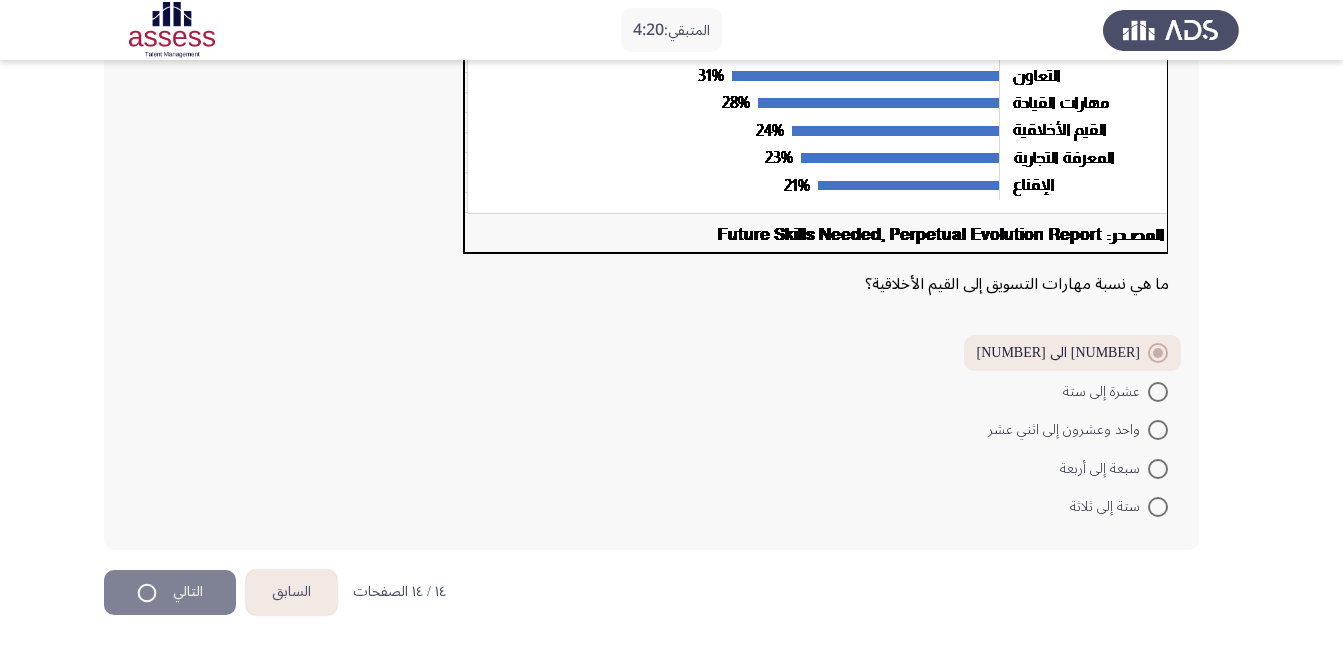 scroll, scrollTop: 0, scrollLeft: 0, axis: both 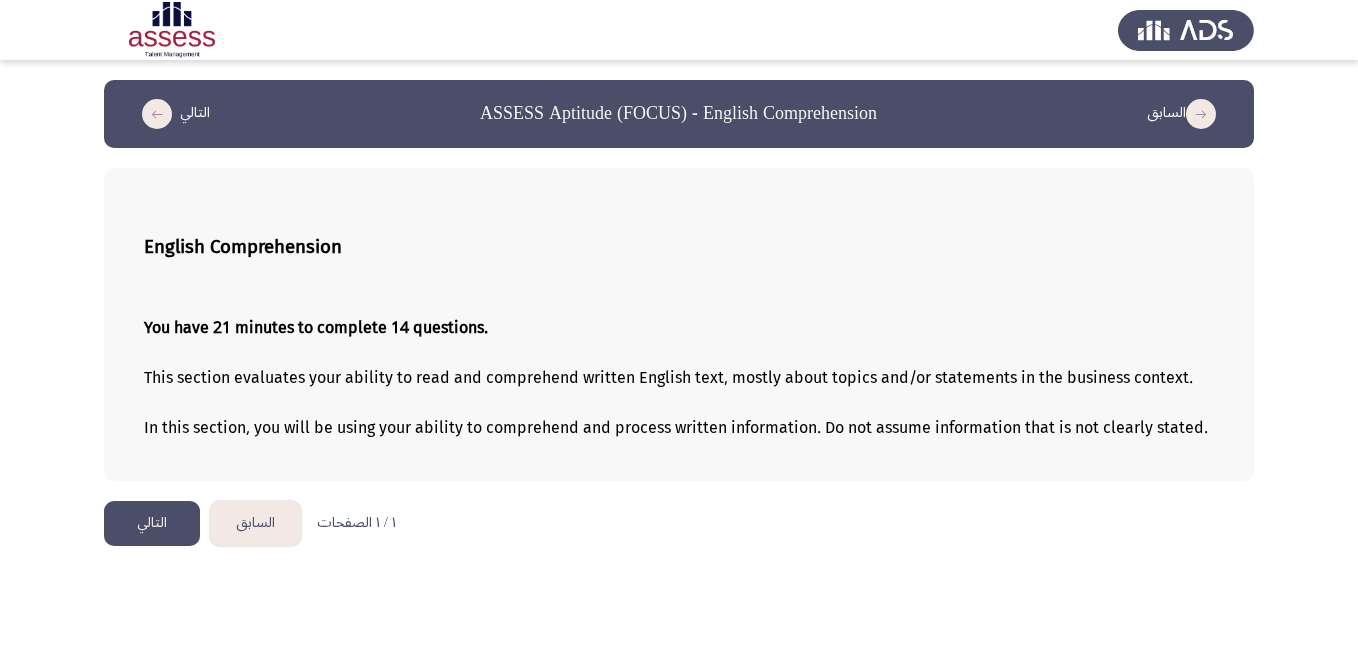 click on "التالي" 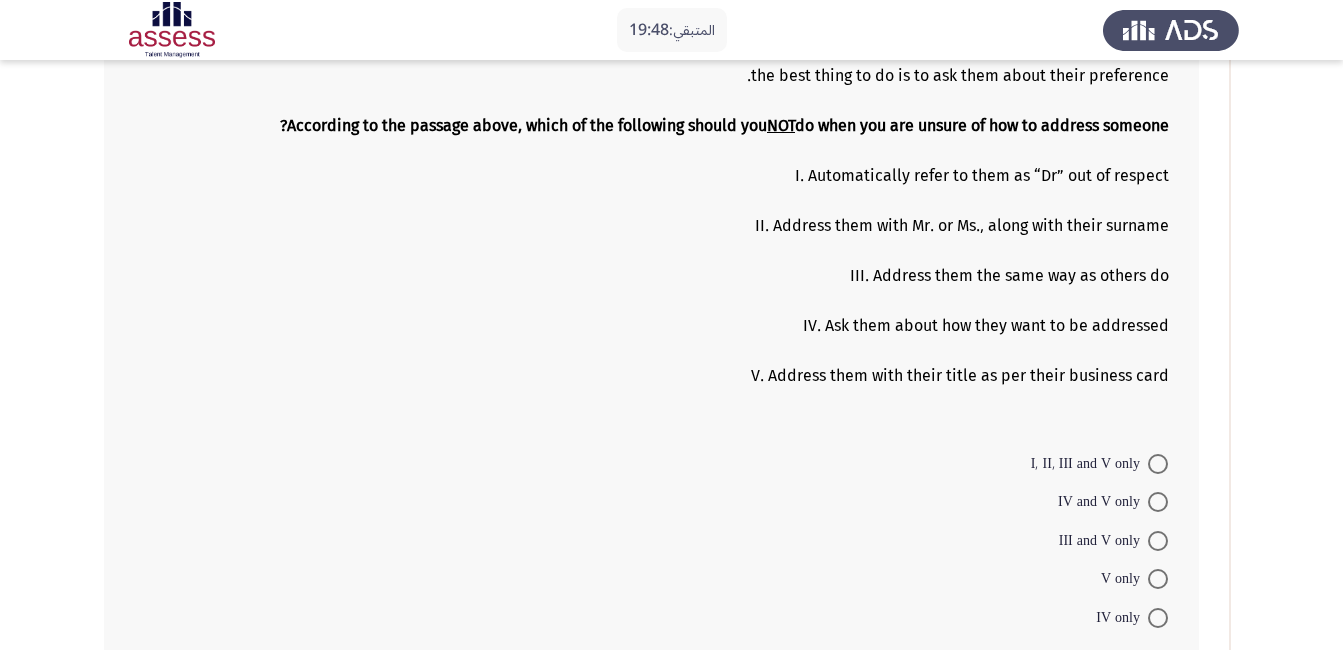 scroll, scrollTop: 360, scrollLeft: 0, axis: vertical 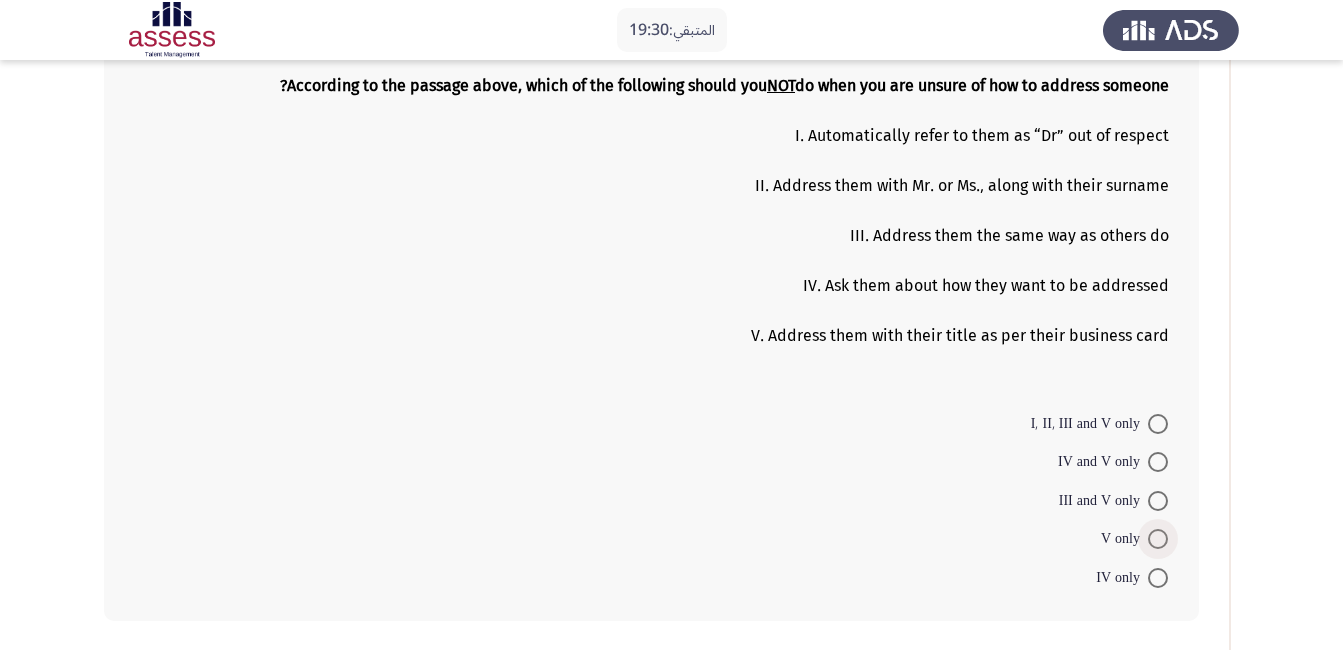 click at bounding box center [1158, 539] 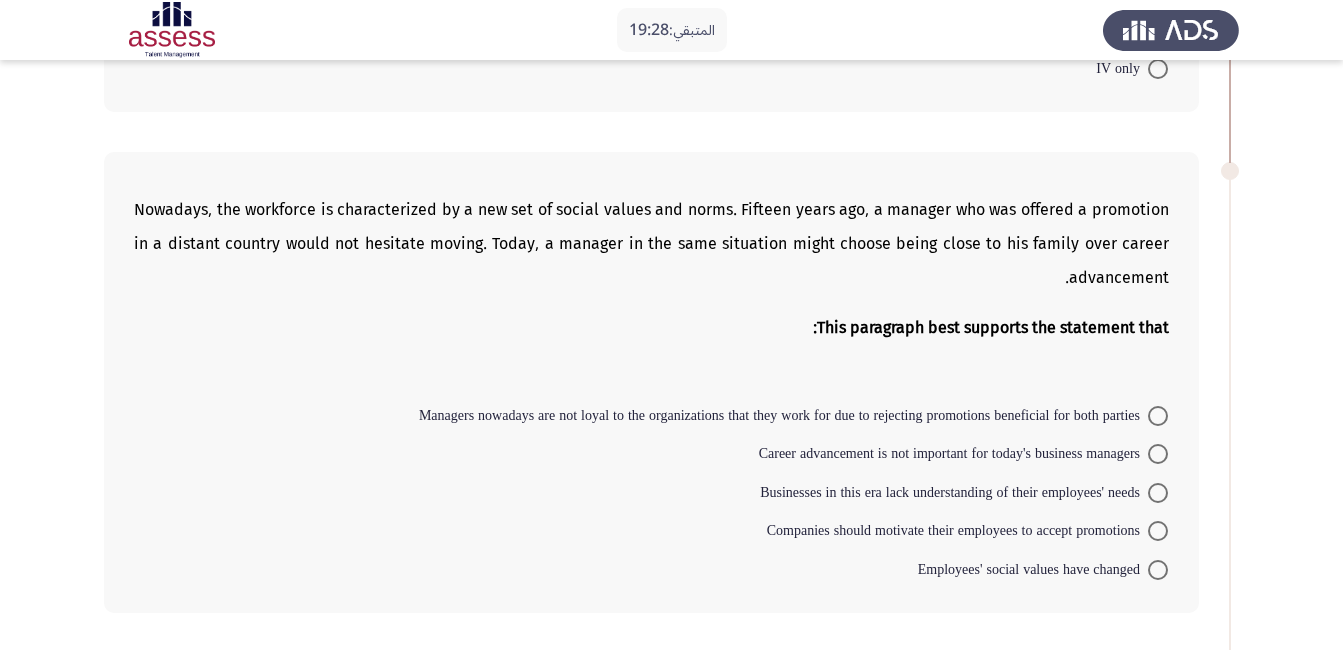 scroll, scrollTop: 896, scrollLeft: 0, axis: vertical 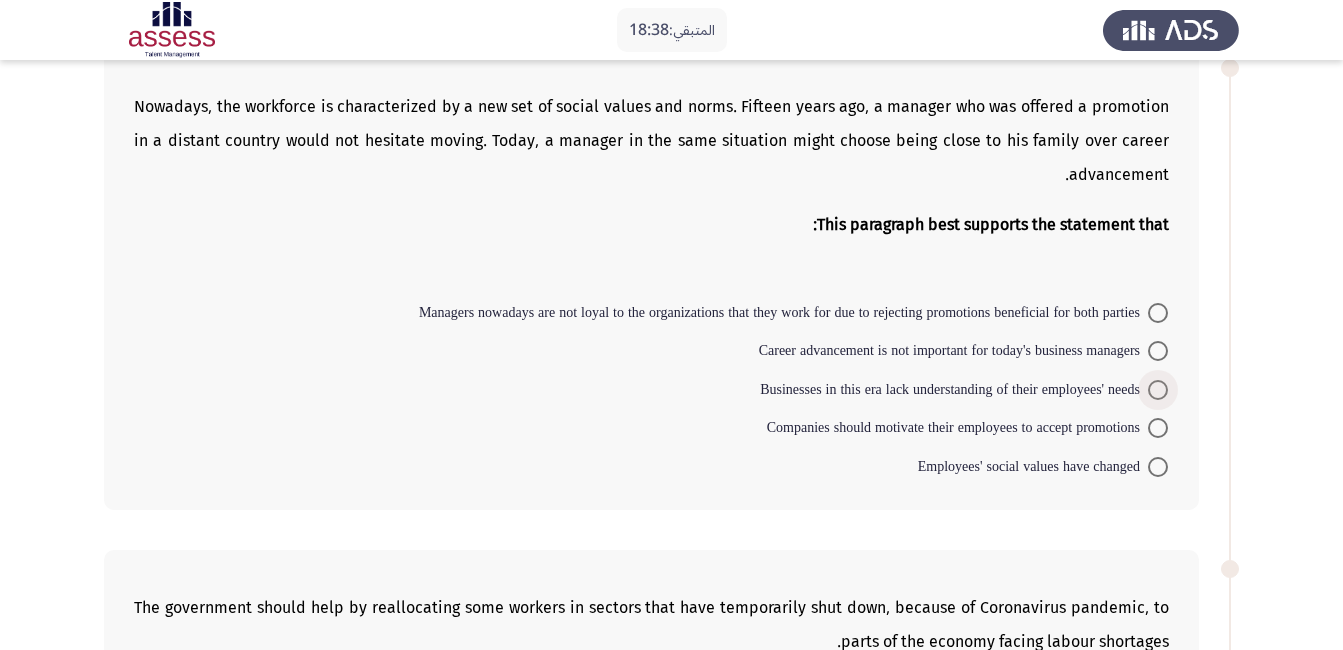 click on "Businesses in this era lack understanding of their employees' needs" at bounding box center (954, 390) 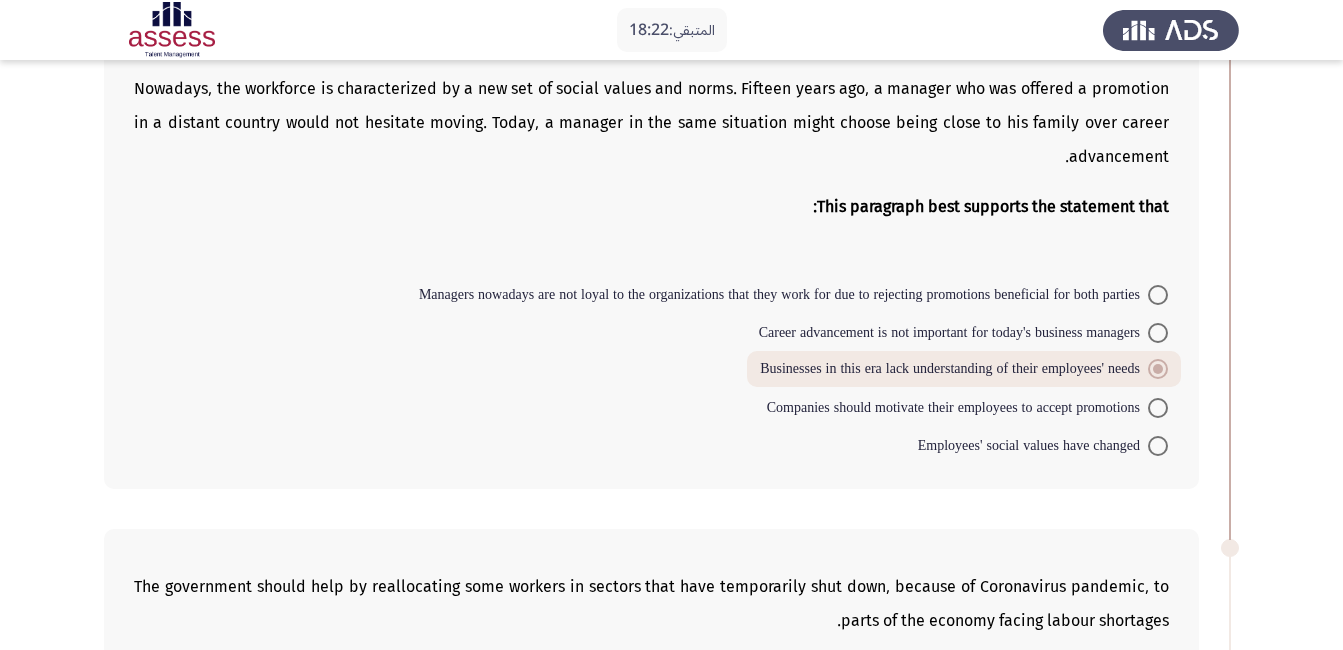 scroll, scrollTop: 1017, scrollLeft: 0, axis: vertical 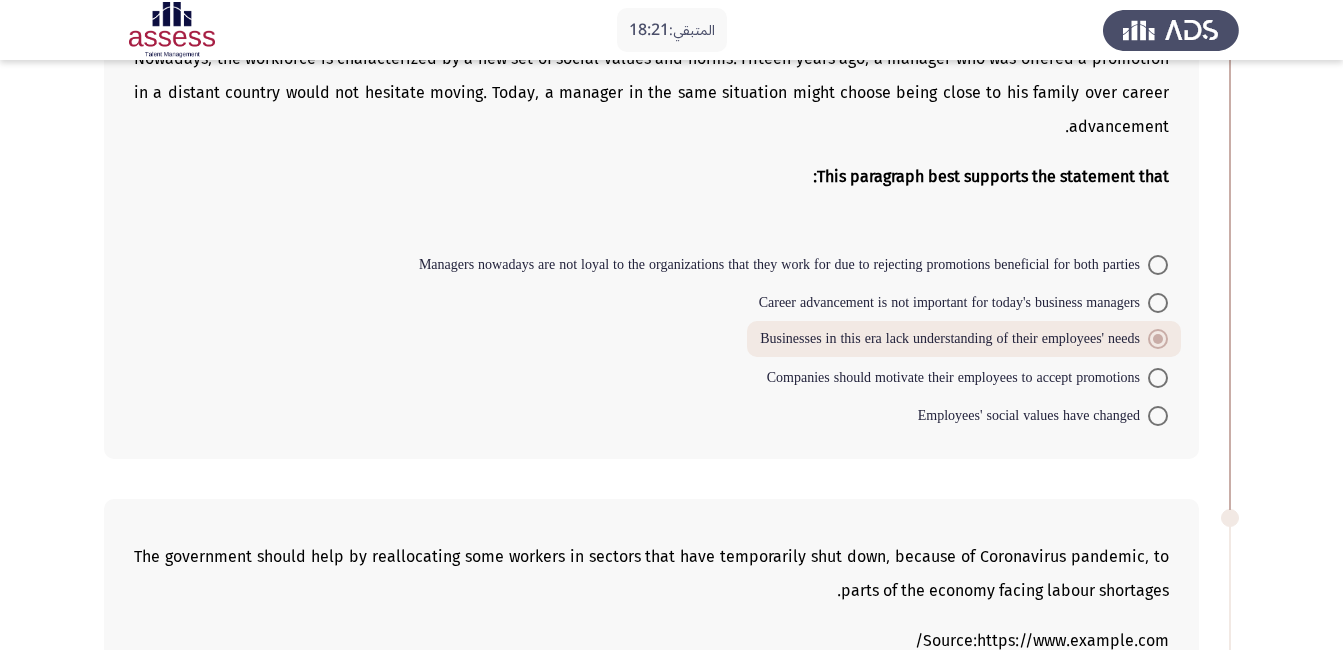 click at bounding box center [1158, 378] 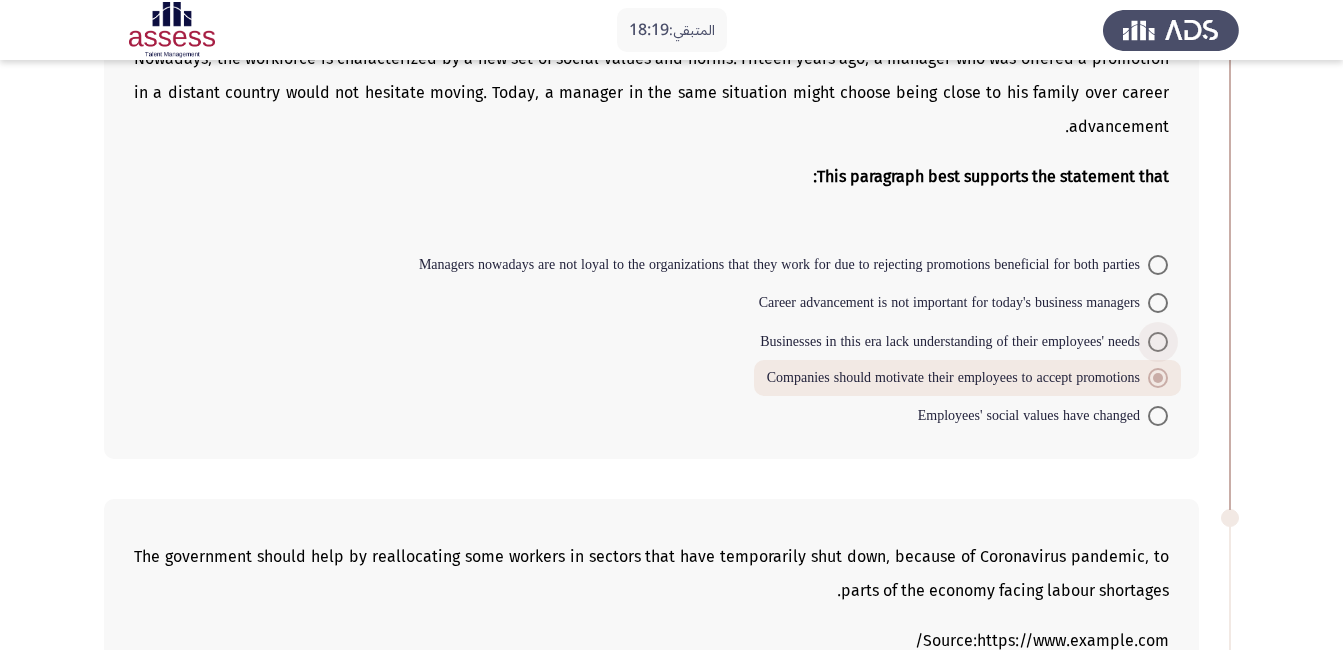 click on "Businesses in this era lack understanding of their employees' needs" at bounding box center [954, 342] 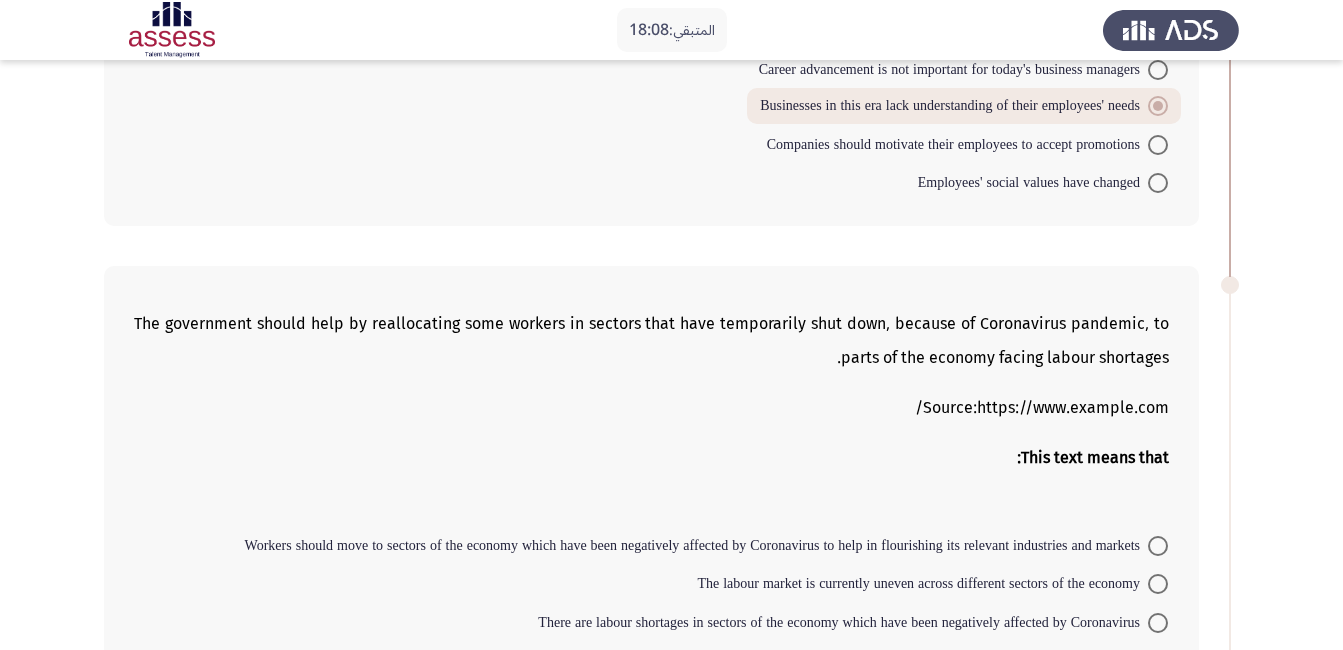 scroll, scrollTop: 1246, scrollLeft: 0, axis: vertical 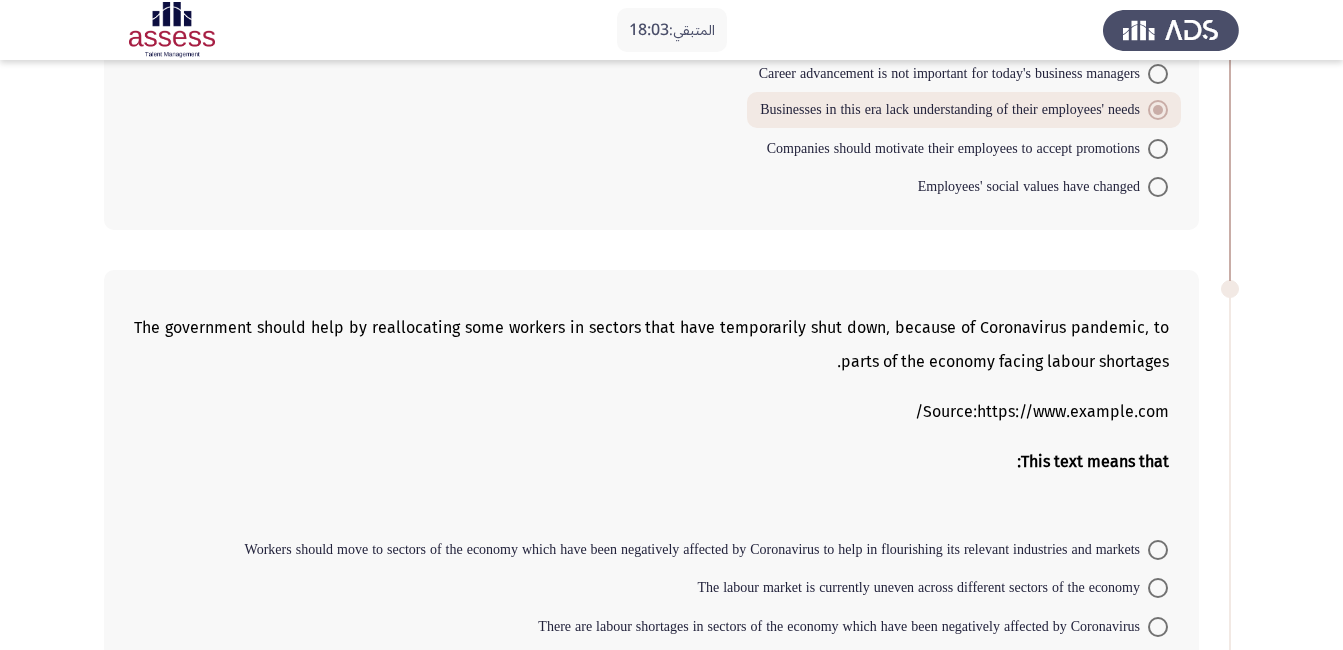 click on "Employees' social values have changed" at bounding box center [1043, 187] 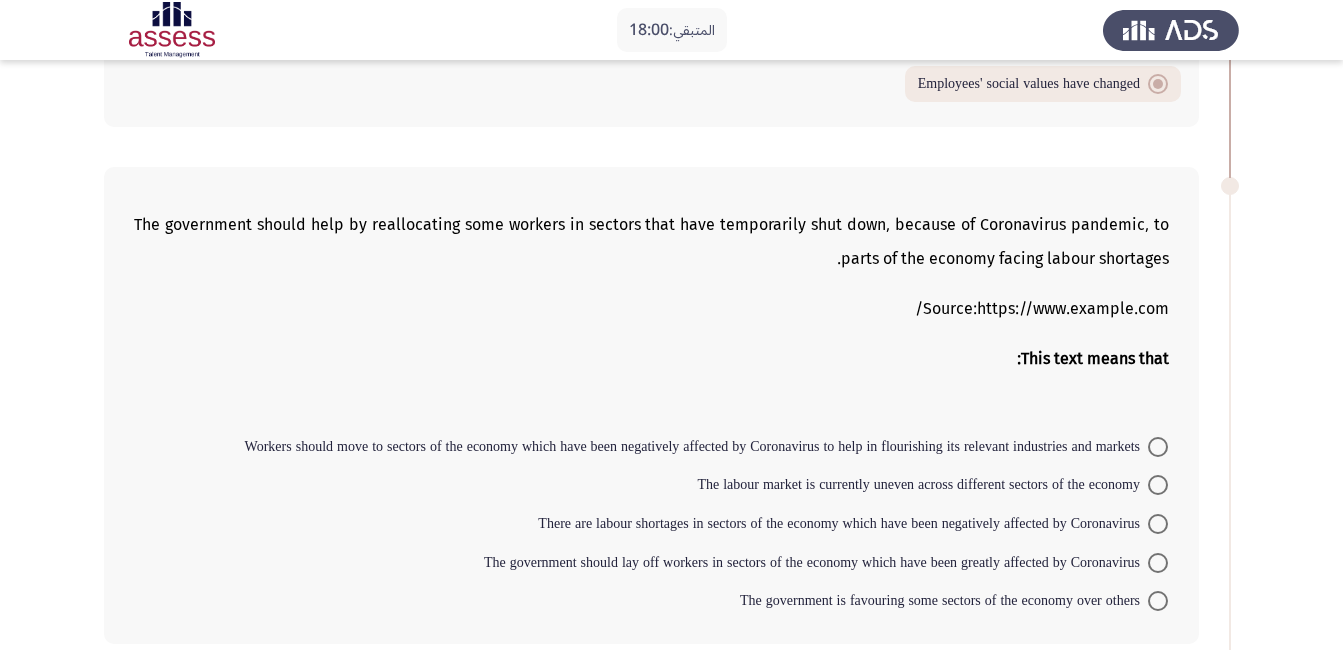 scroll, scrollTop: 1354, scrollLeft: 0, axis: vertical 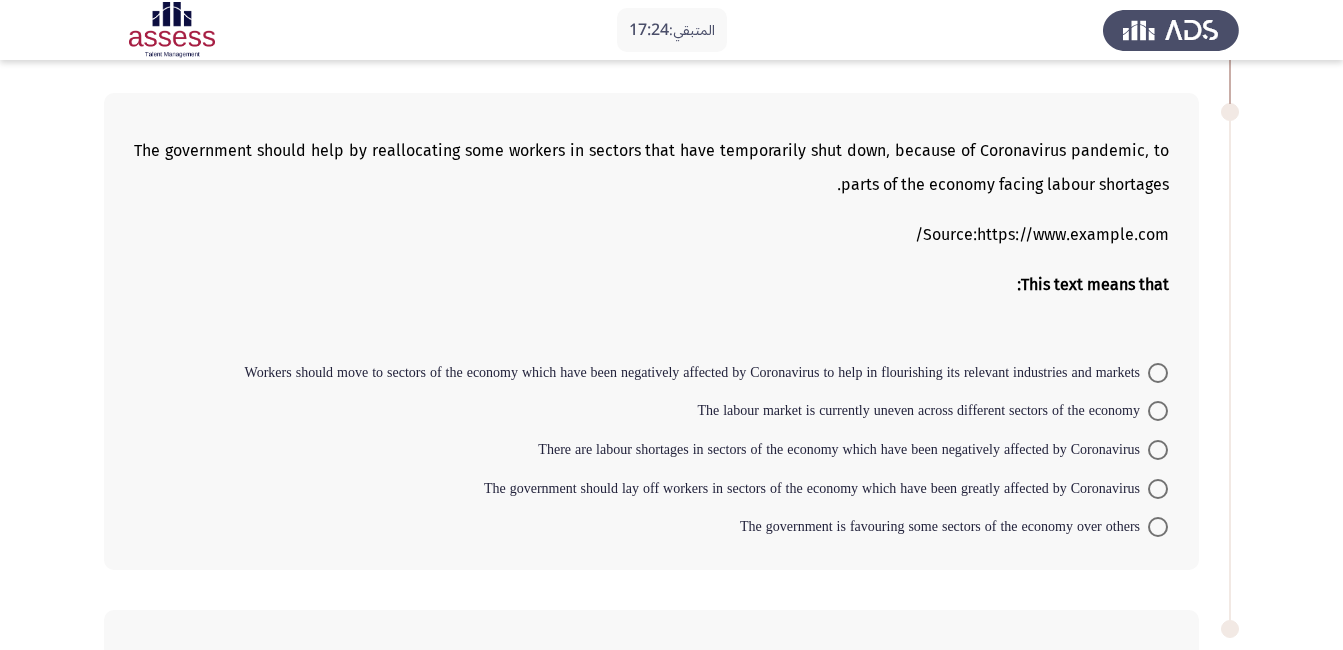 click at bounding box center (1158, 450) 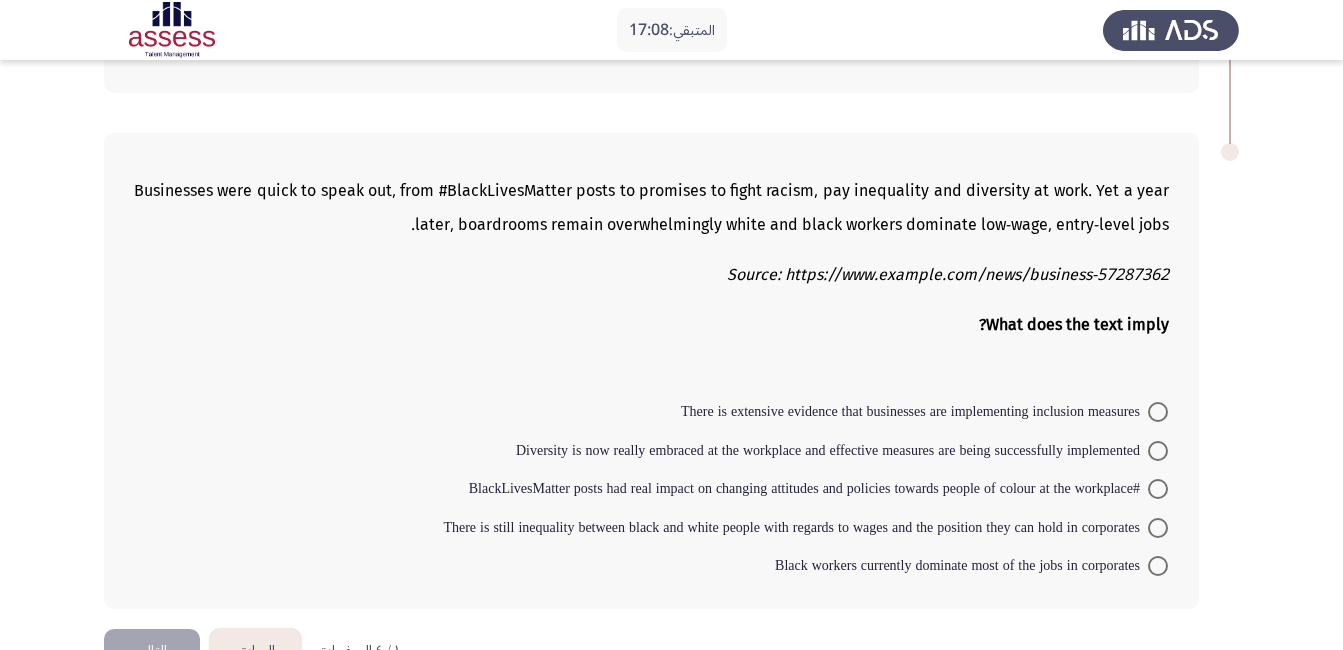 scroll, scrollTop: 1911, scrollLeft: 0, axis: vertical 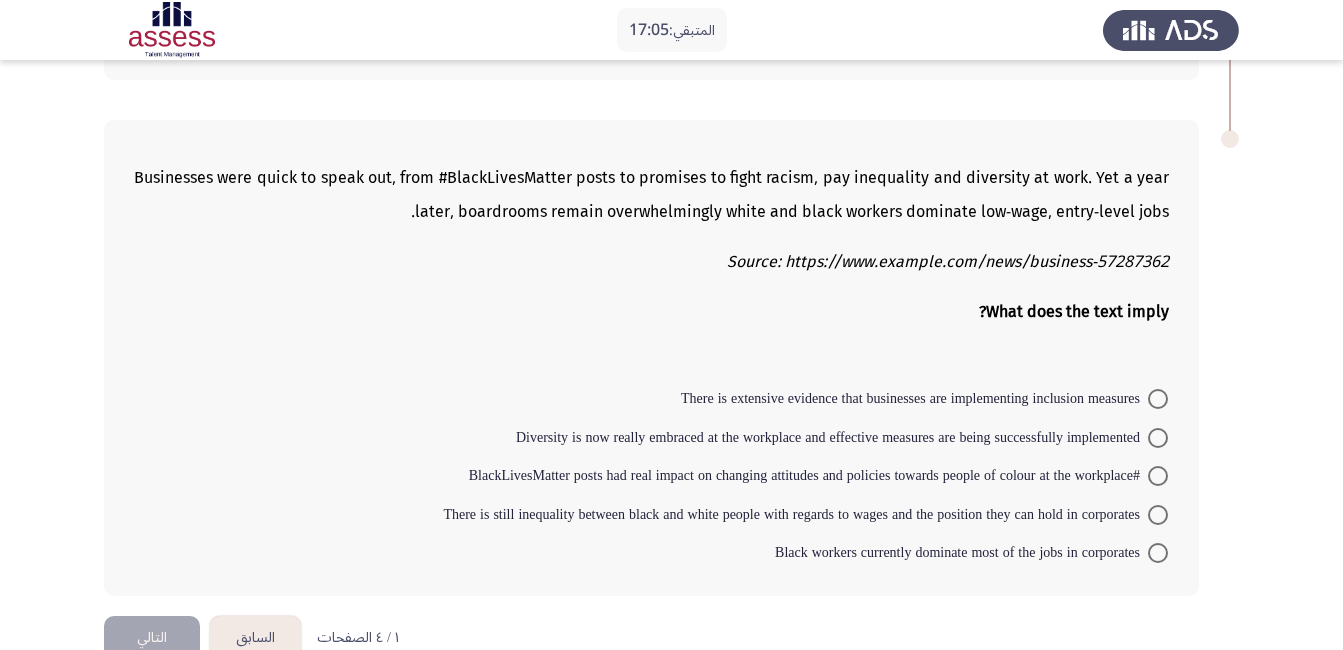click at bounding box center [1158, 438] 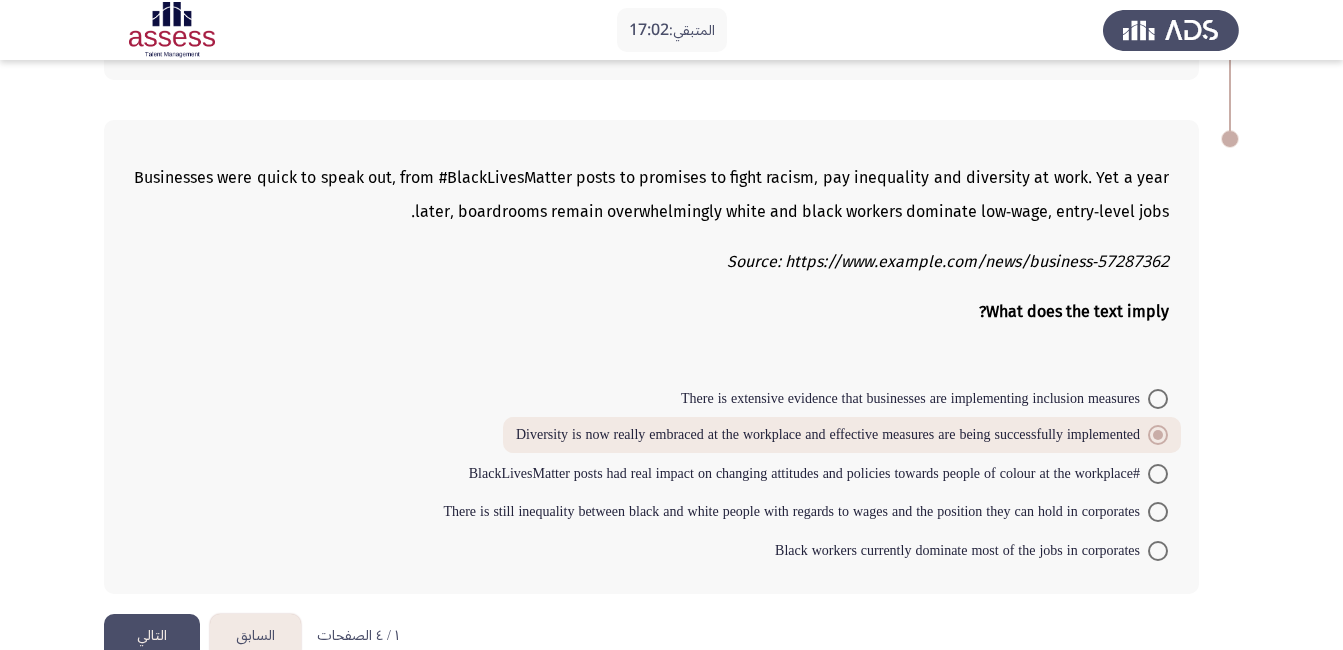 scroll, scrollTop: 1955, scrollLeft: 0, axis: vertical 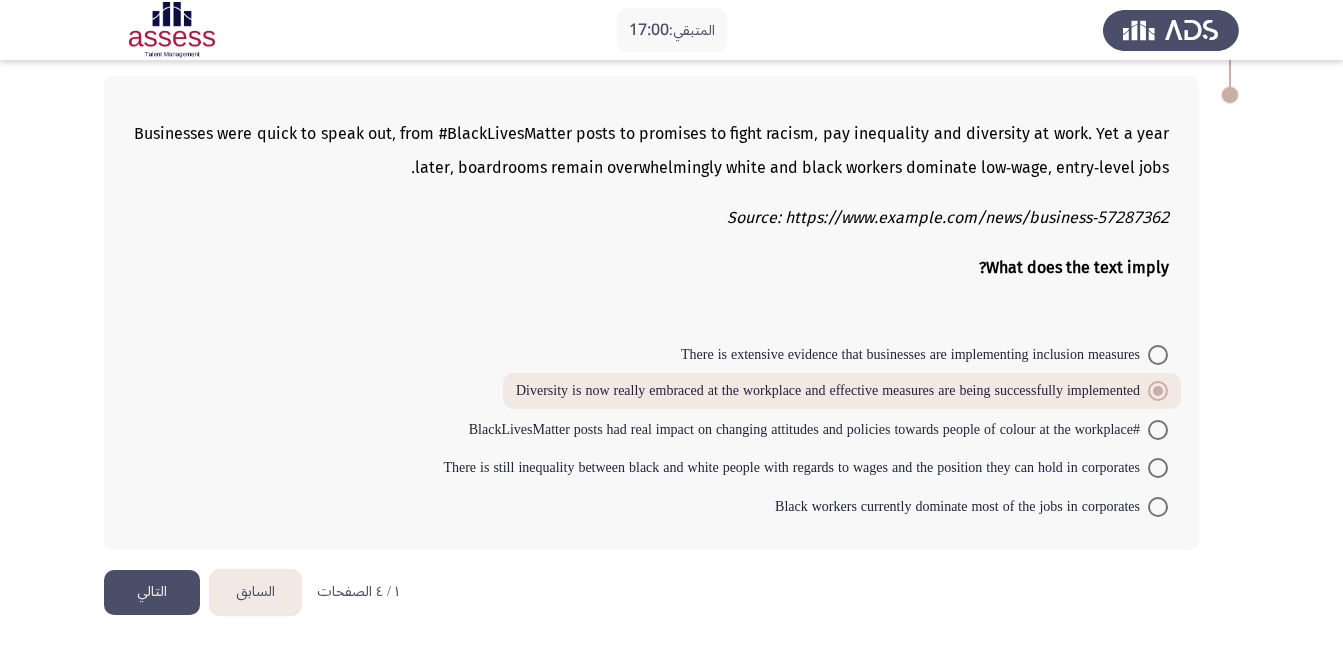 click on "التالي" 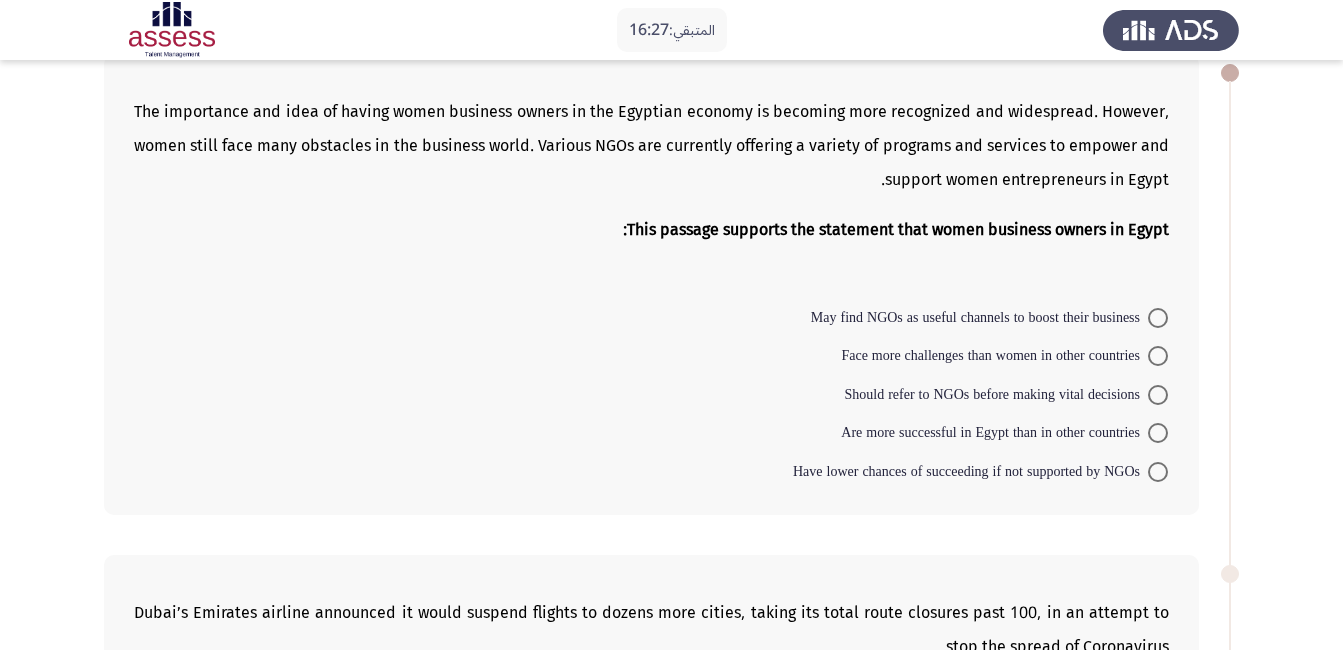 scroll, scrollTop: 118, scrollLeft: 0, axis: vertical 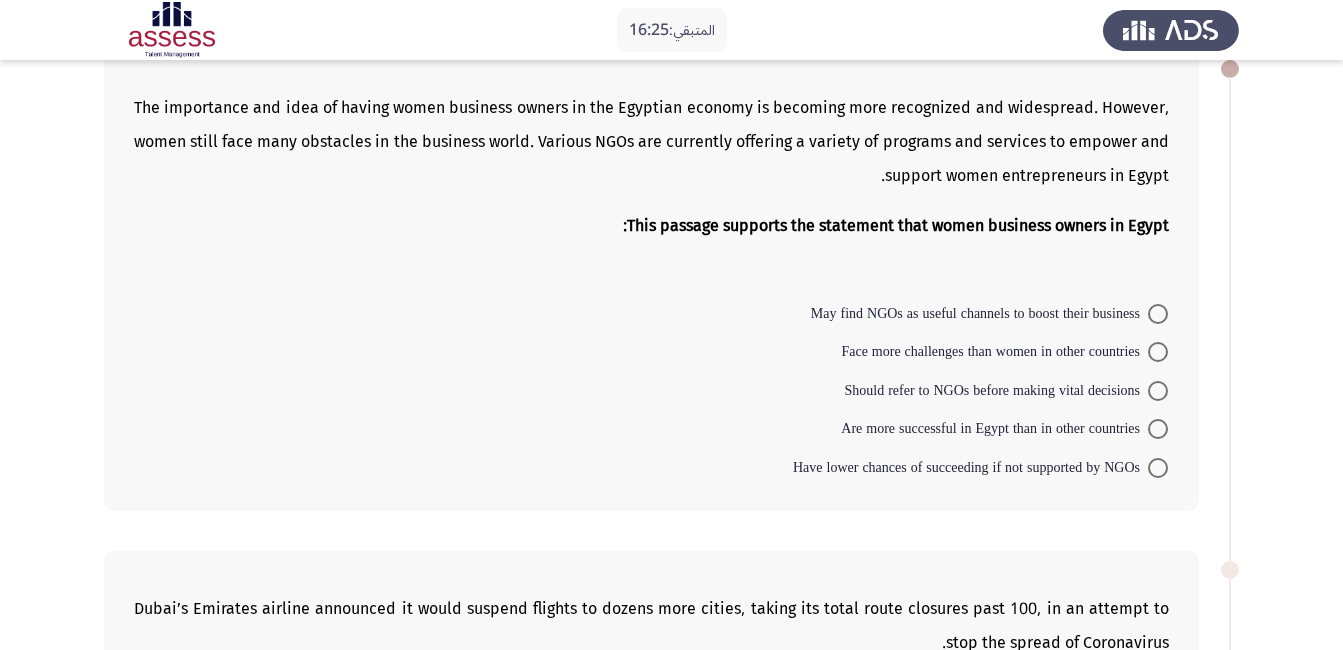 click at bounding box center [1158, 314] 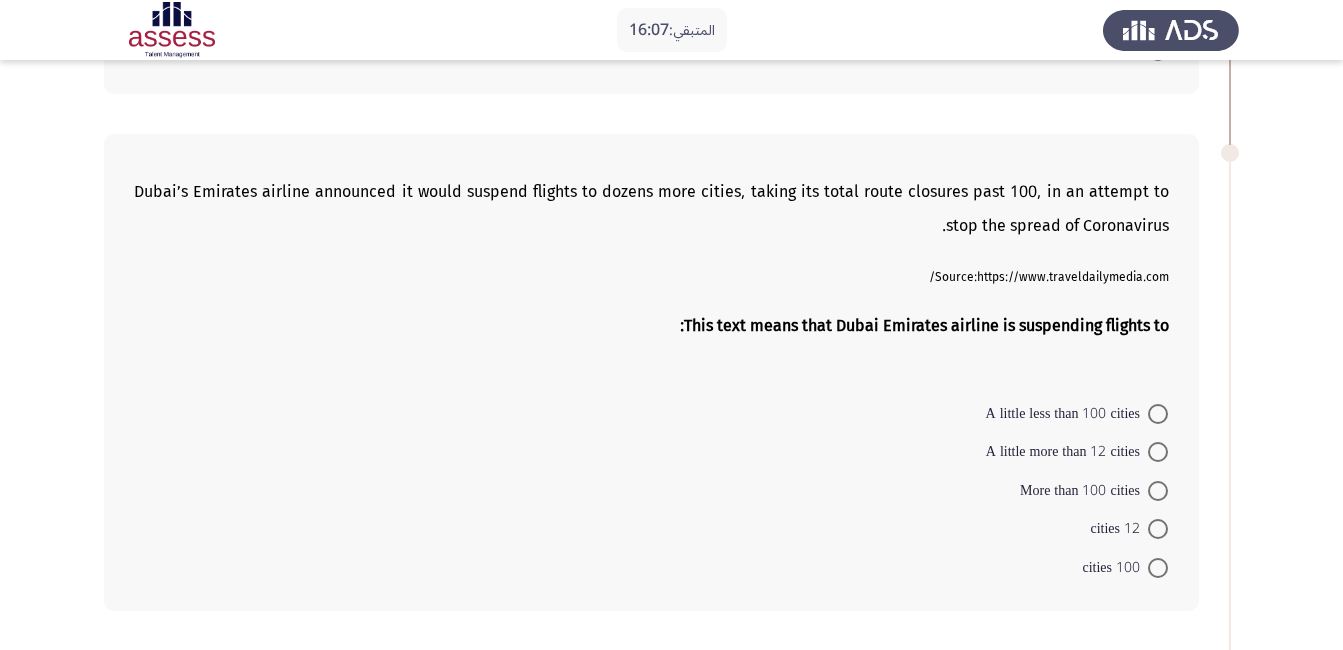 scroll, scrollTop: 536, scrollLeft: 0, axis: vertical 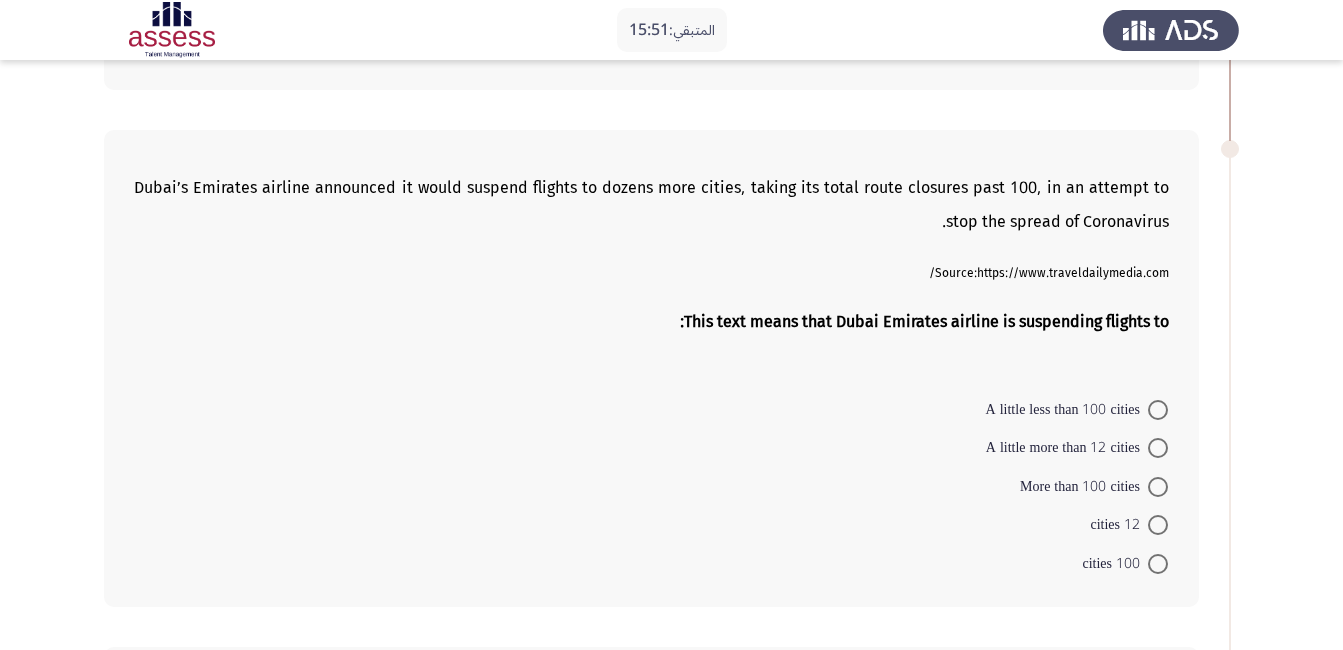 click on "A little less than 100 cities" at bounding box center [1067, 410] 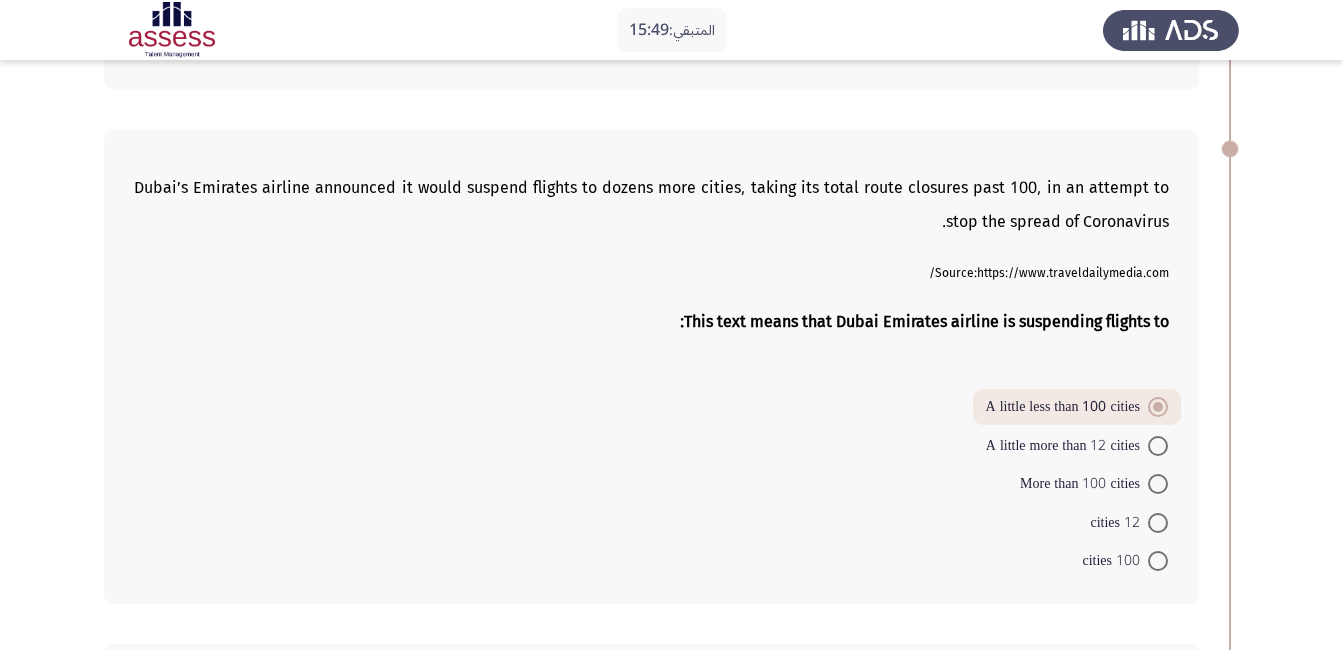 scroll, scrollTop: 604, scrollLeft: 0, axis: vertical 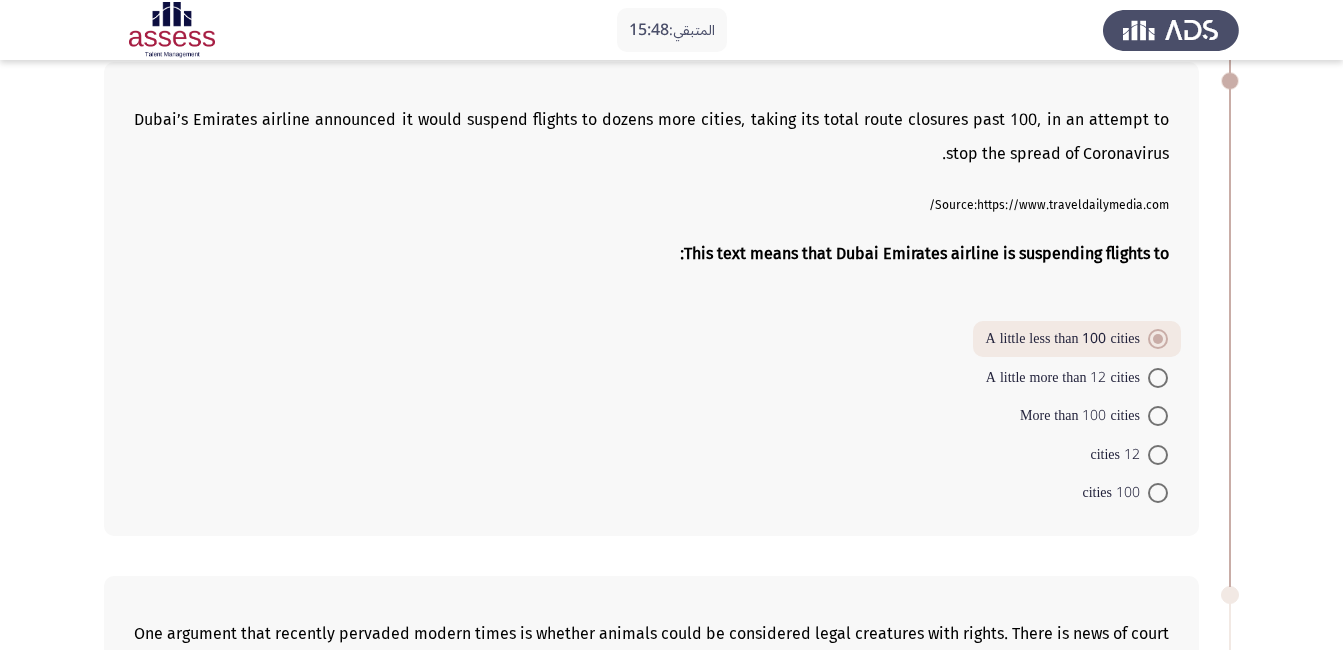 click on "More than 100 cities" at bounding box center [1084, 416] 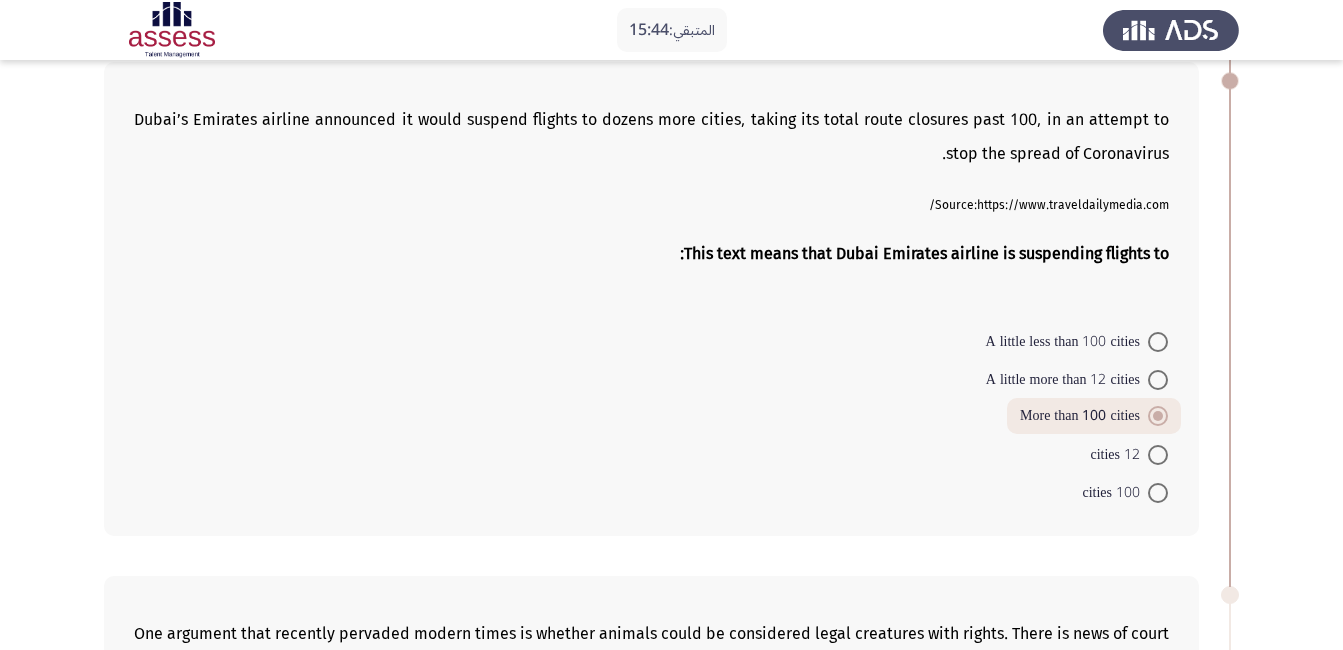 click on "A little less than 100 cities" at bounding box center (1067, 342) 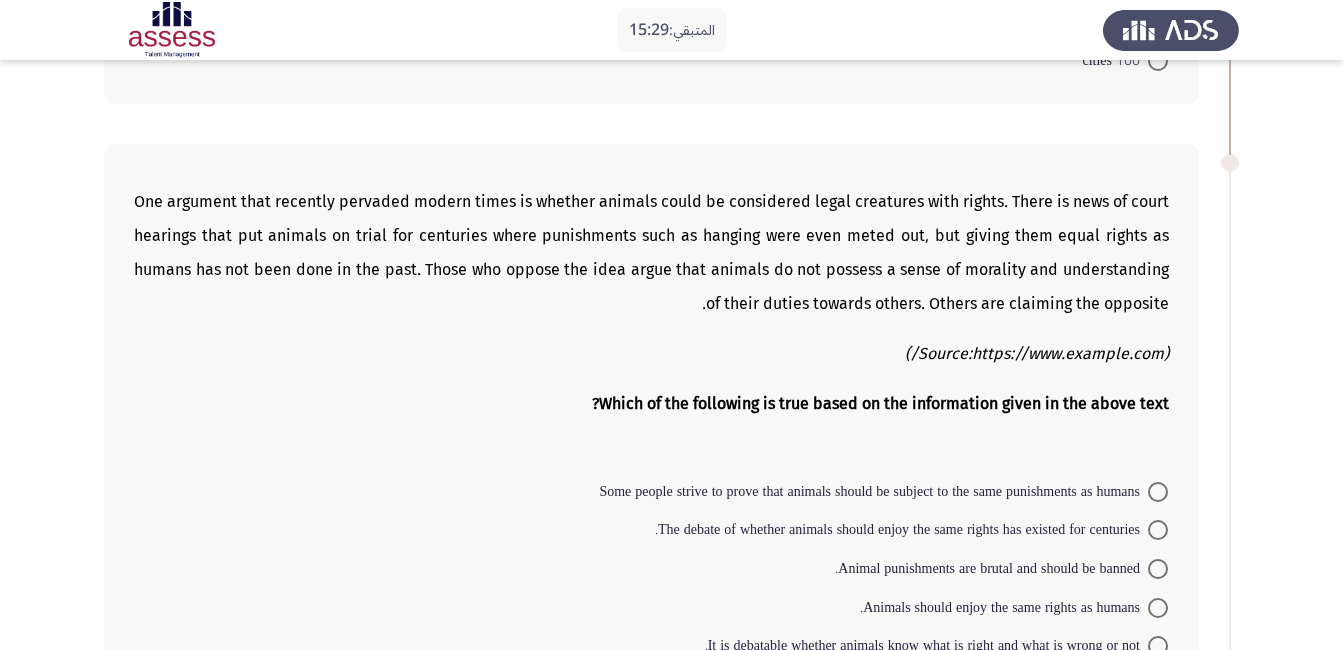 scroll, scrollTop: 1044, scrollLeft: 0, axis: vertical 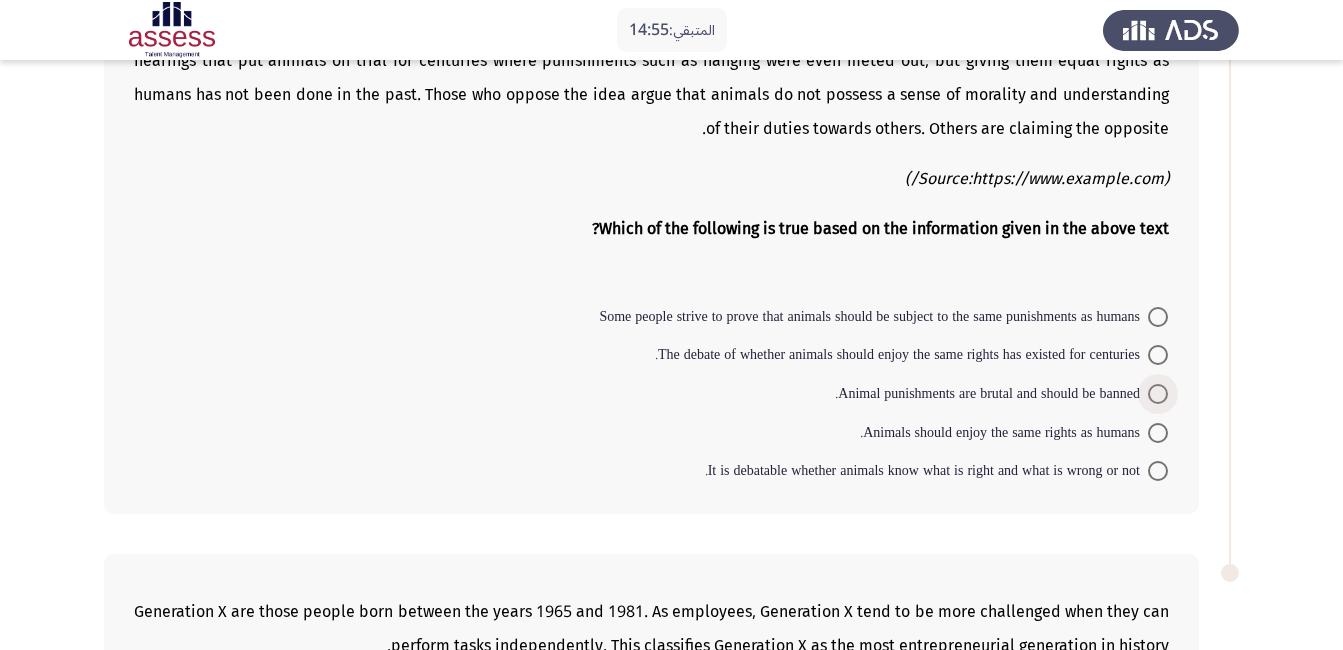 click on "Animal punishments are brutal and should be banned." at bounding box center (991, 394) 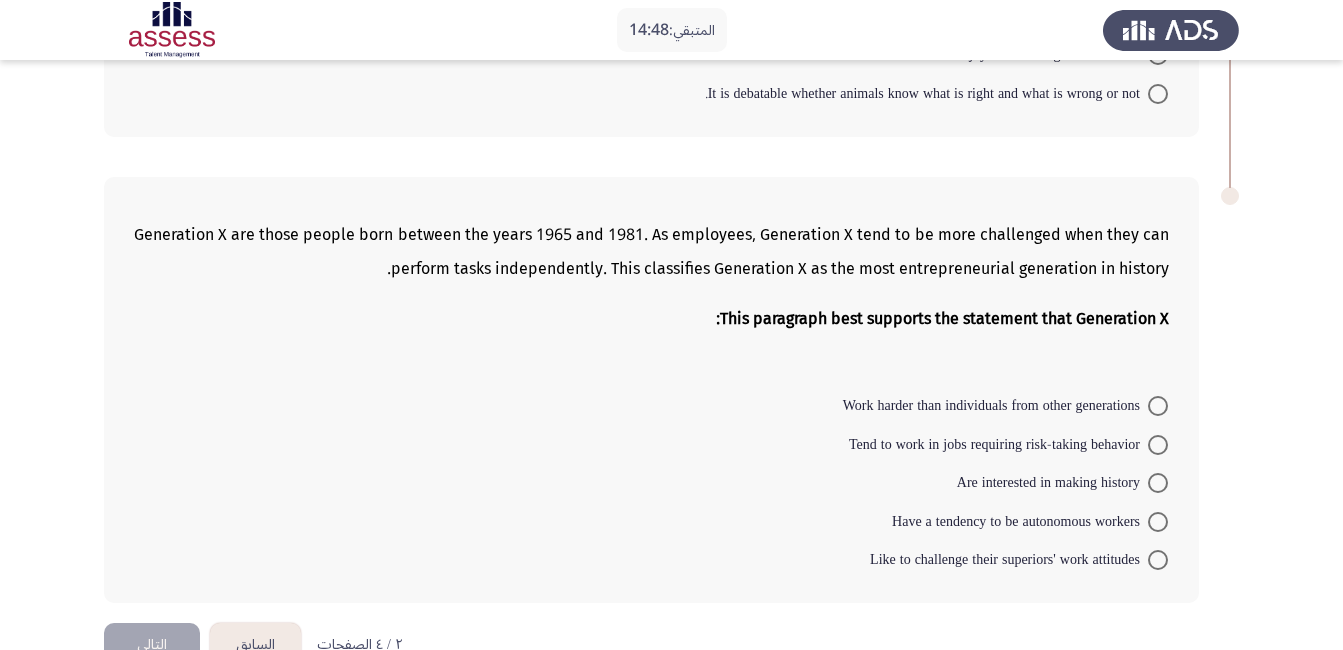 scroll, scrollTop: 1590, scrollLeft: 0, axis: vertical 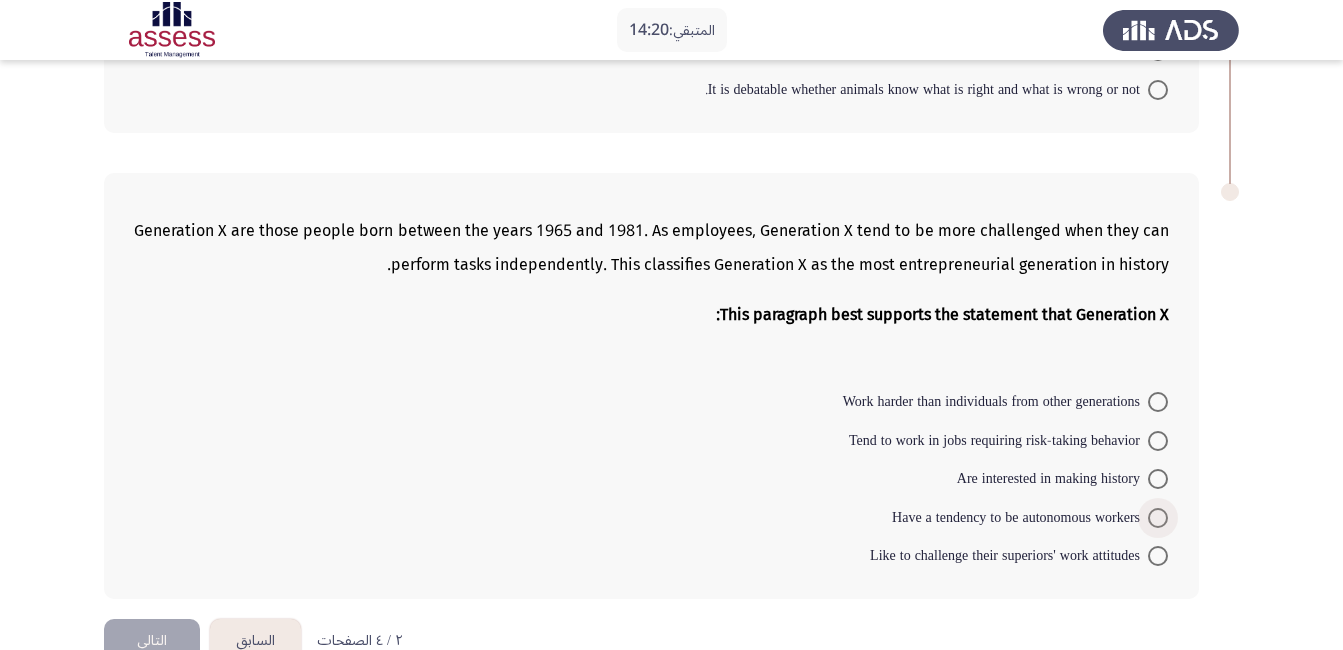 click on "Have a tendency to be autonomous workers" at bounding box center (1020, 518) 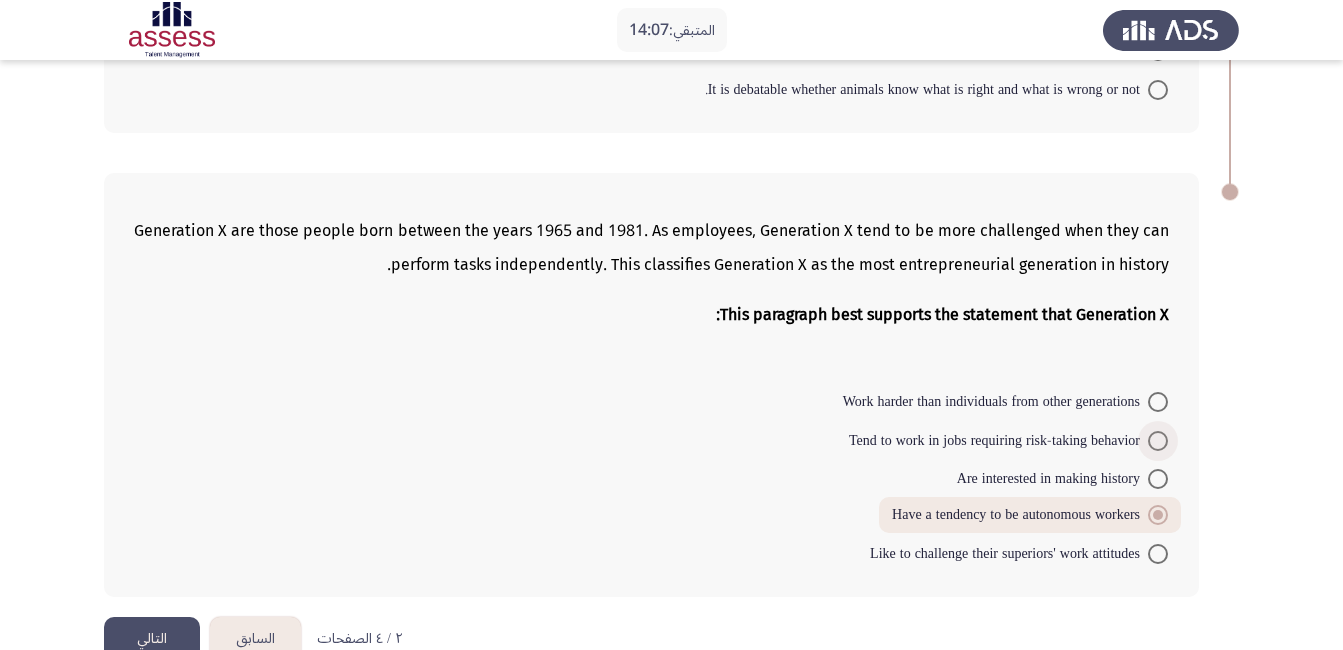 click on "Tend to work in jobs requiring risk-taking behavior" at bounding box center [998, 441] 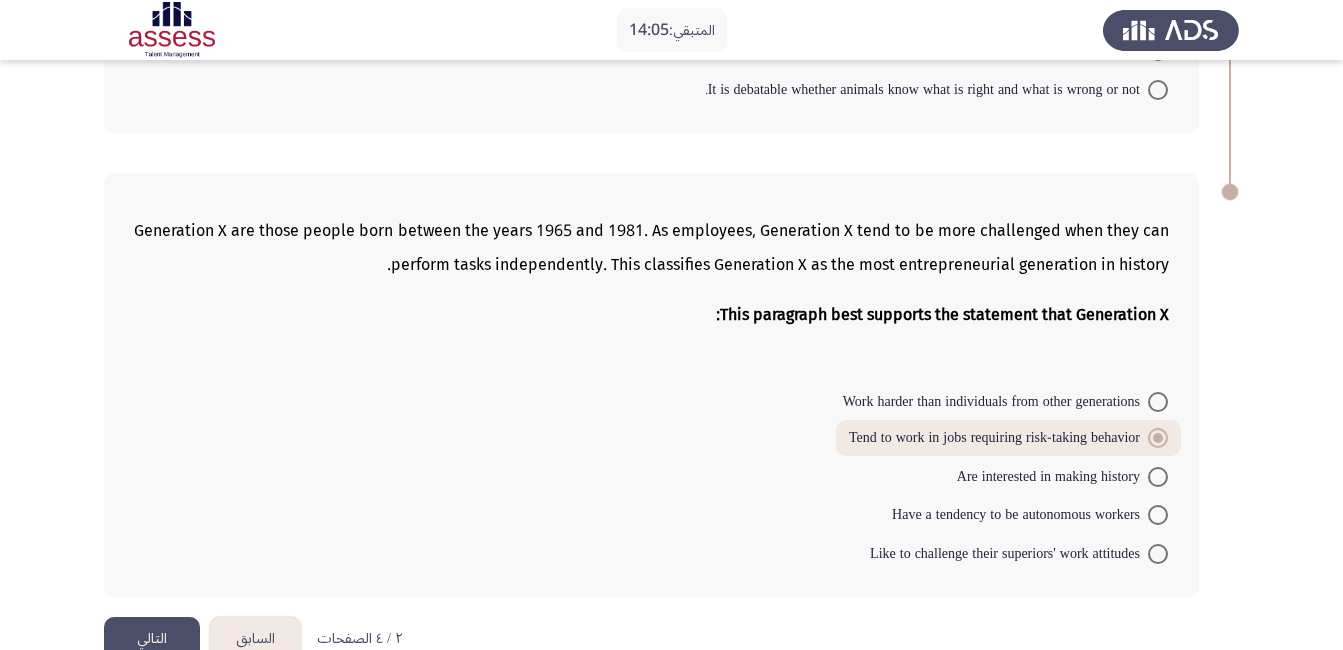 click on "التالي" 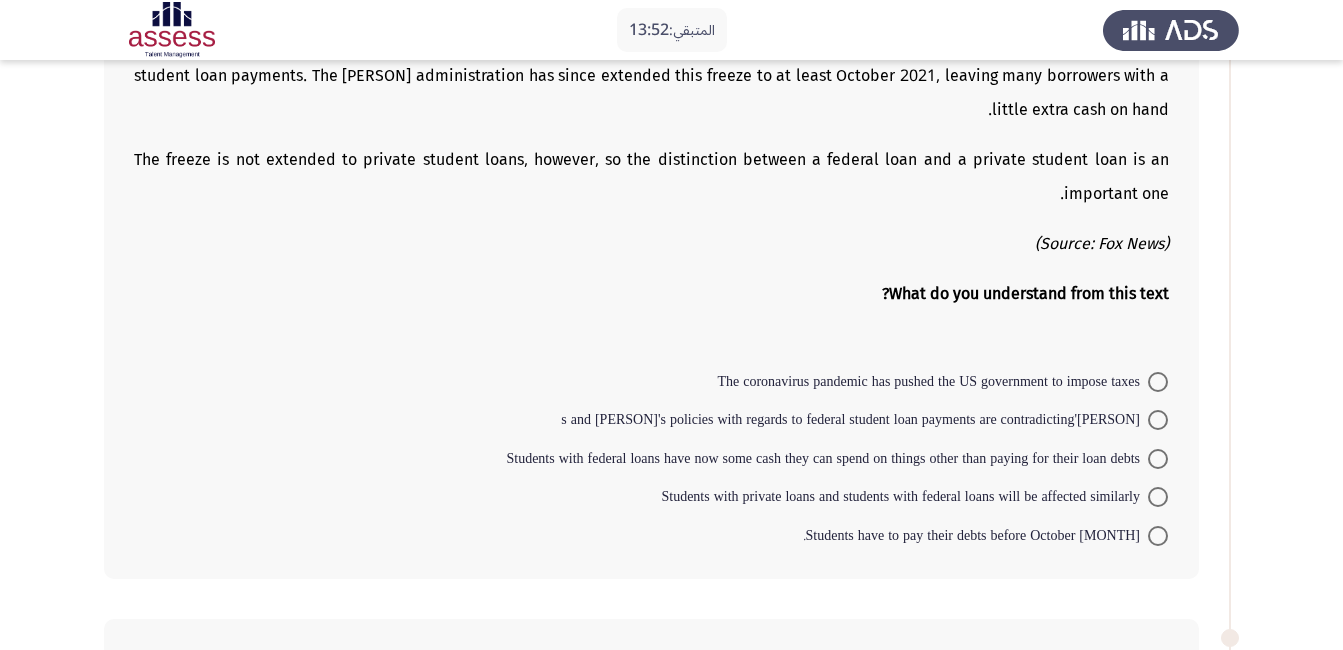 scroll, scrollTop: 253, scrollLeft: 0, axis: vertical 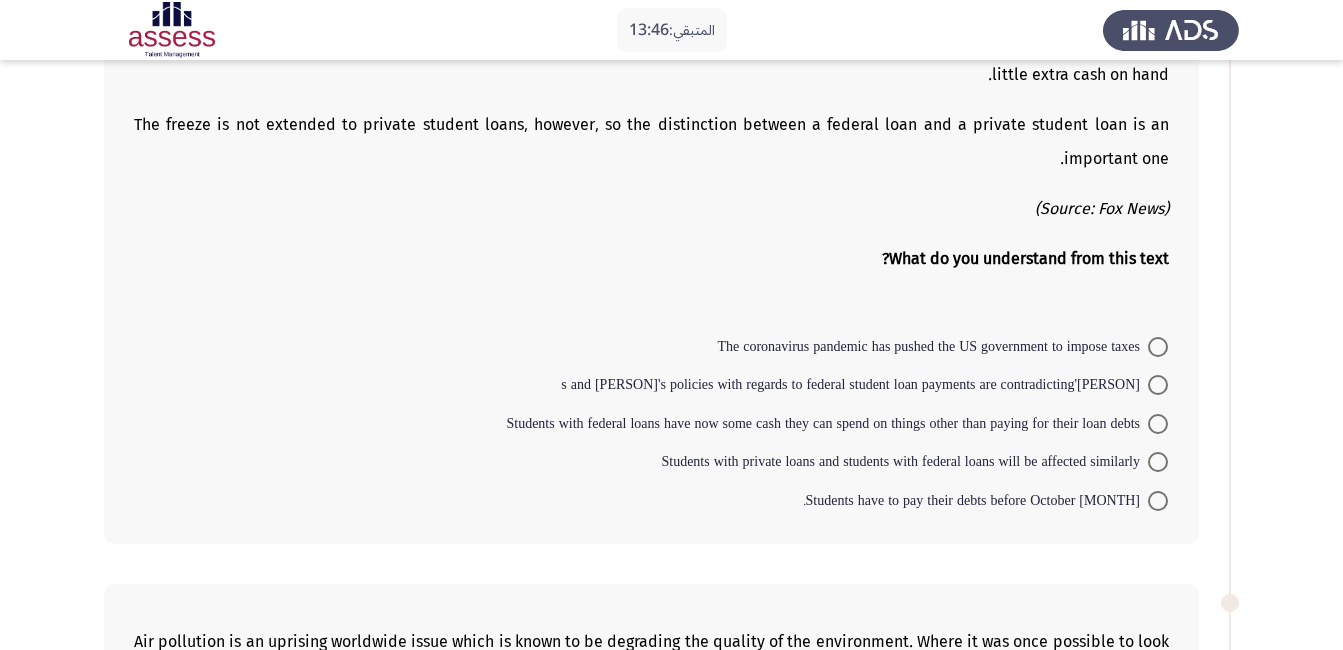 click on "[PERSON]'s and [PERSON]'s policies with regards to federal student loan payments are contradicting" at bounding box center [854, 385] 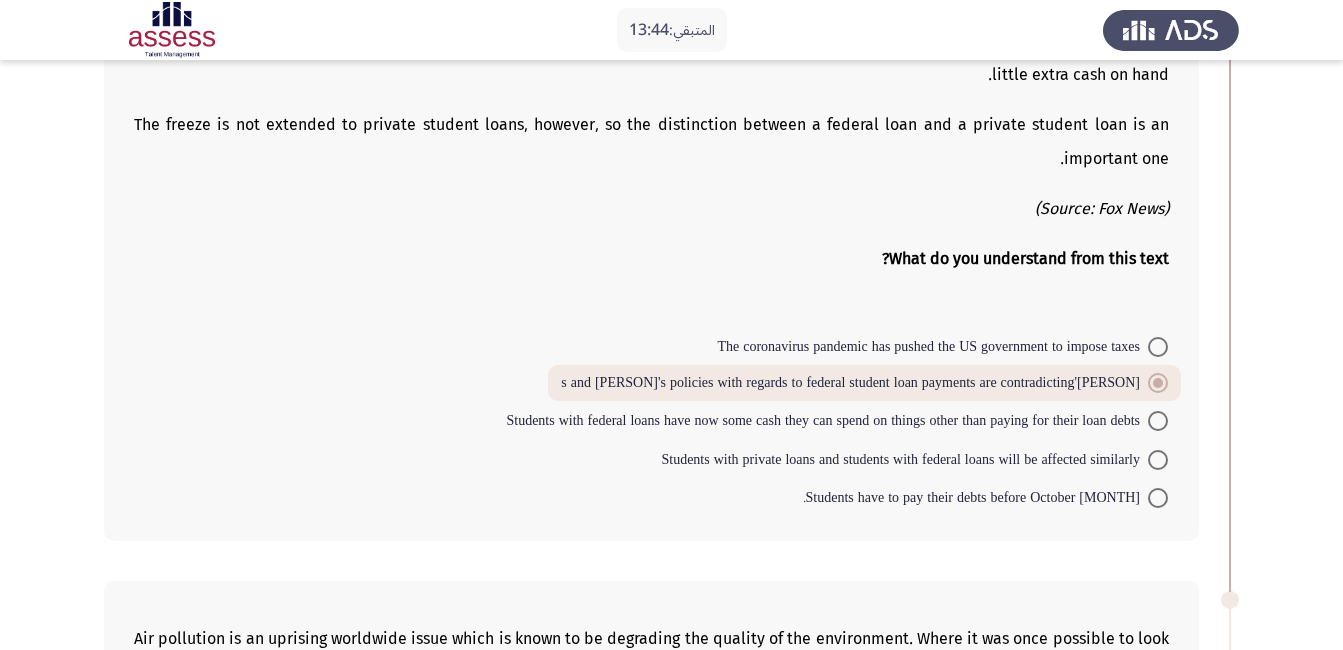 click on "Students with federal loans have now some cash they can spend on things other than paying for their loan debts" at bounding box center [827, 421] 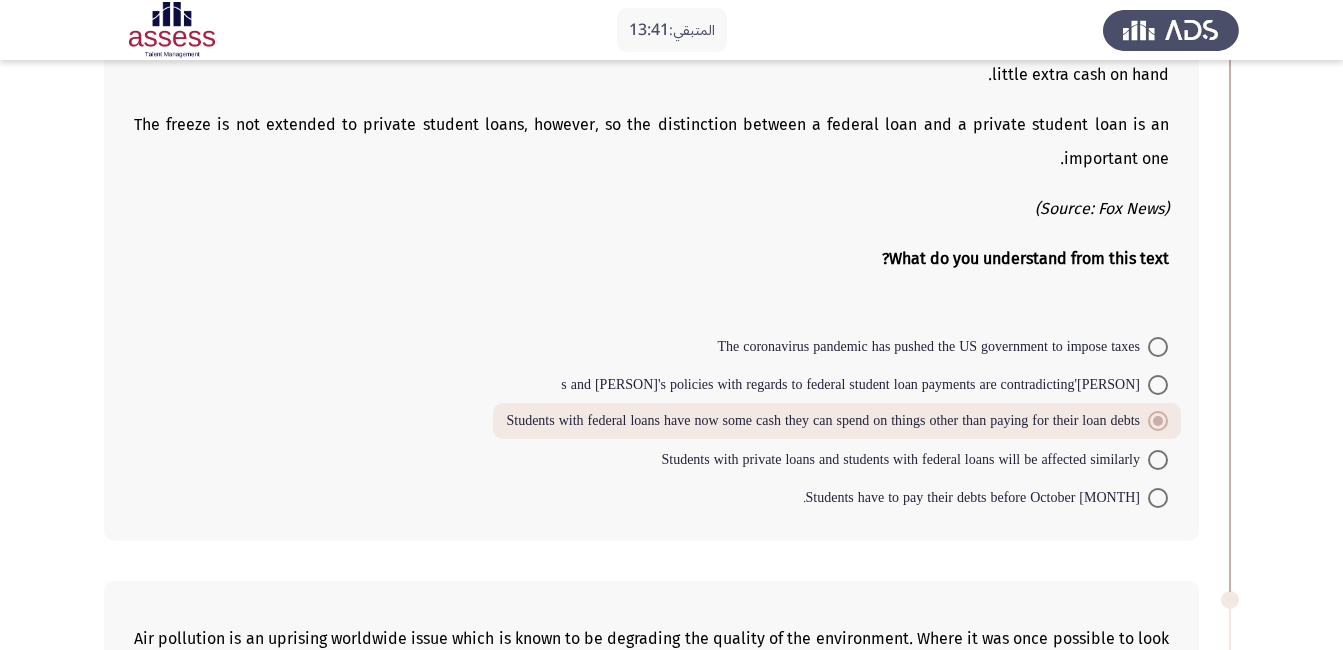 scroll, scrollTop: 379, scrollLeft: 0, axis: vertical 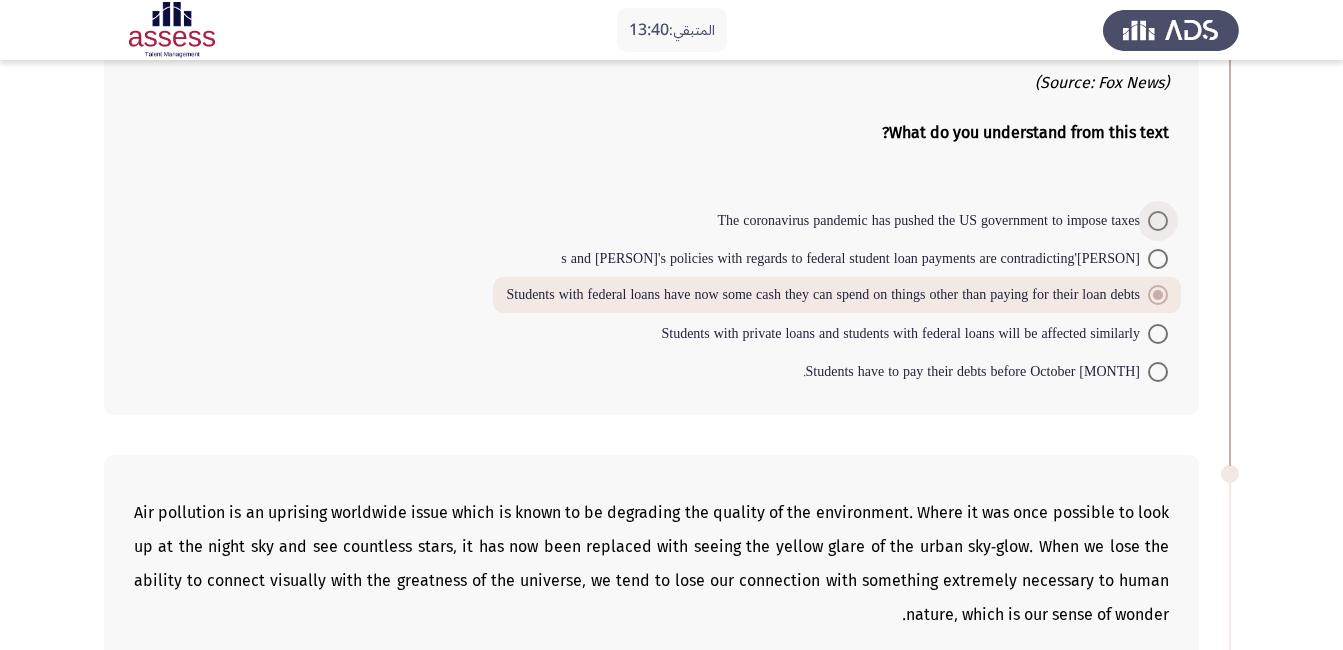 click on "The coronavirus pandemic has pushed the US government to impose taxes" at bounding box center [932, 221] 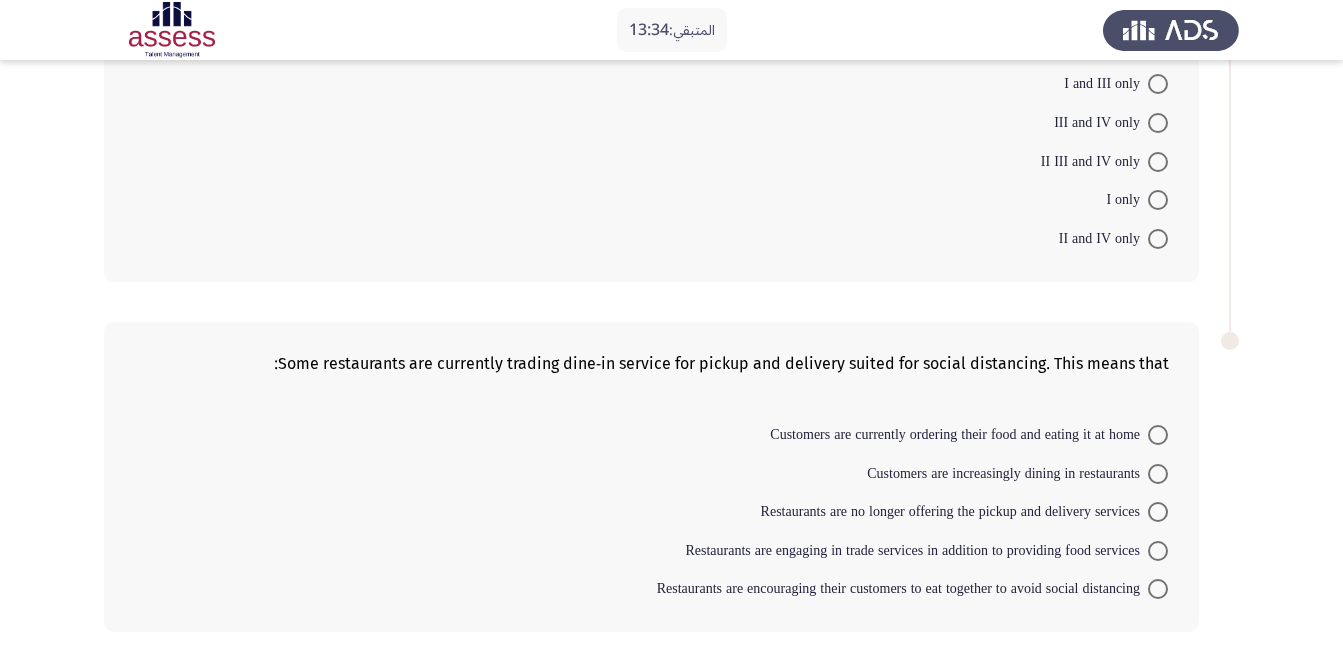 scroll, scrollTop: 1982, scrollLeft: 0, axis: vertical 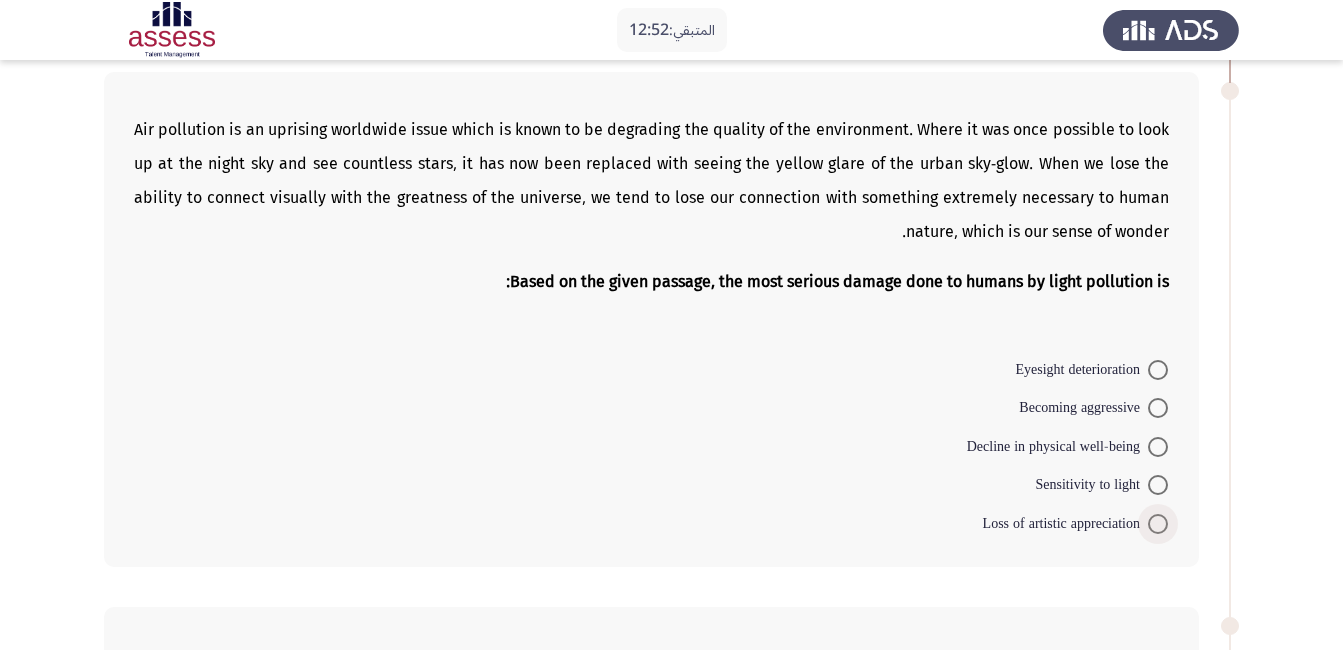 click on "Loss of artistic appreciation" at bounding box center [1065, 524] 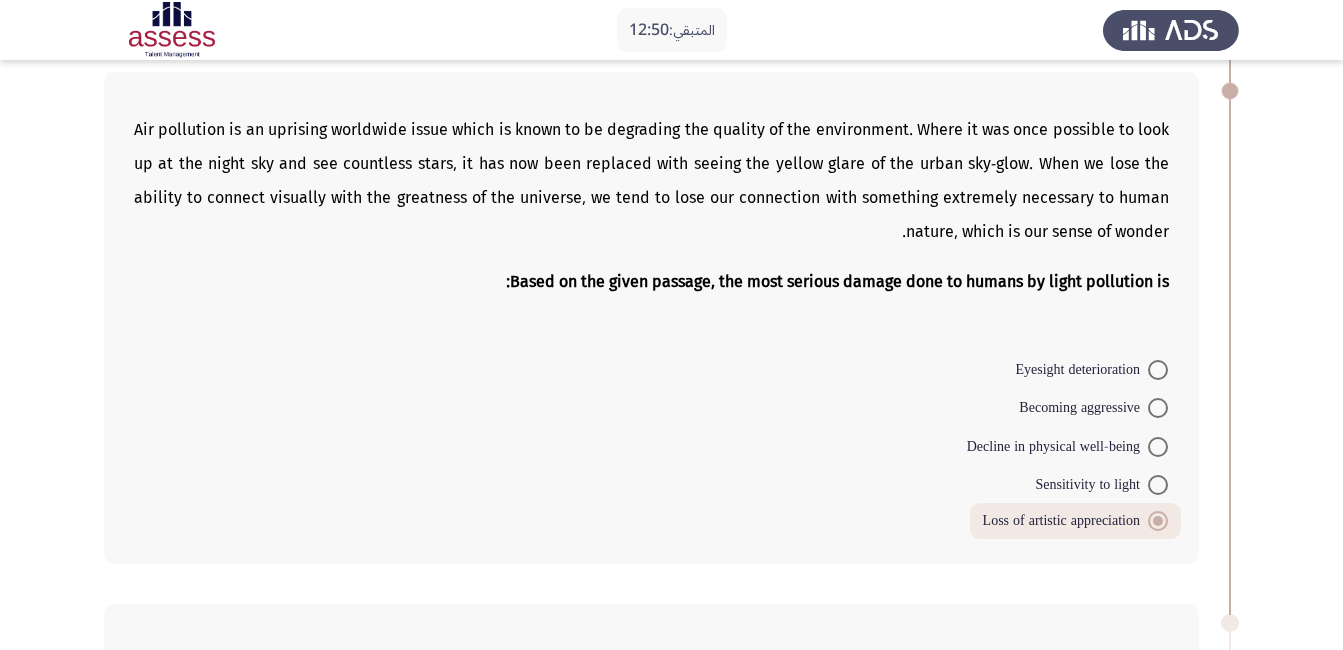 scroll, scrollTop: 893, scrollLeft: 0, axis: vertical 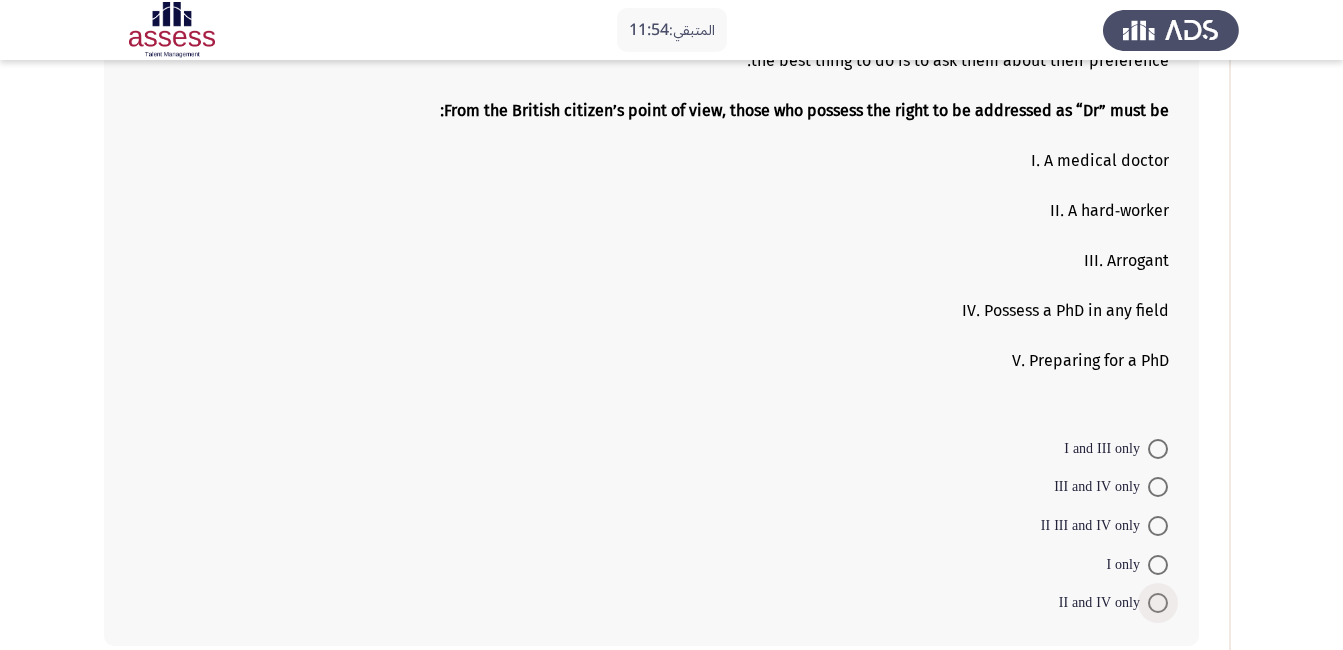 click on "II and IV only" at bounding box center (1103, 603) 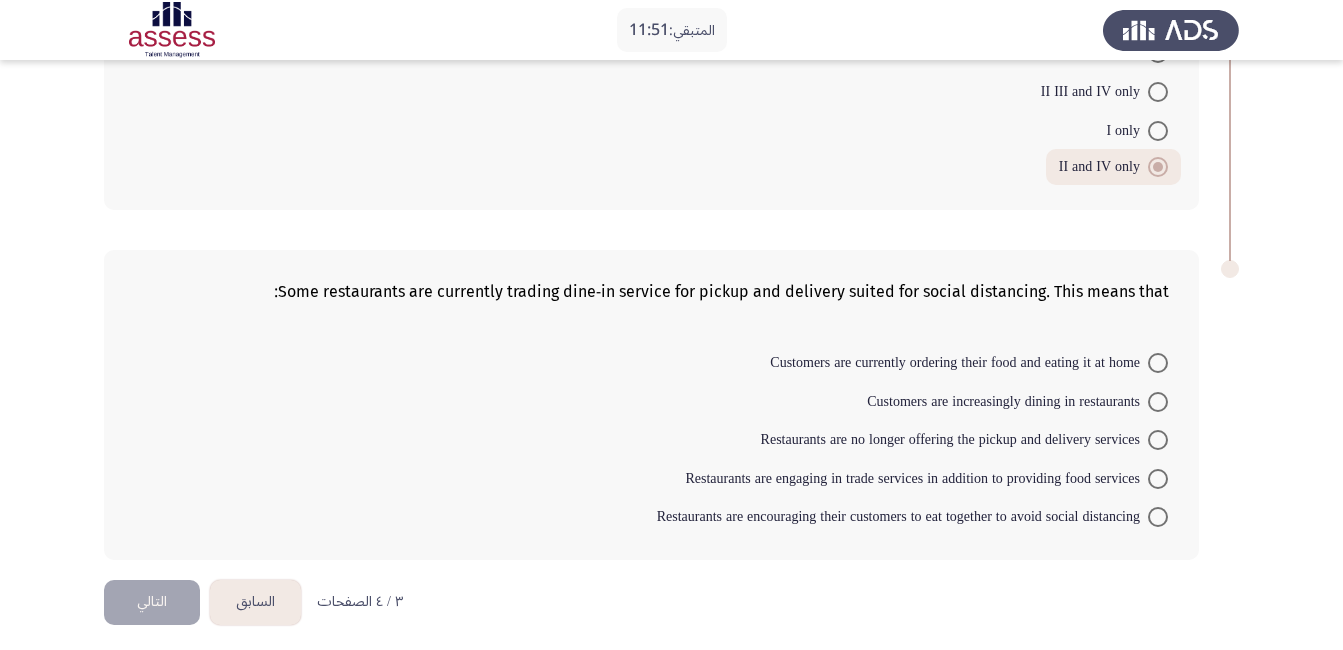 scroll, scrollTop: 1977, scrollLeft: 0, axis: vertical 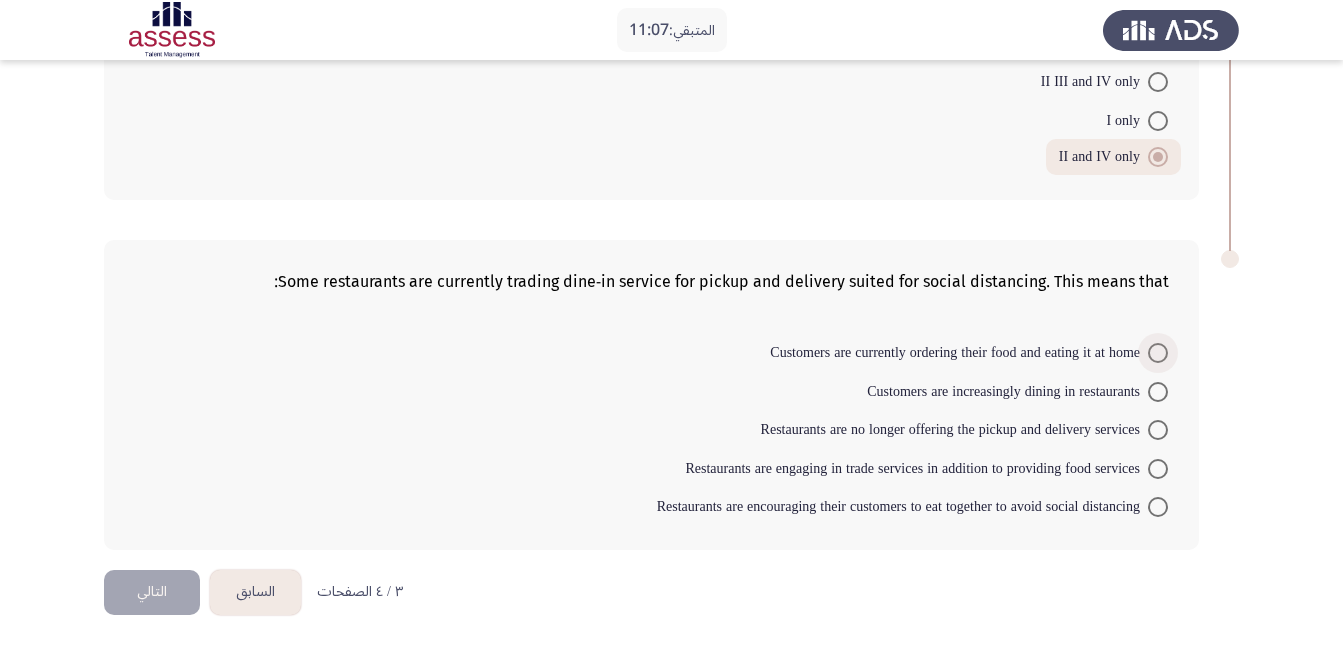 click on "Customers are currently ordering their food and eating it at home" at bounding box center (959, 353) 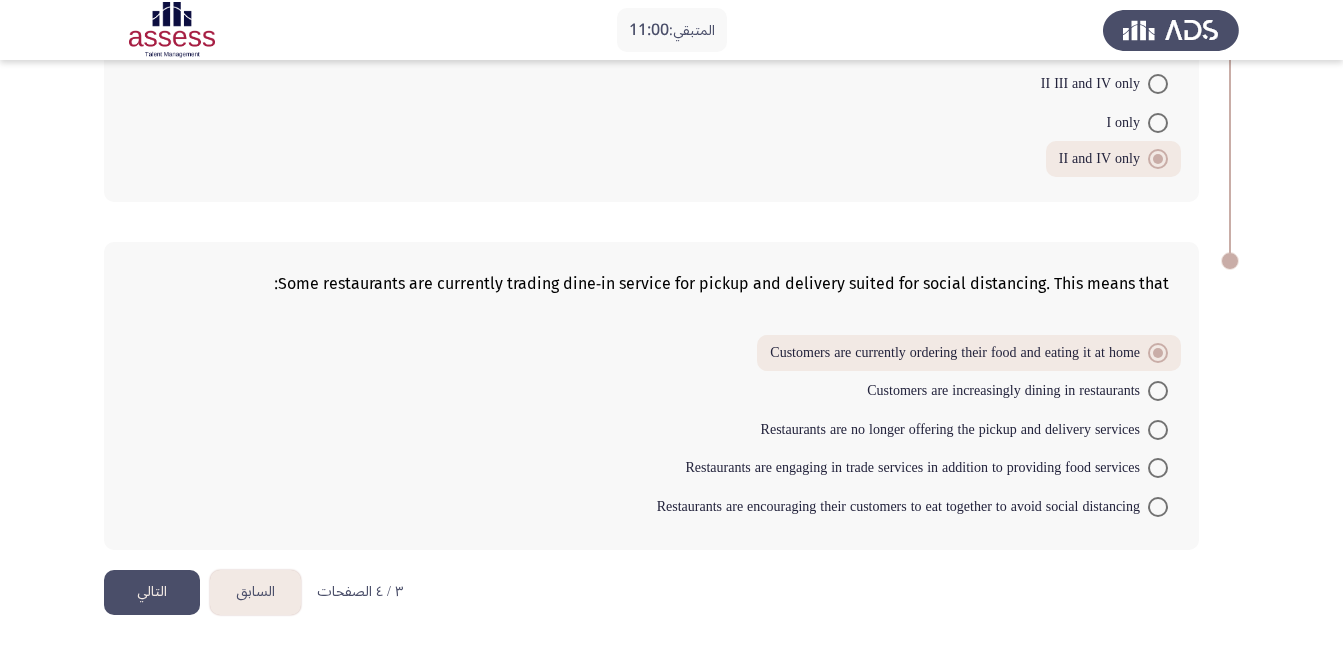 click on "التالي" 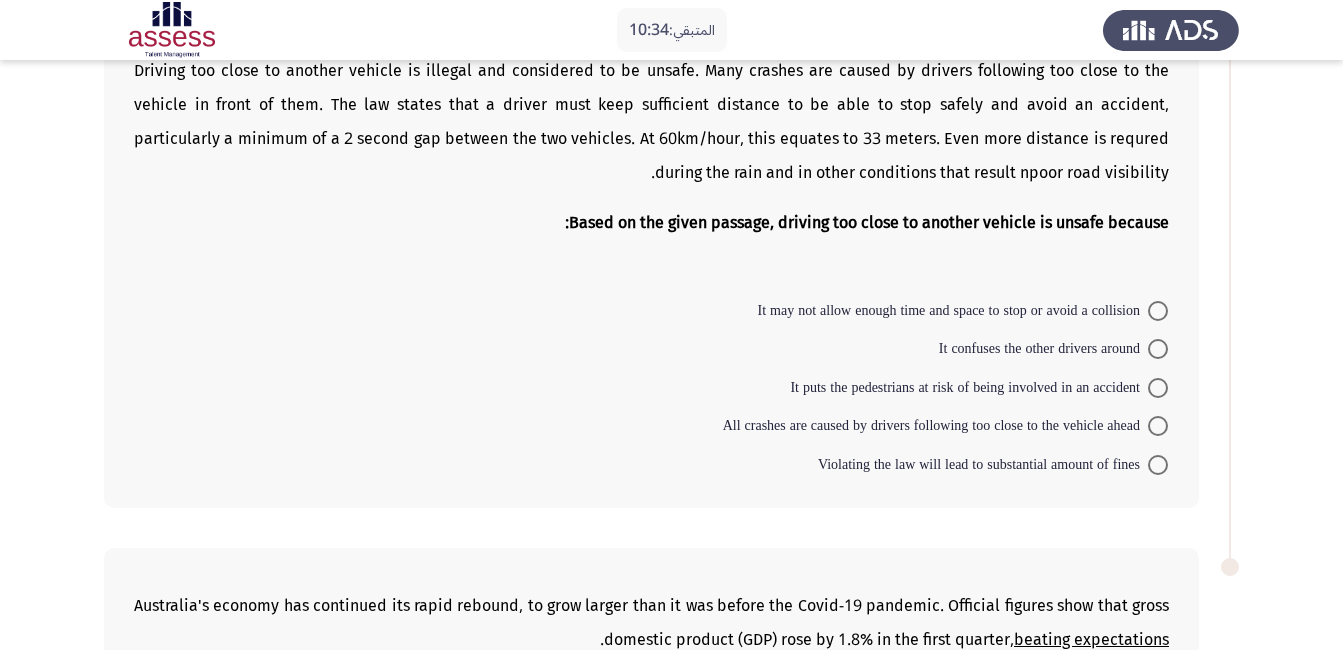 scroll, scrollTop: 159, scrollLeft: 0, axis: vertical 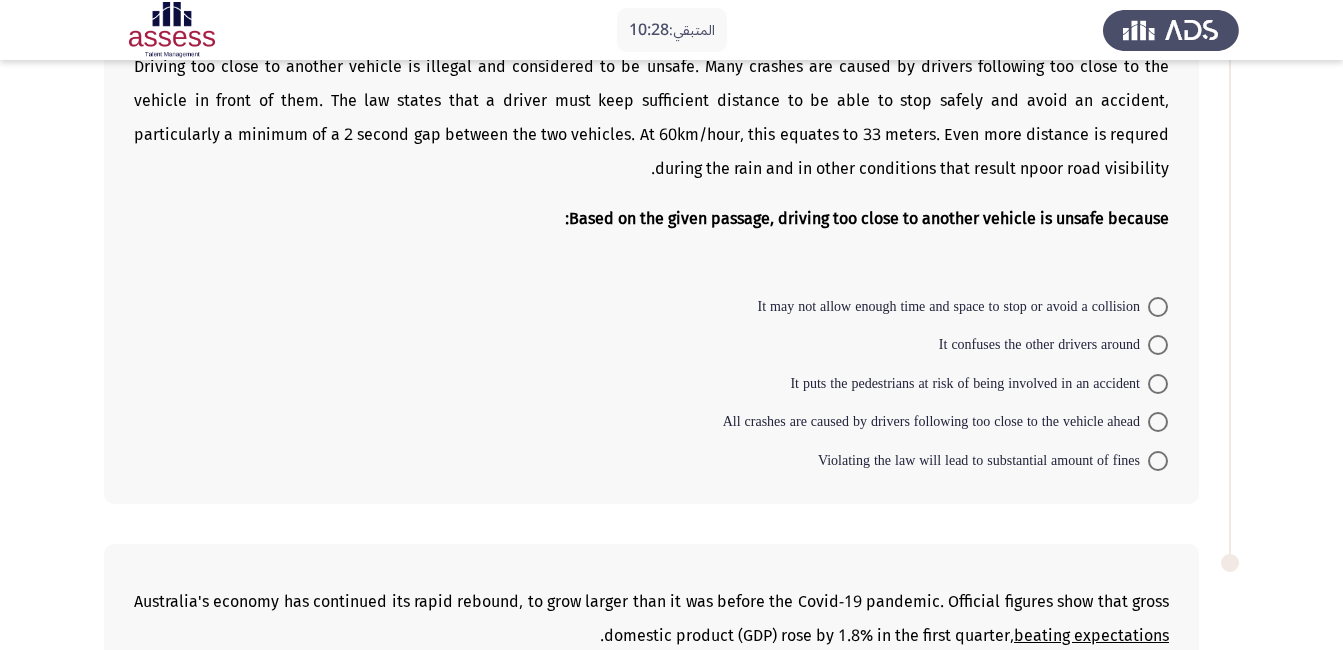 click on "It may not allow enough time and space to stop or avoid a collision" at bounding box center [953, 307] 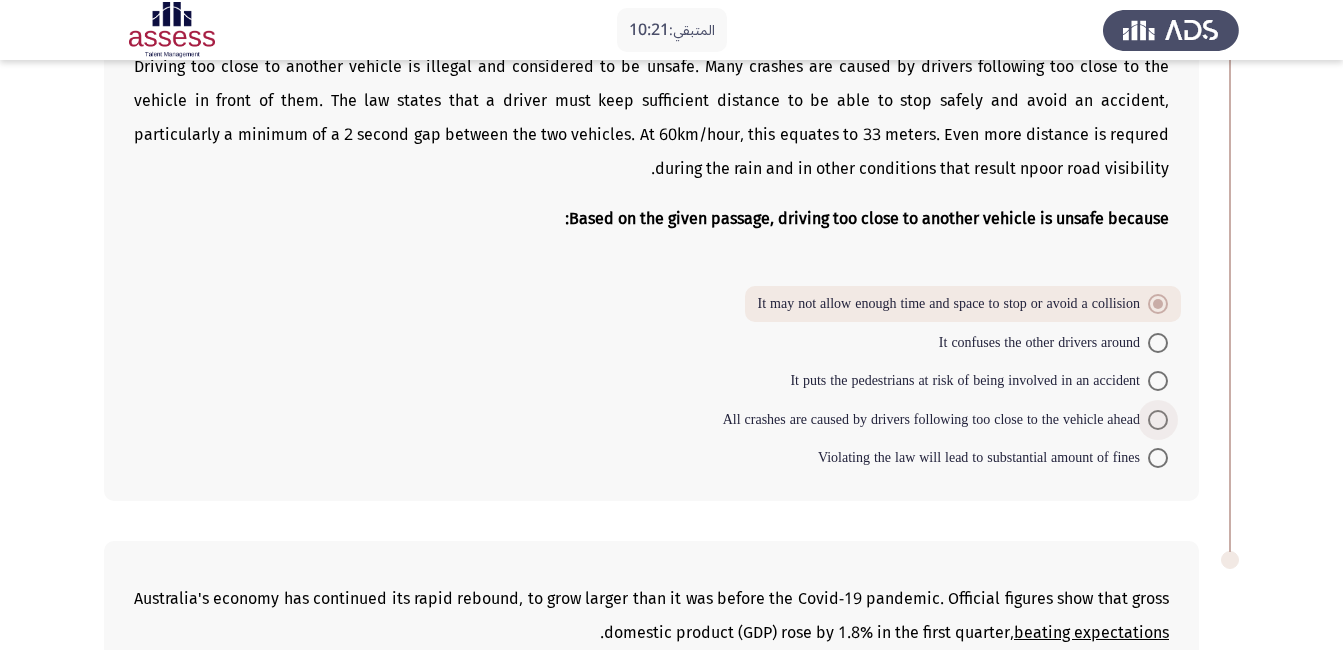 click on "All crashes are caused by drivers following too close to the vehicle ahead" at bounding box center (935, 420) 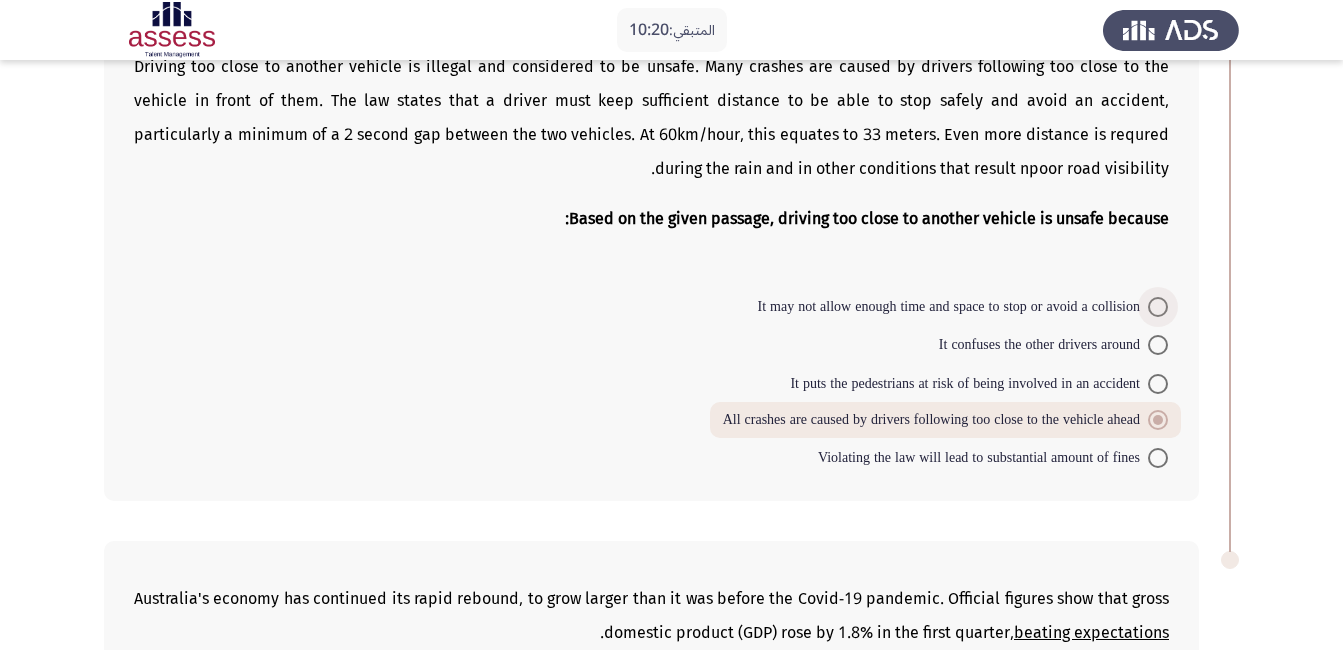 click on "It may not allow enough time and space to stop or avoid a collision" at bounding box center (953, 307) 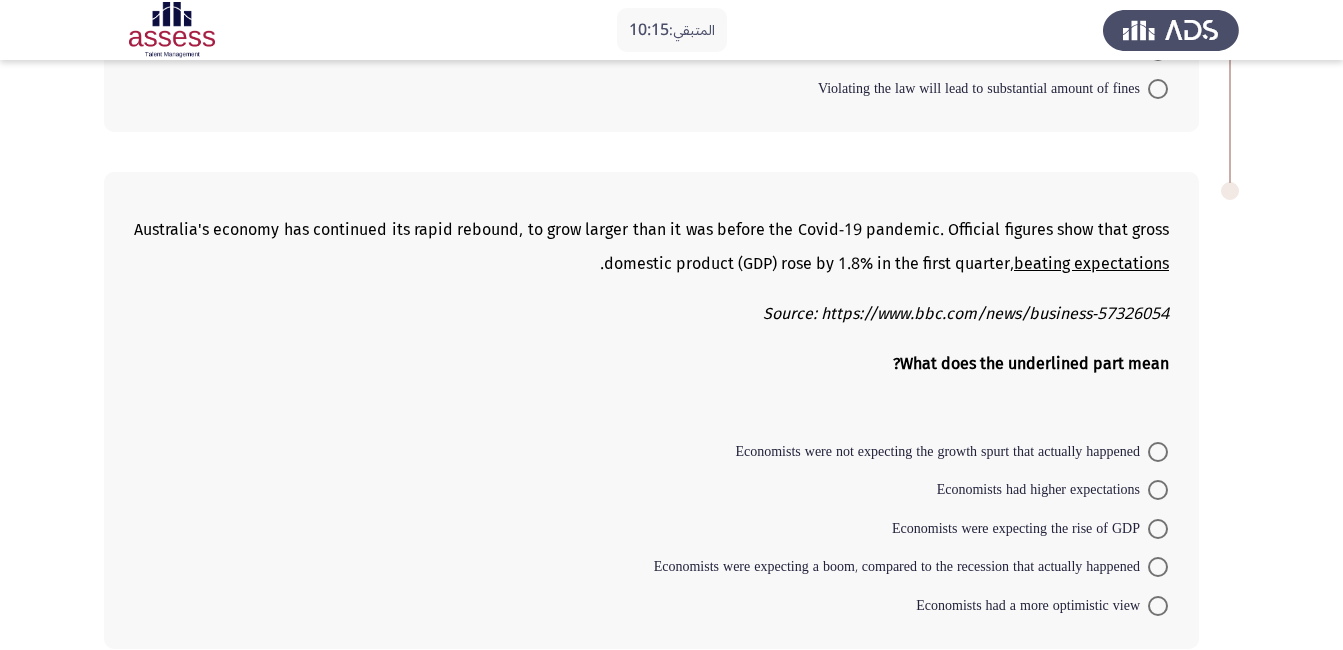 scroll, scrollTop: 537, scrollLeft: 0, axis: vertical 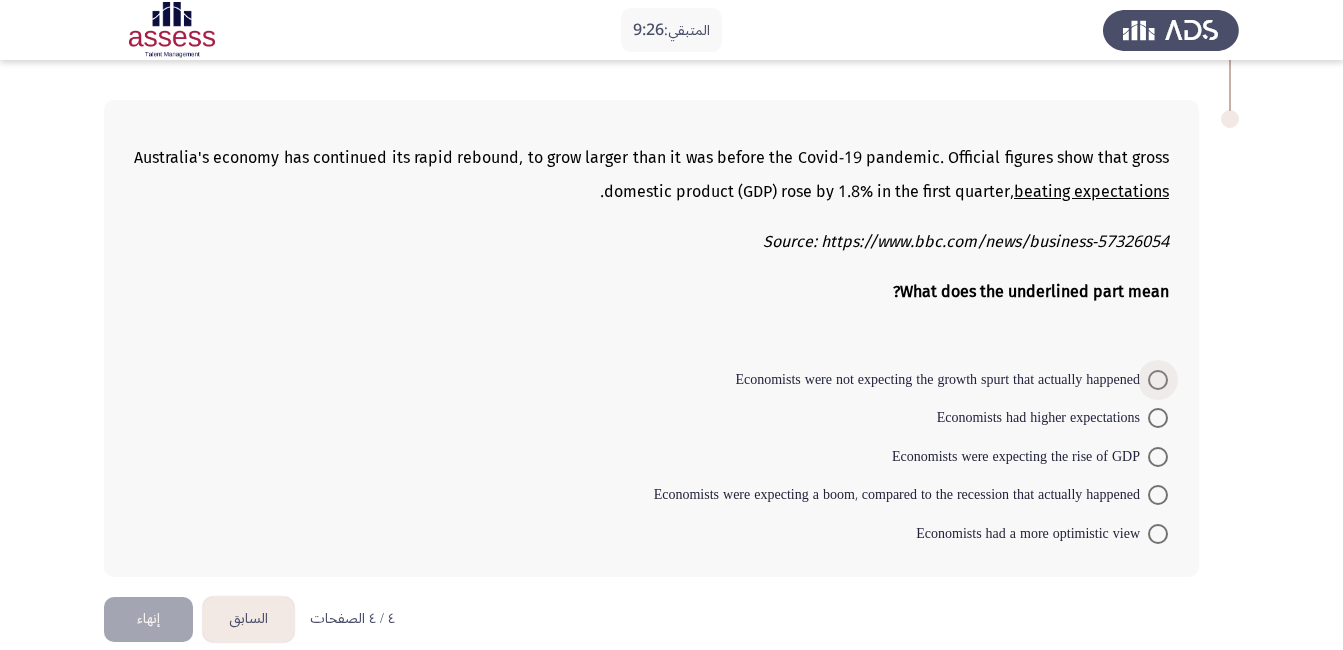 click on "Economists were not expecting the growth spurt that actually happened" at bounding box center [941, 380] 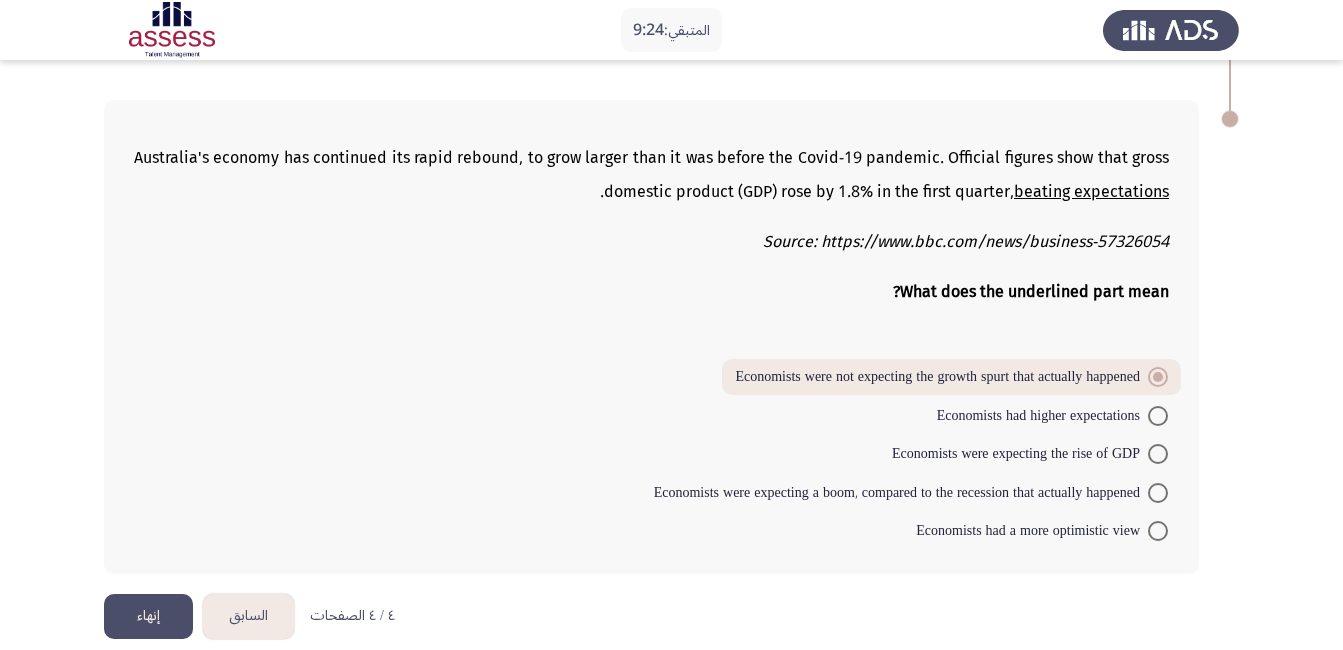 click on "إنهاء" 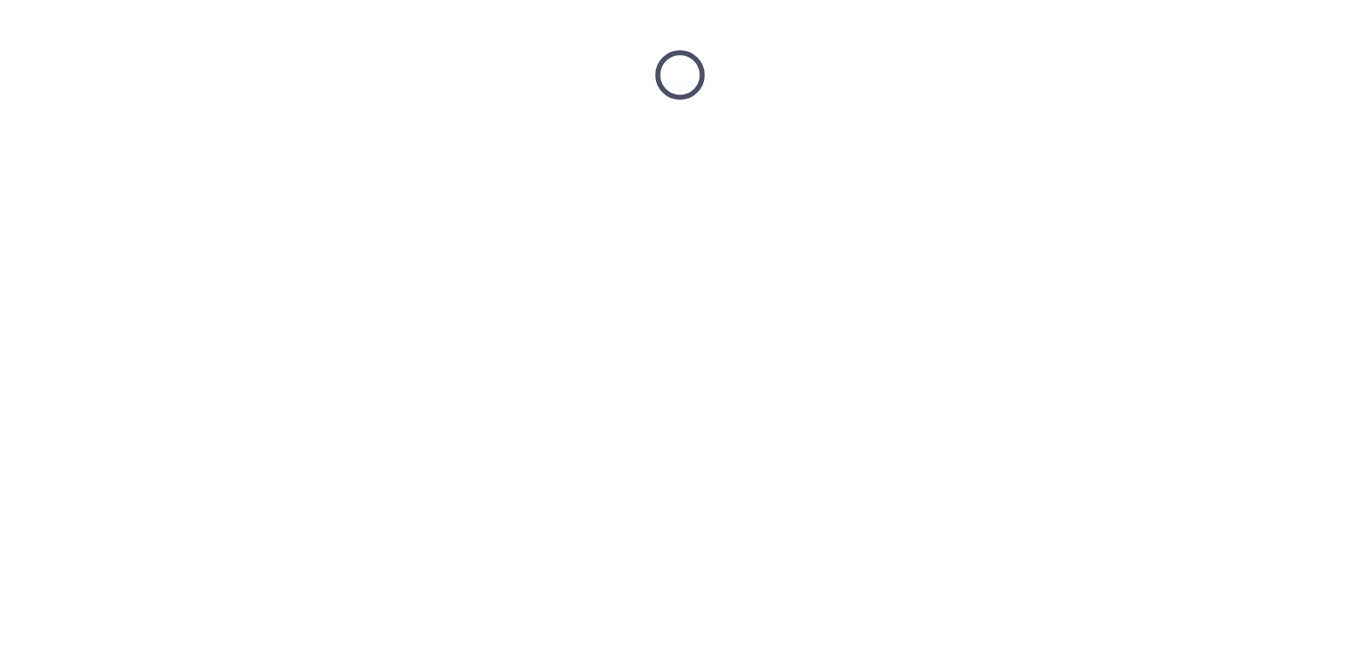 scroll, scrollTop: 0, scrollLeft: 0, axis: both 